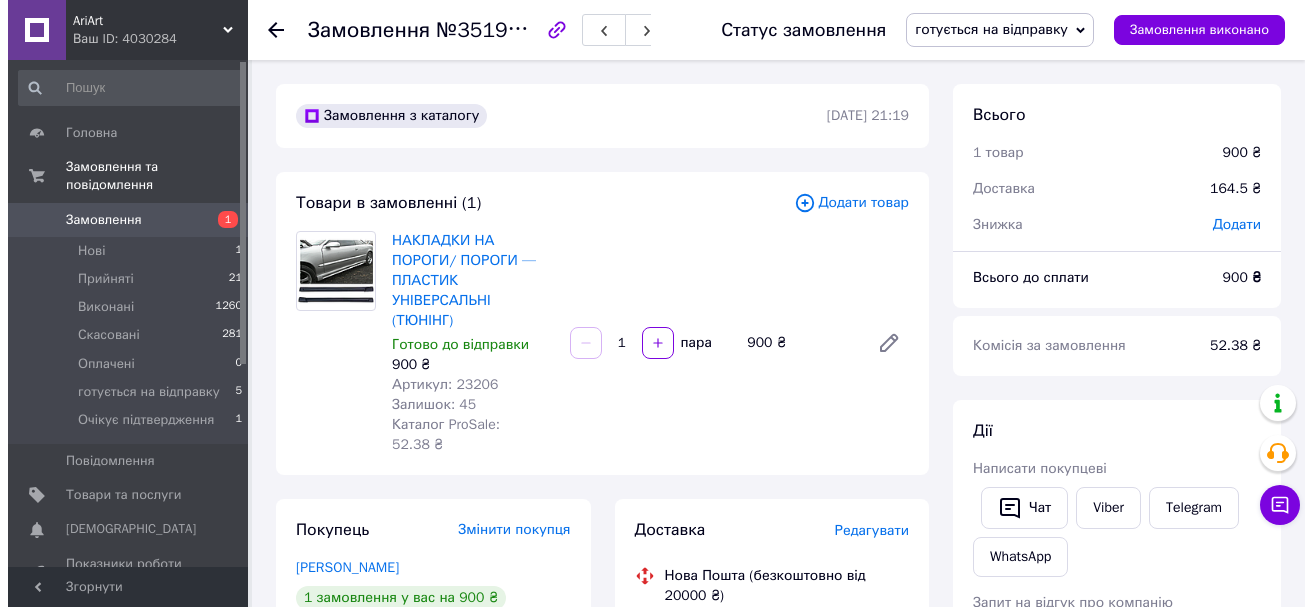 scroll, scrollTop: 0, scrollLeft: 0, axis: both 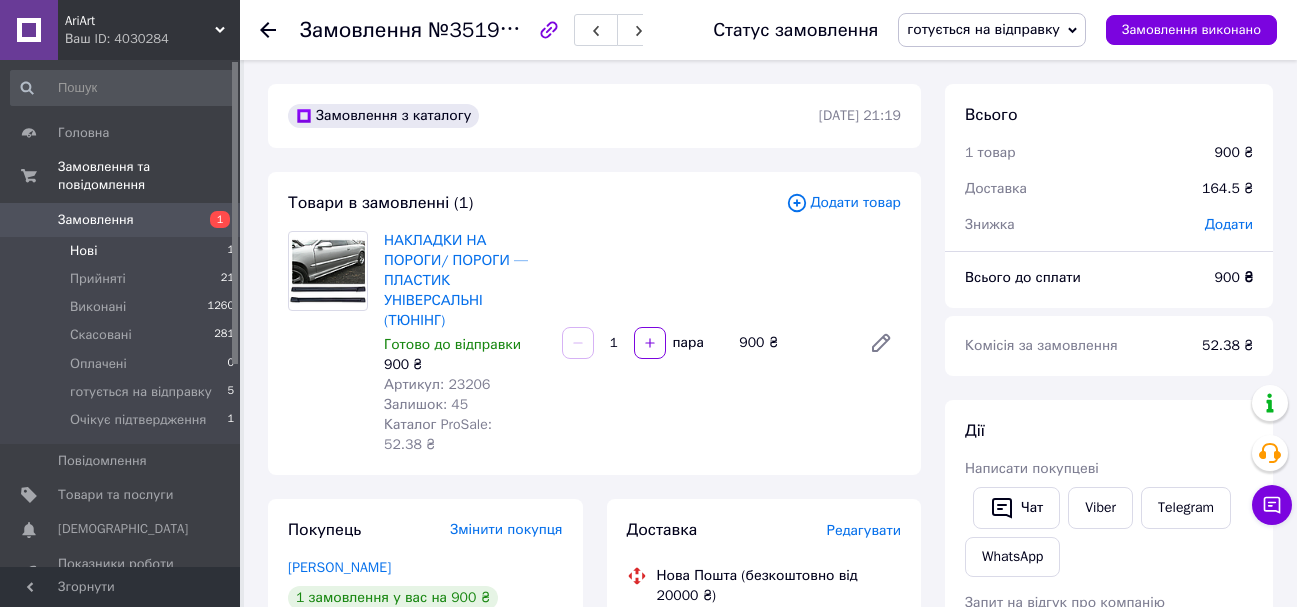 click on "Нові 1" at bounding box center [123, 251] 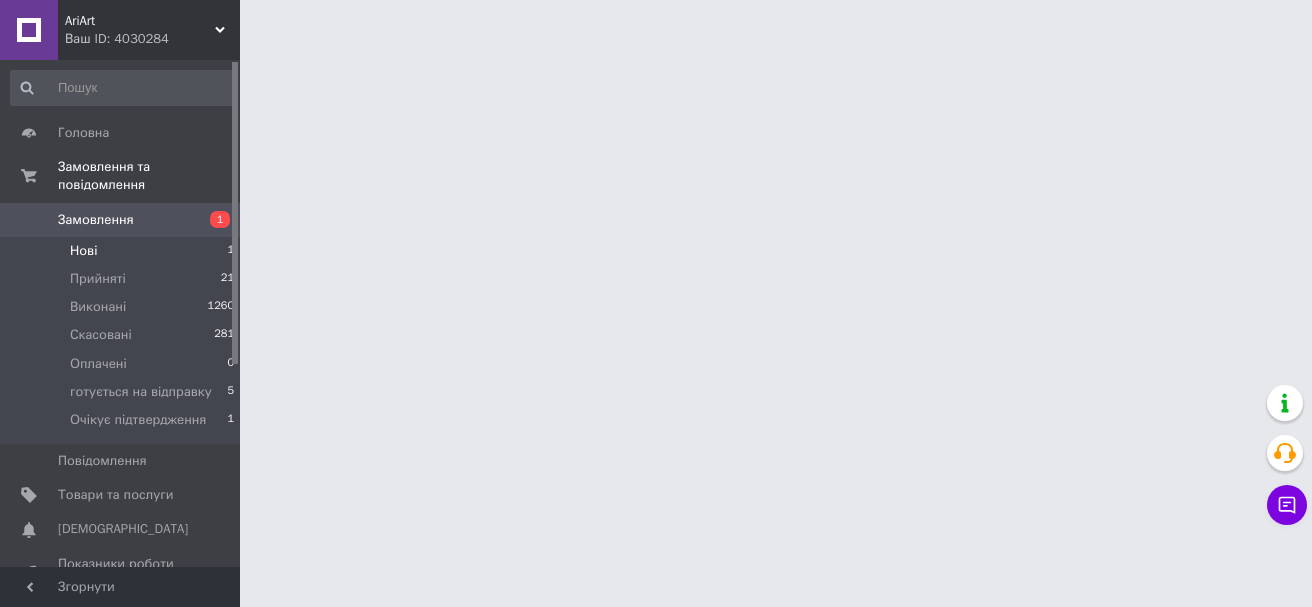 click on "Нові 1" at bounding box center (123, 251) 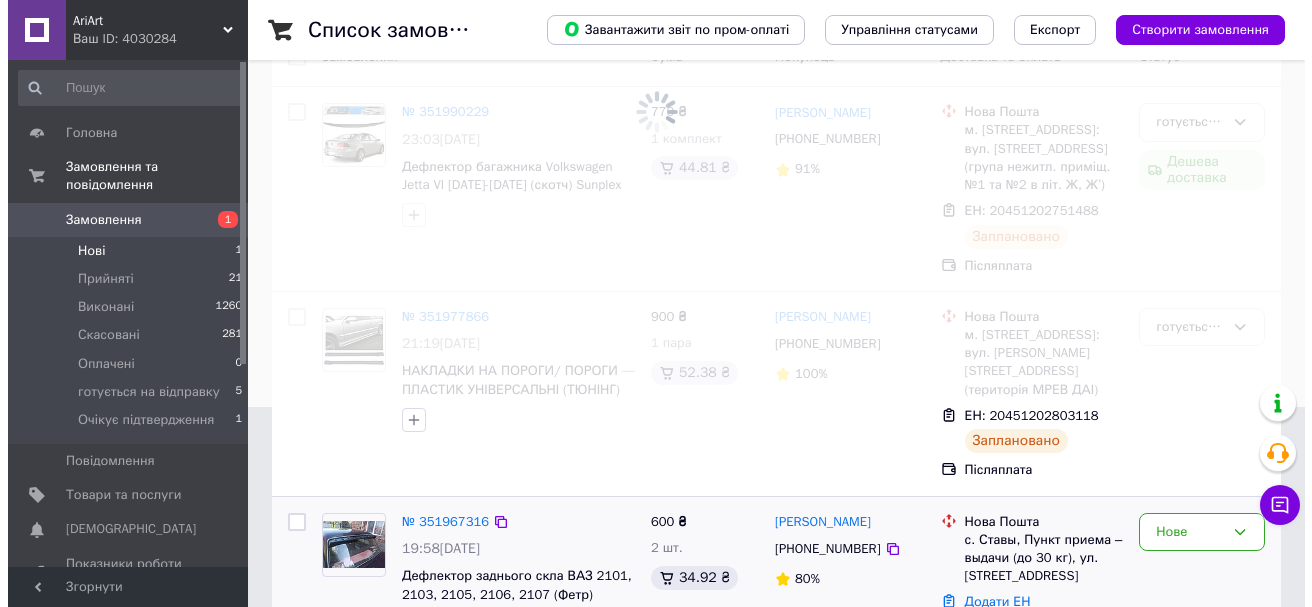 scroll, scrollTop: 0, scrollLeft: 0, axis: both 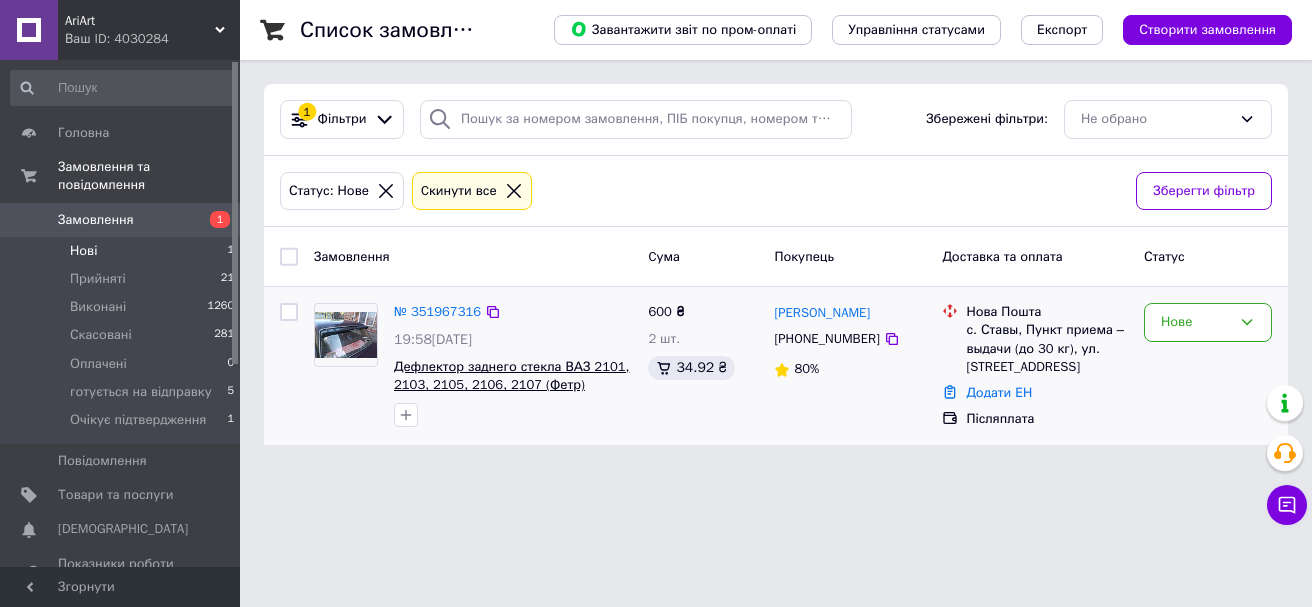 click on "Дефлектор заднего стекла  ВАЗ  2101, 2103, 2105, 2106, 2107 (Фетр) Козырек, ветровик, заднего стекла" at bounding box center [511, 385] 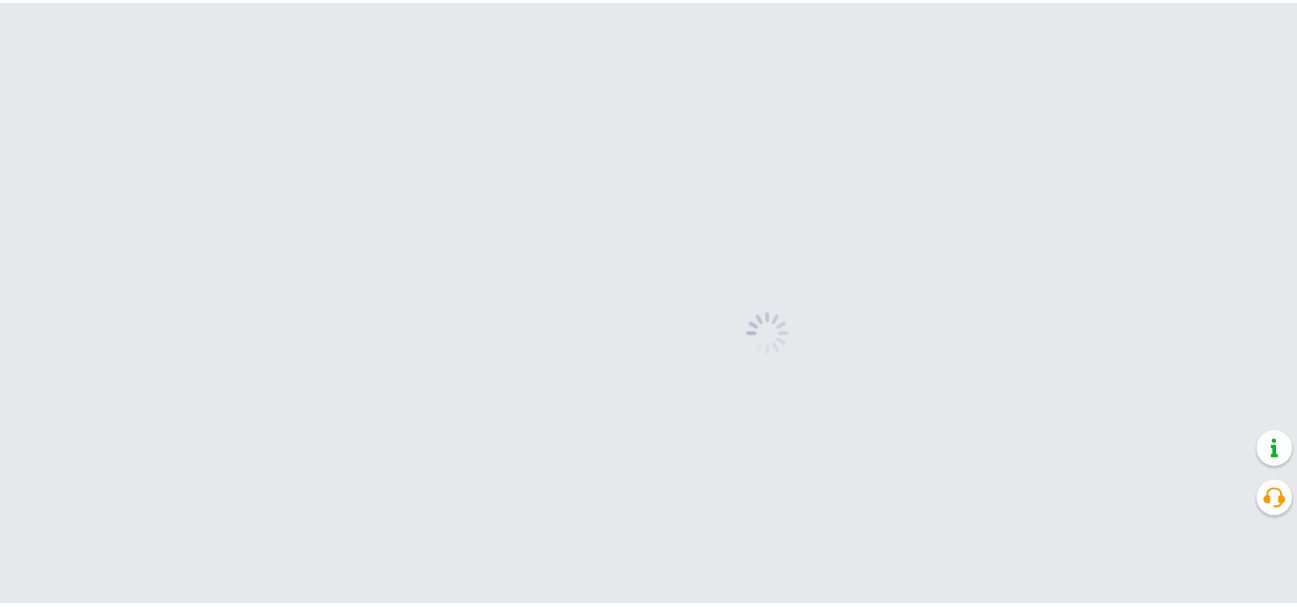 scroll, scrollTop: 0, scrollLeft: 0, axis: both 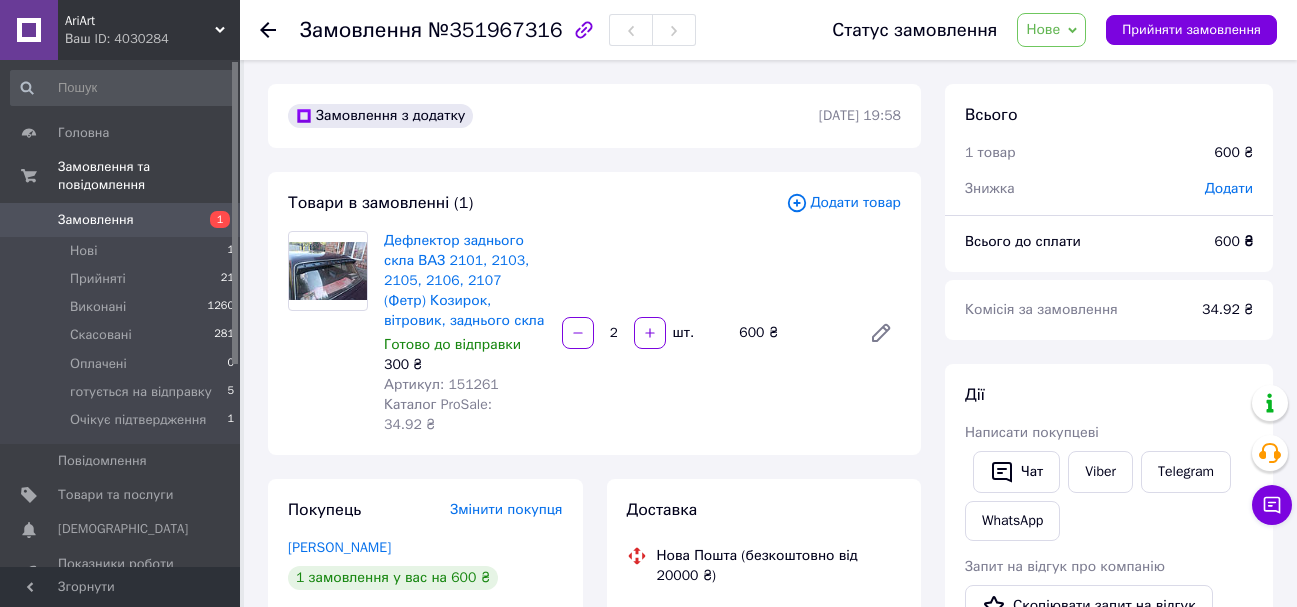 click on "Артикул: 151261" at bounding box center (441, 384) 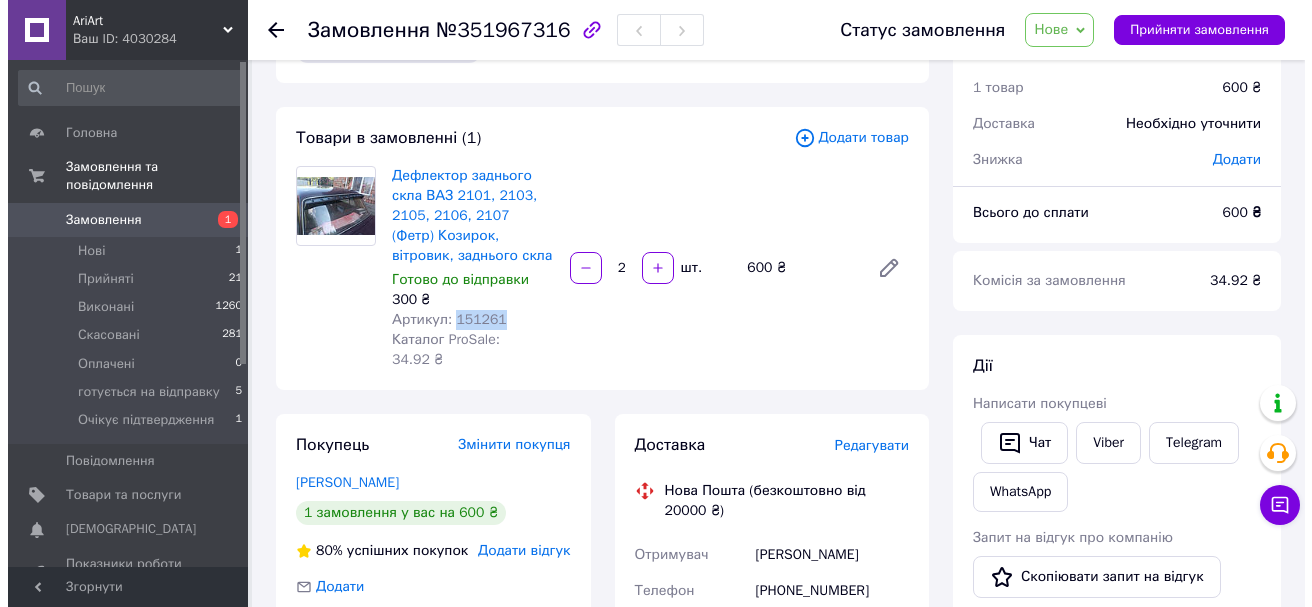 scroll, scrollTop: 100, scrollLeft: 0, axis: vertical 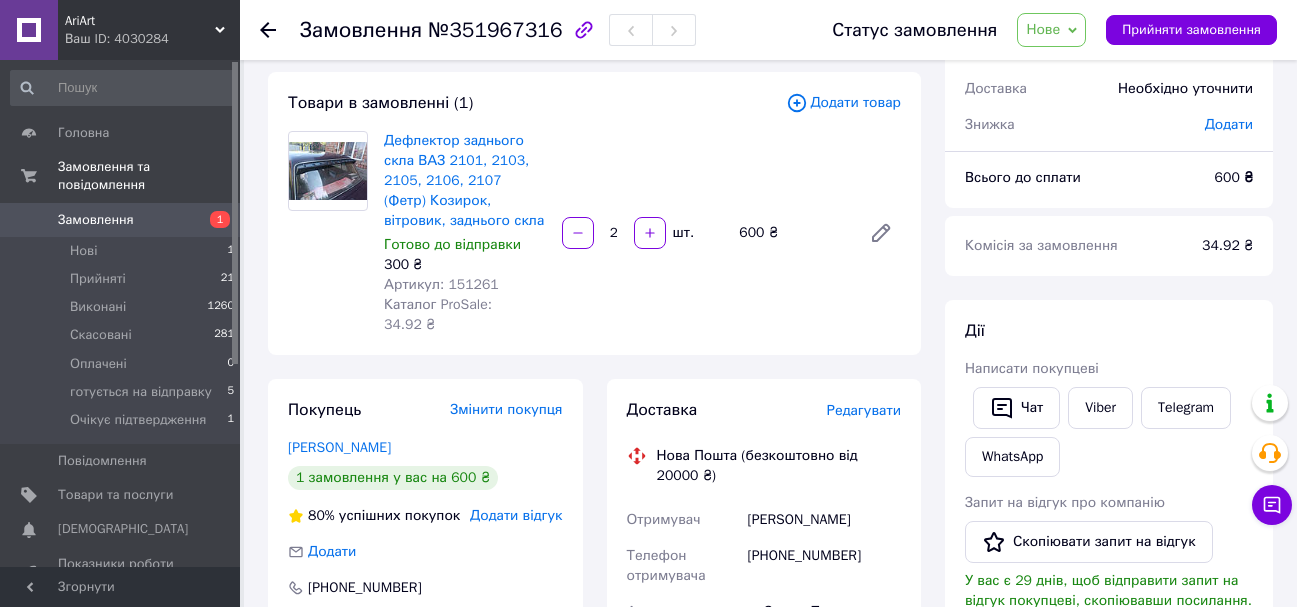 click on "Редагувати" at bounding box center [864, 410] 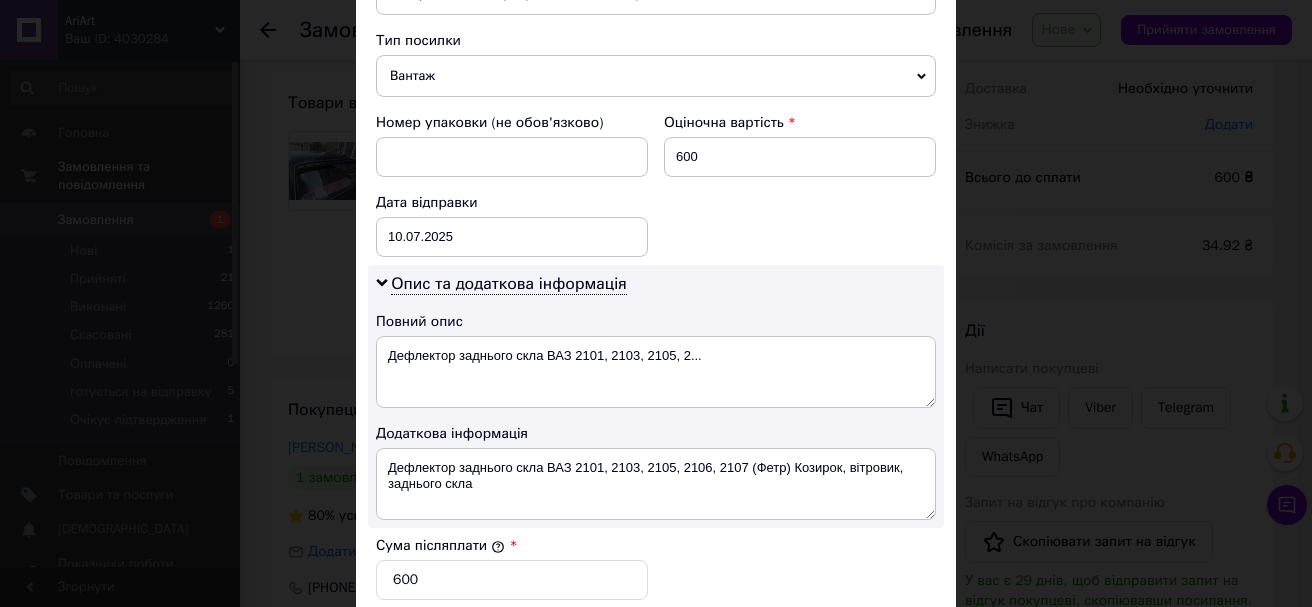 scroll, scrollTop: 800, scrollLeft: 0, axis: vertical 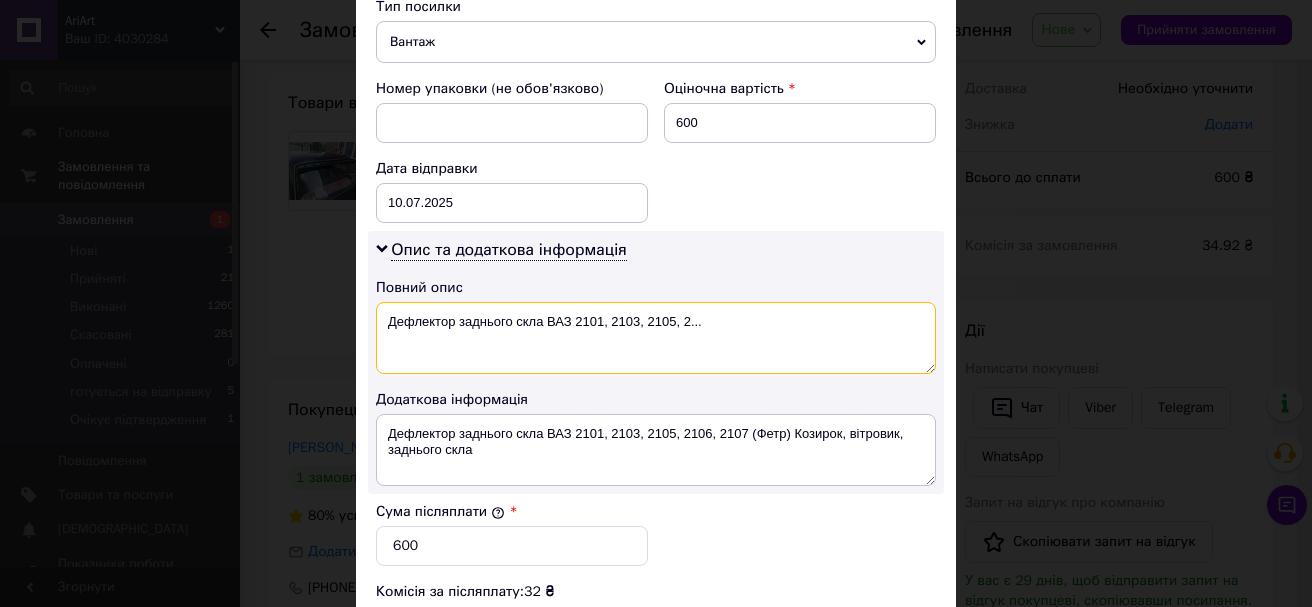 drag, startPoint x: 732, startPoint y: 318, endPoint x: 573, endPoint y: 325, distance: 159.154 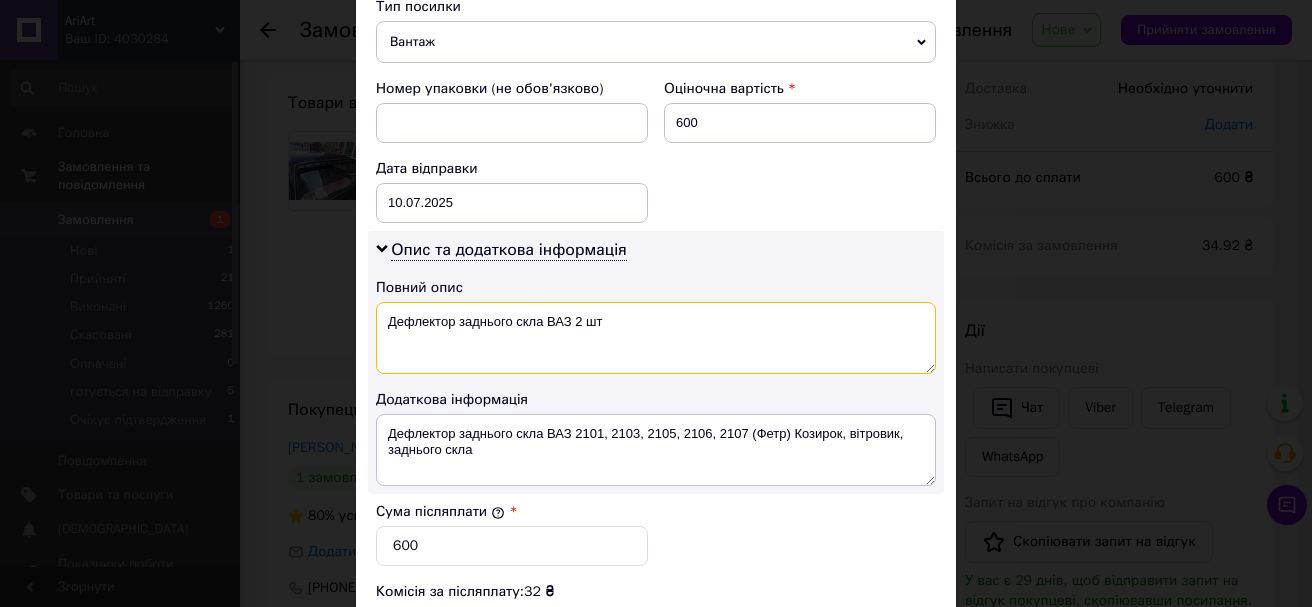 type on "Дефлектор заднього скла ВАЗ 2 шт" 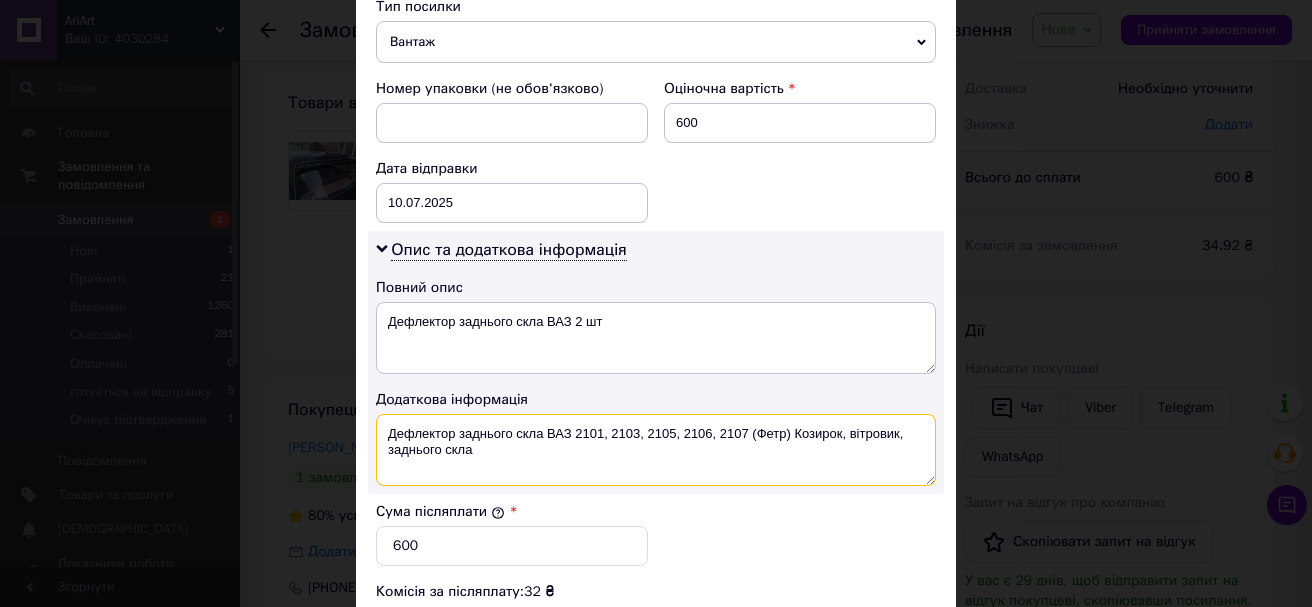 drag, startPoint x: 693, startPoint y: 466, endPoint x: 575, endPoint y: 434, distance: 122.26202 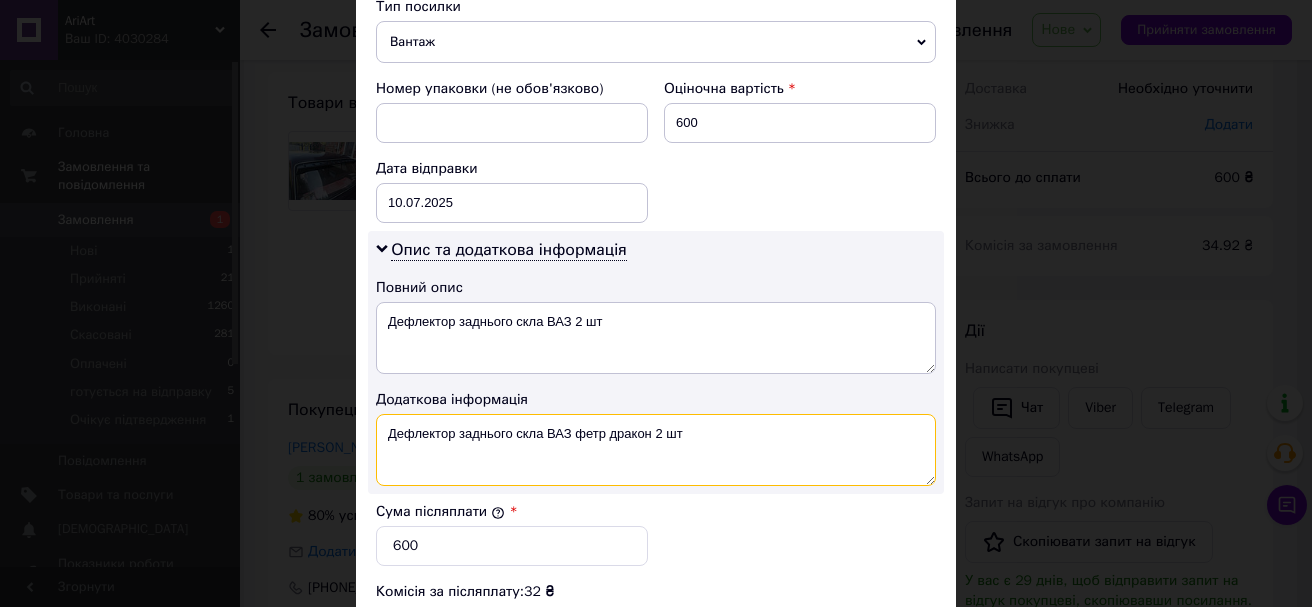click on "Дефлектор заднього скла ВАЗ фетр дракон 2 шт" at bounding box center [656, 450] 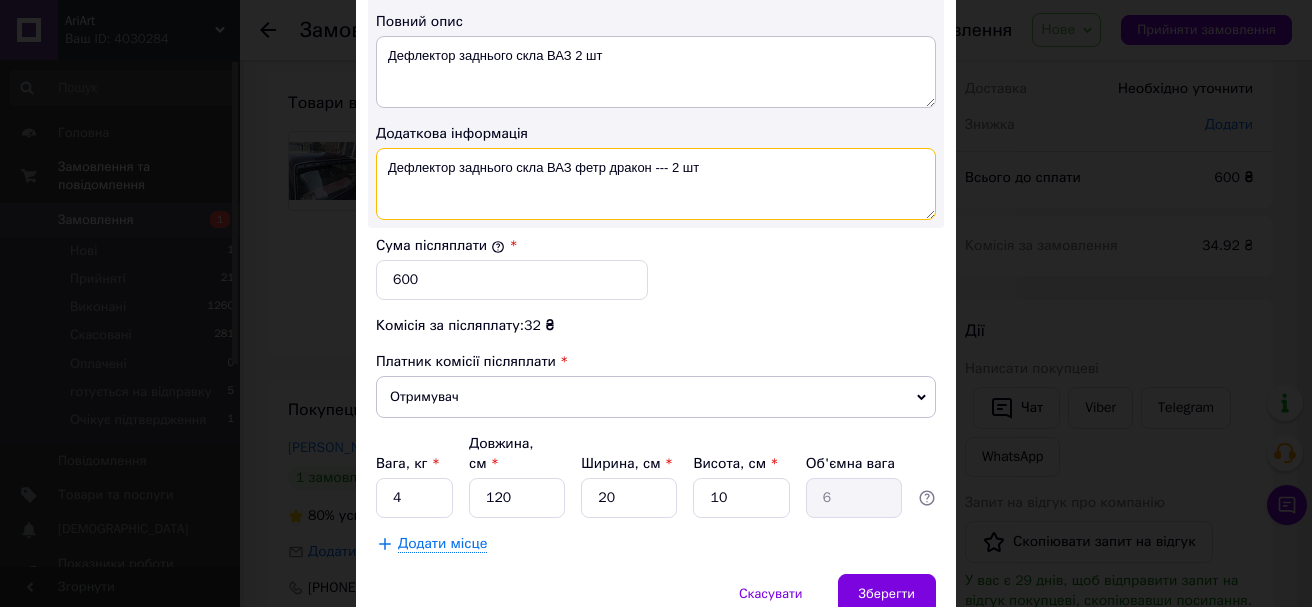 scroll, scrollTop: 1100, scrollLeft: 0, axis: vertical 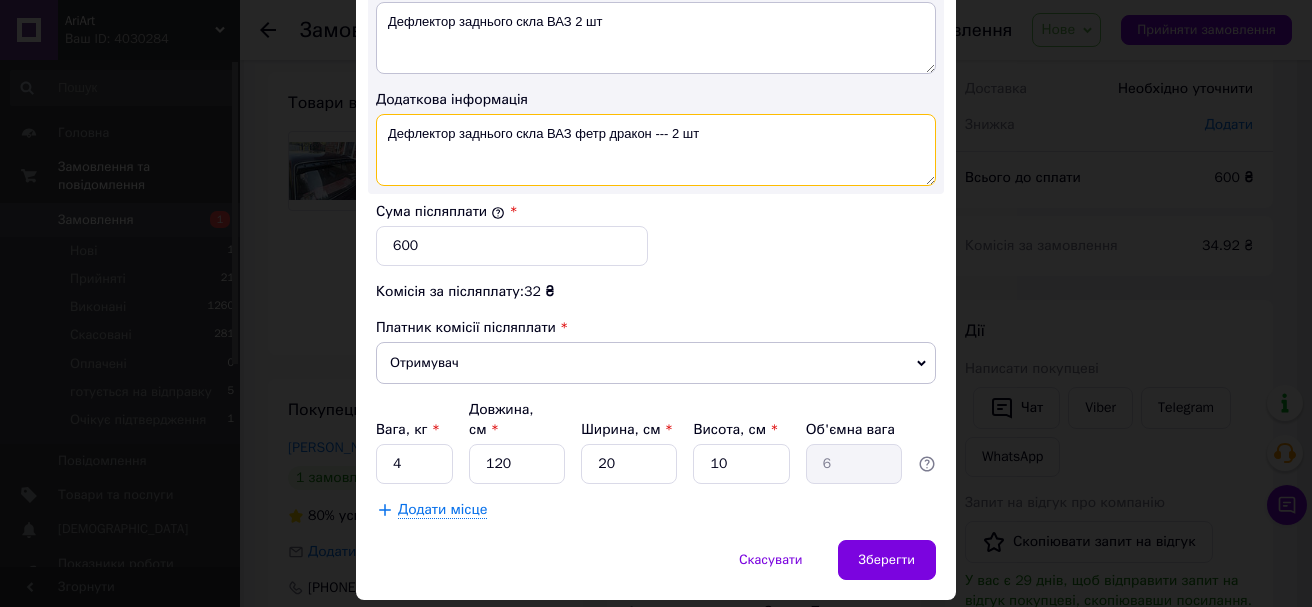 type on "Дефлектор заднього скла ВАЗ фетр дракон --- 2 шт" 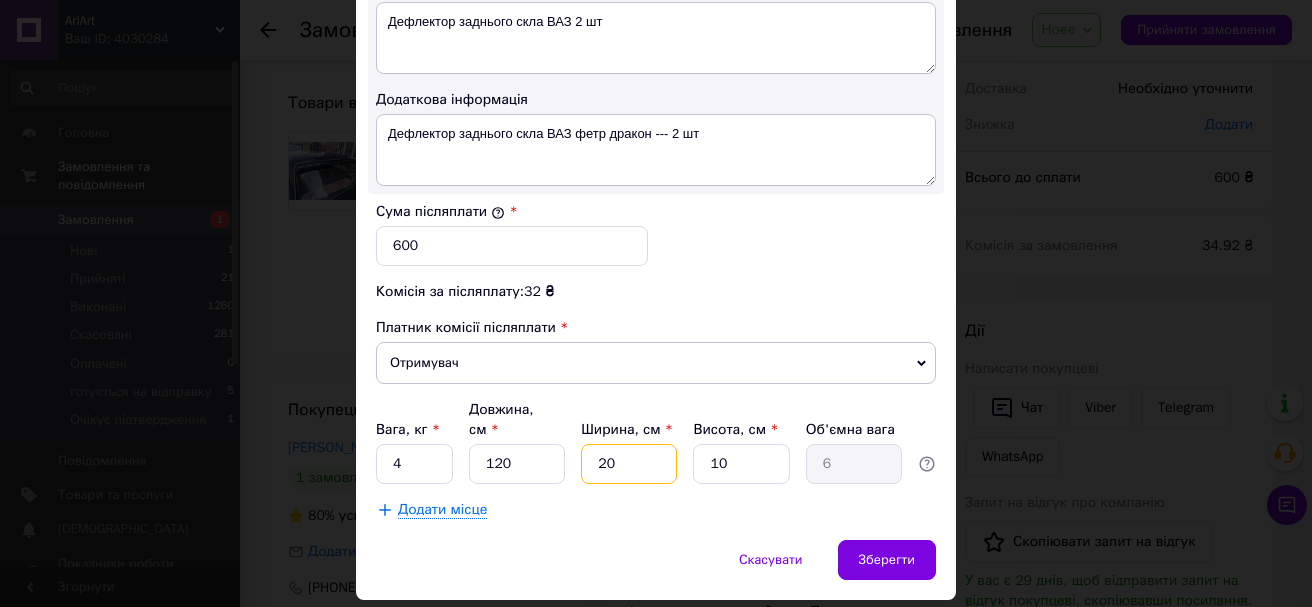 click on "20" at bounding box center [629, 464] 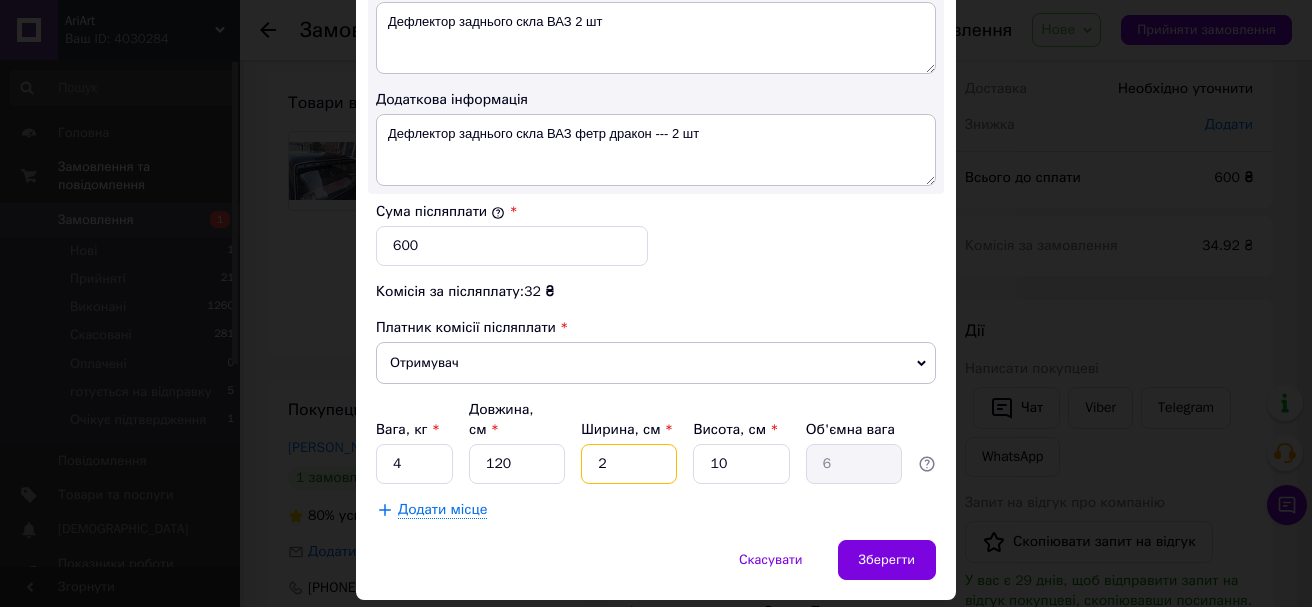 type on "0.6" 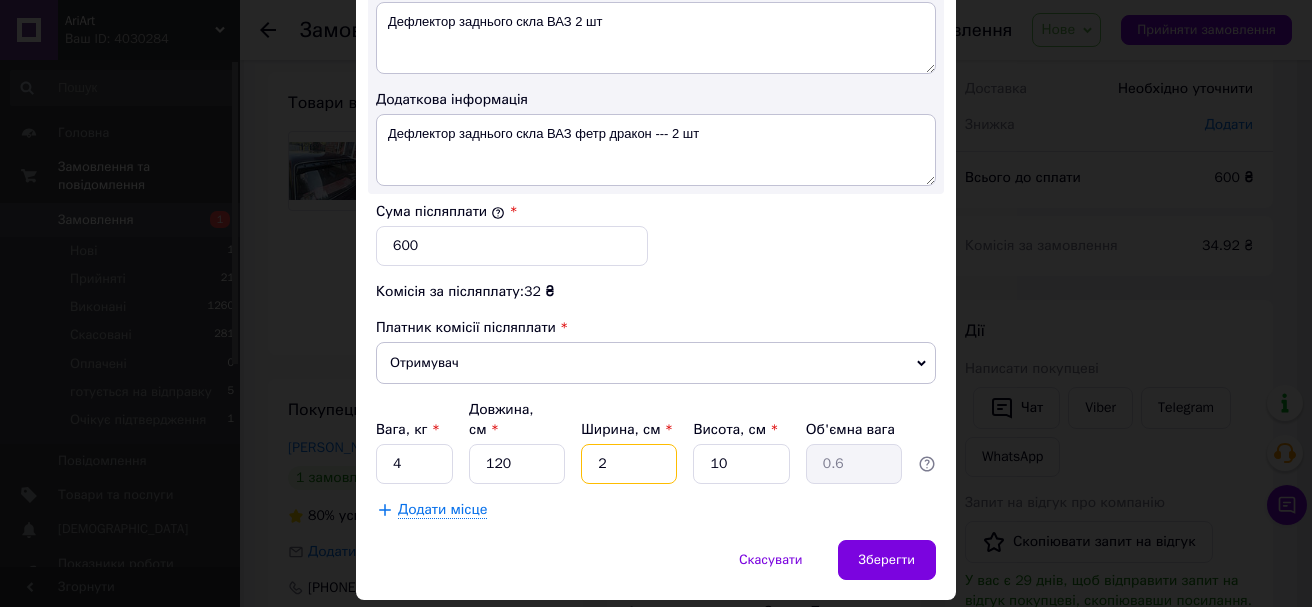 type 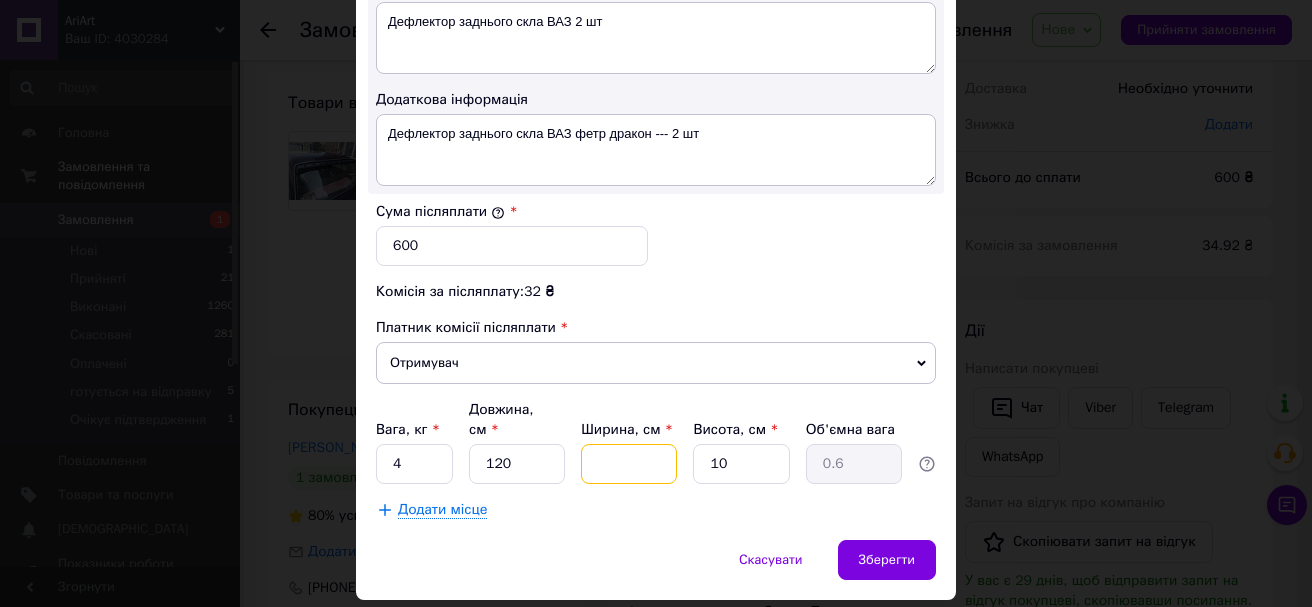 type 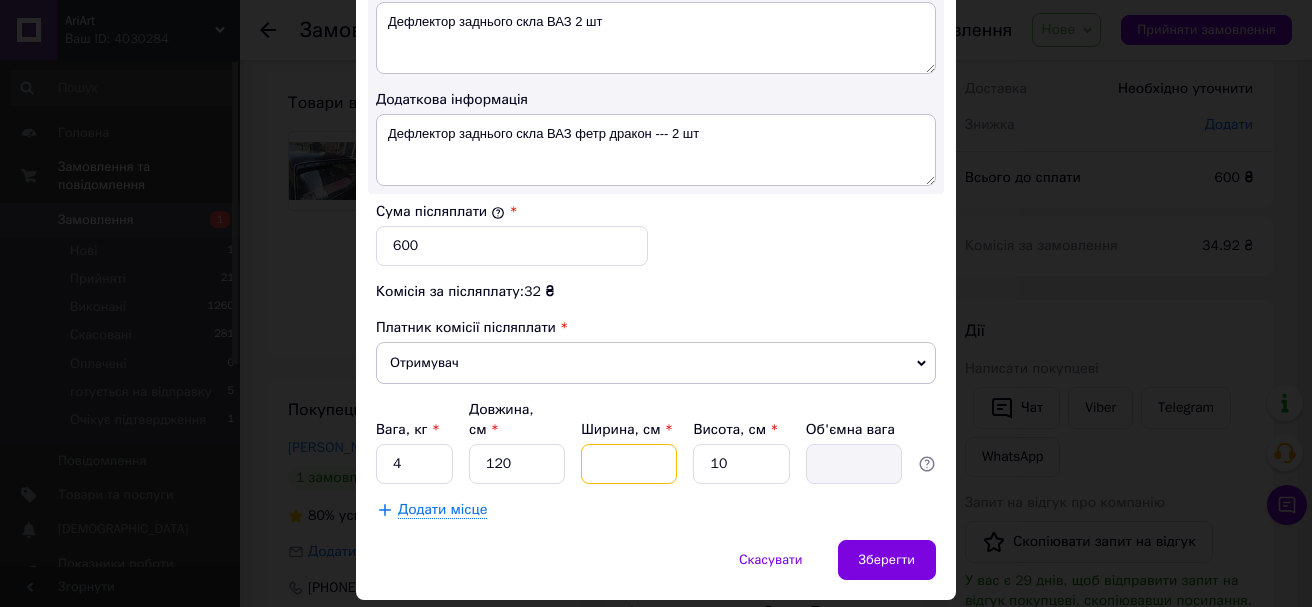 type on "1" 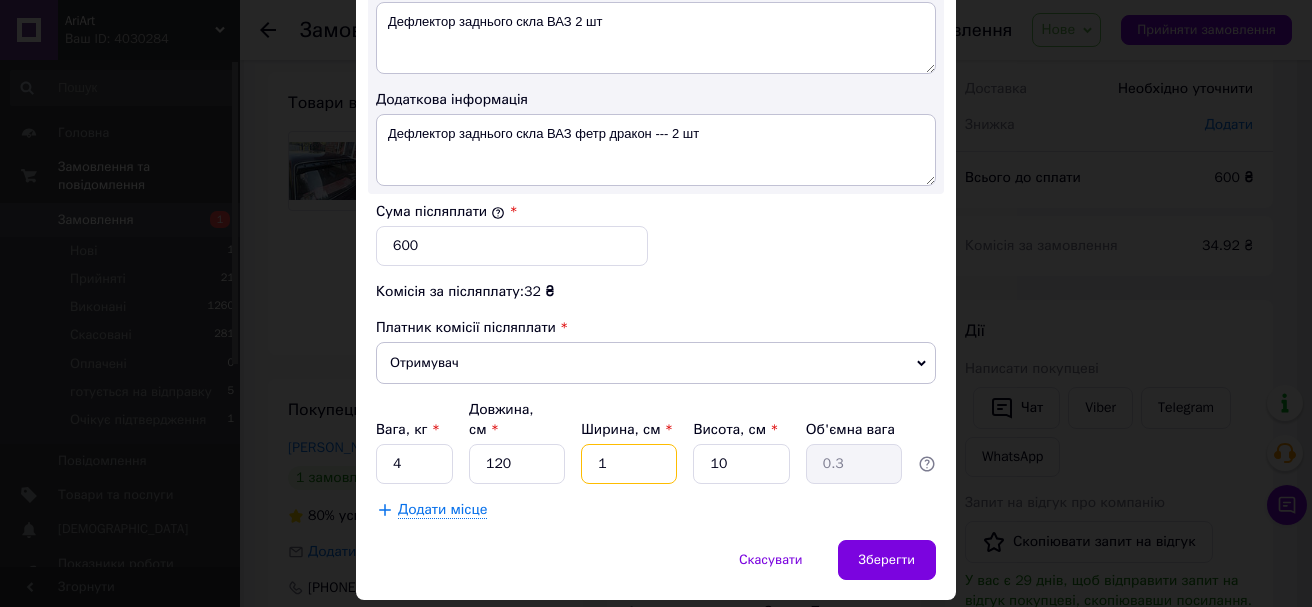 type on "12" 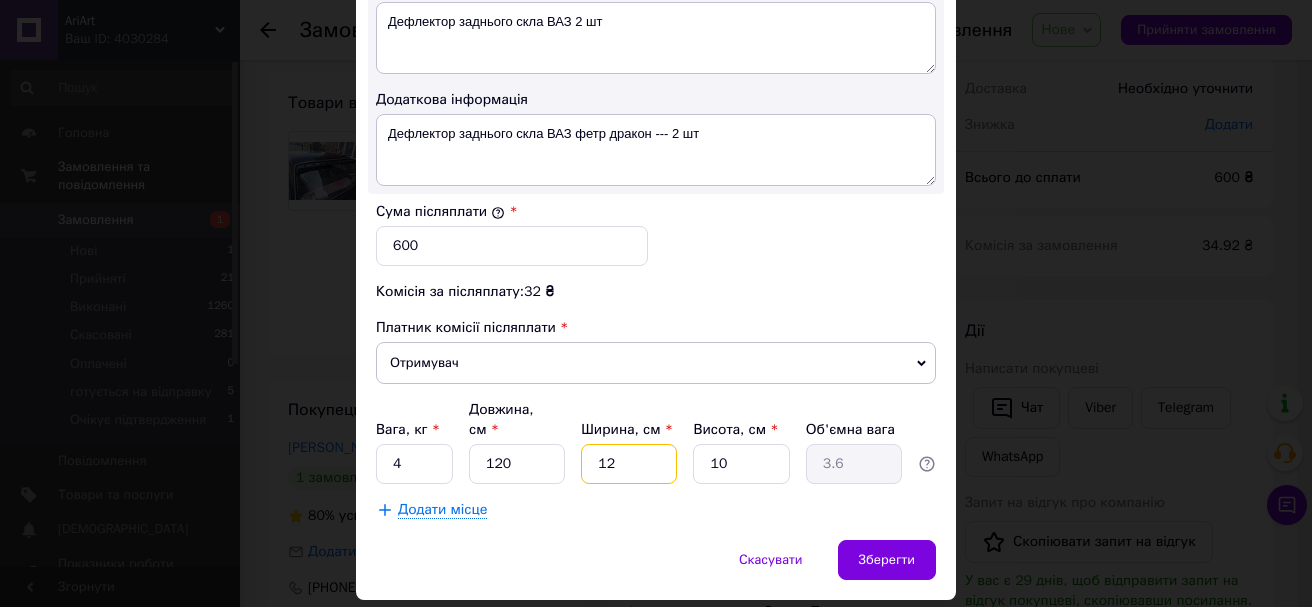 type on "12" 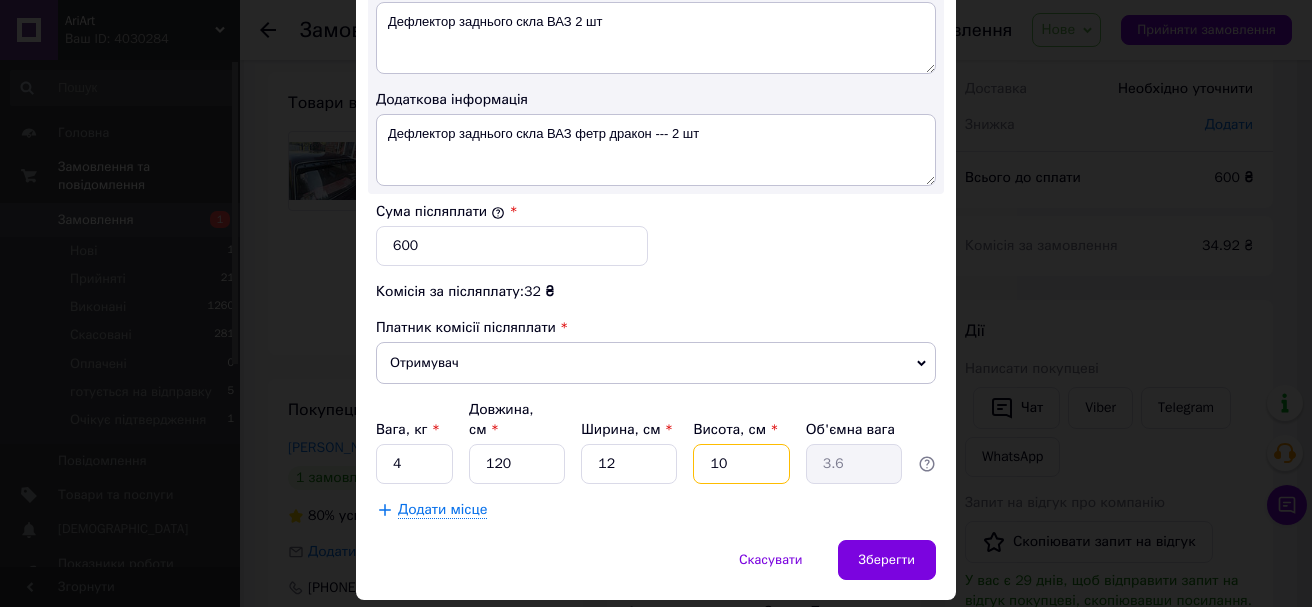 type on "1" 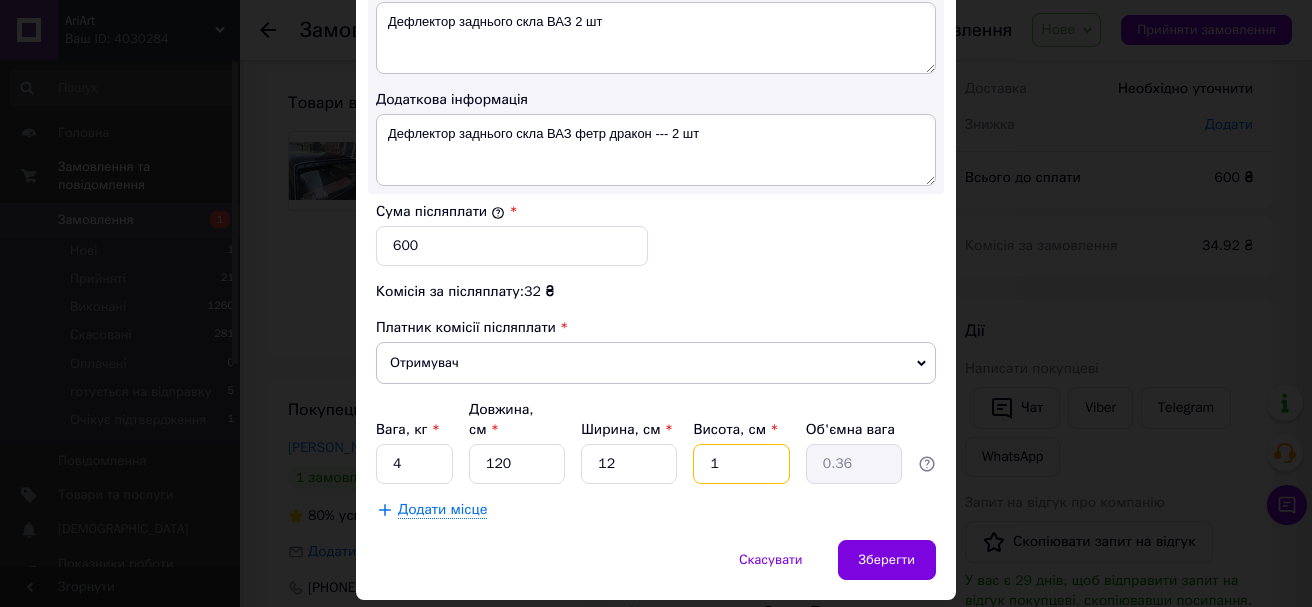 type on "12" 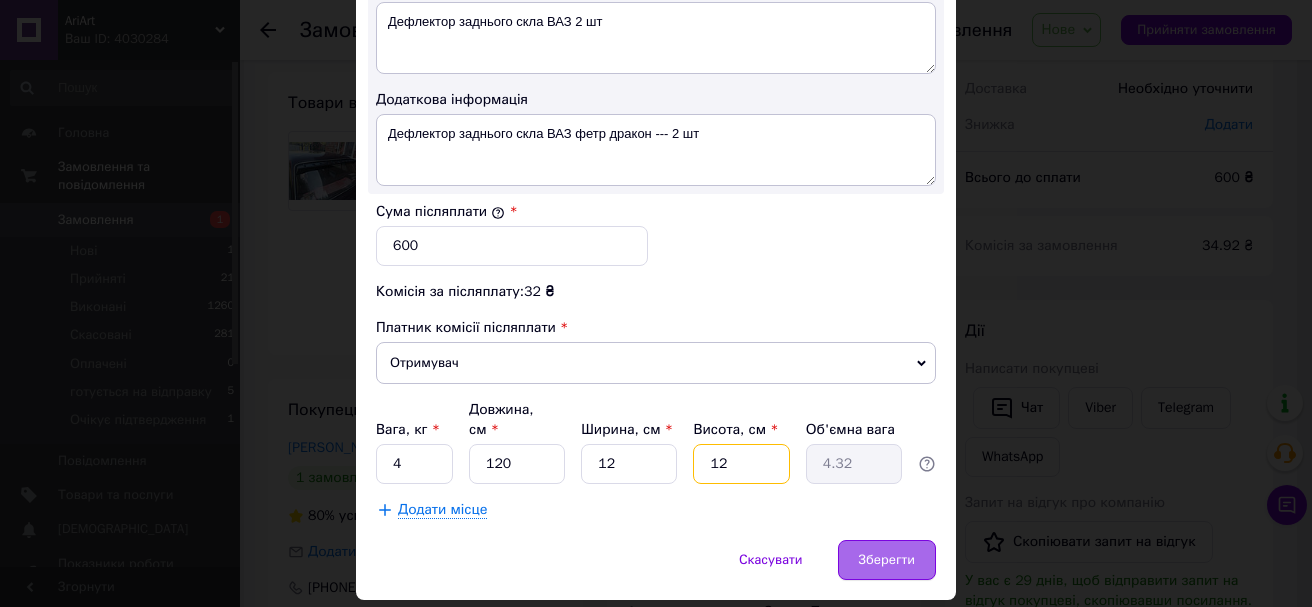 type on "12" 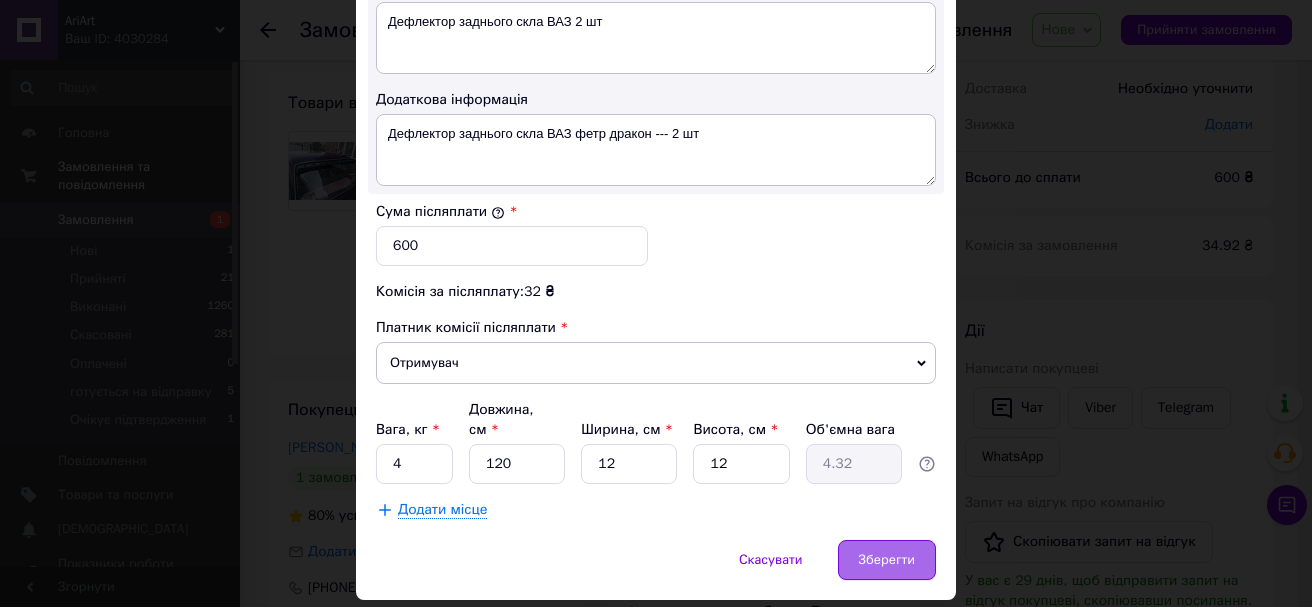 click on "Зберегти" at bounding box center (887, 560) 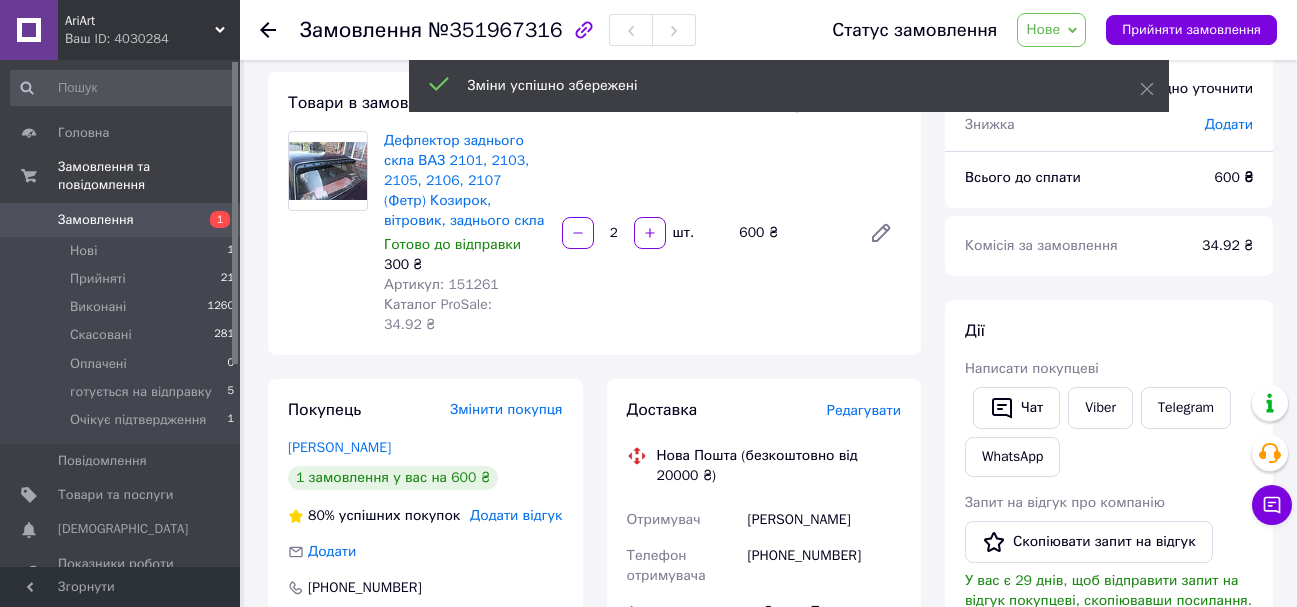 click on "Редагувати" at bounding box center (864, 410) 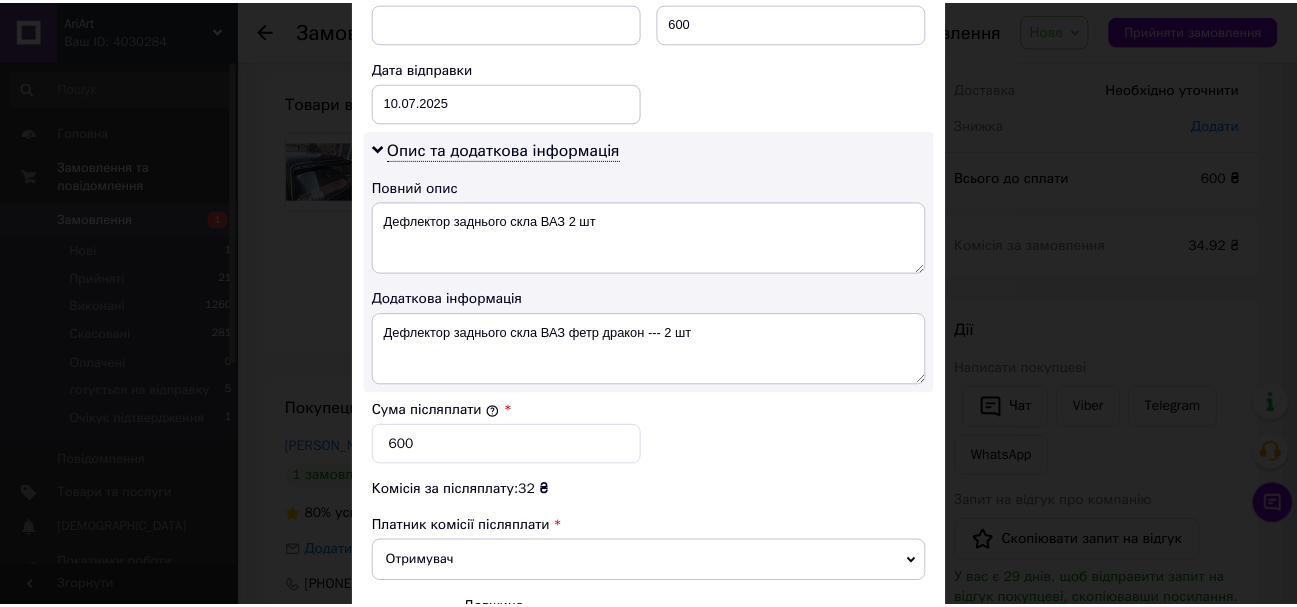 scroll, scrollTop: 1143, scrollLeft: 0, axis: vertical 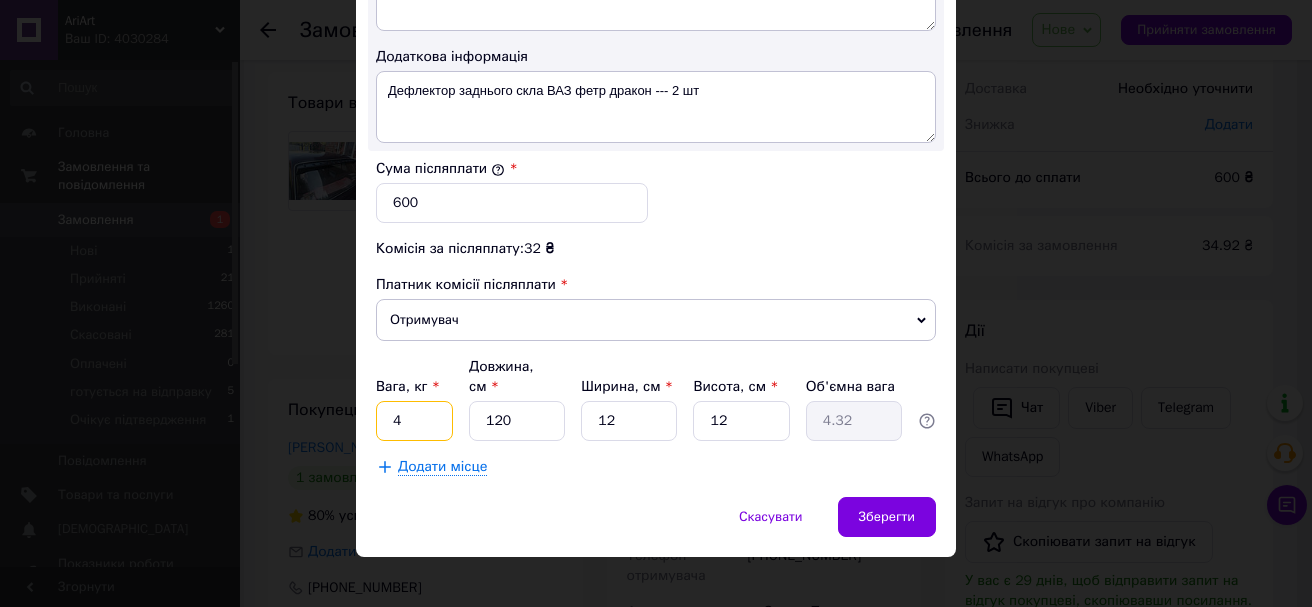 click on "4" at bounding box center [414, 421] 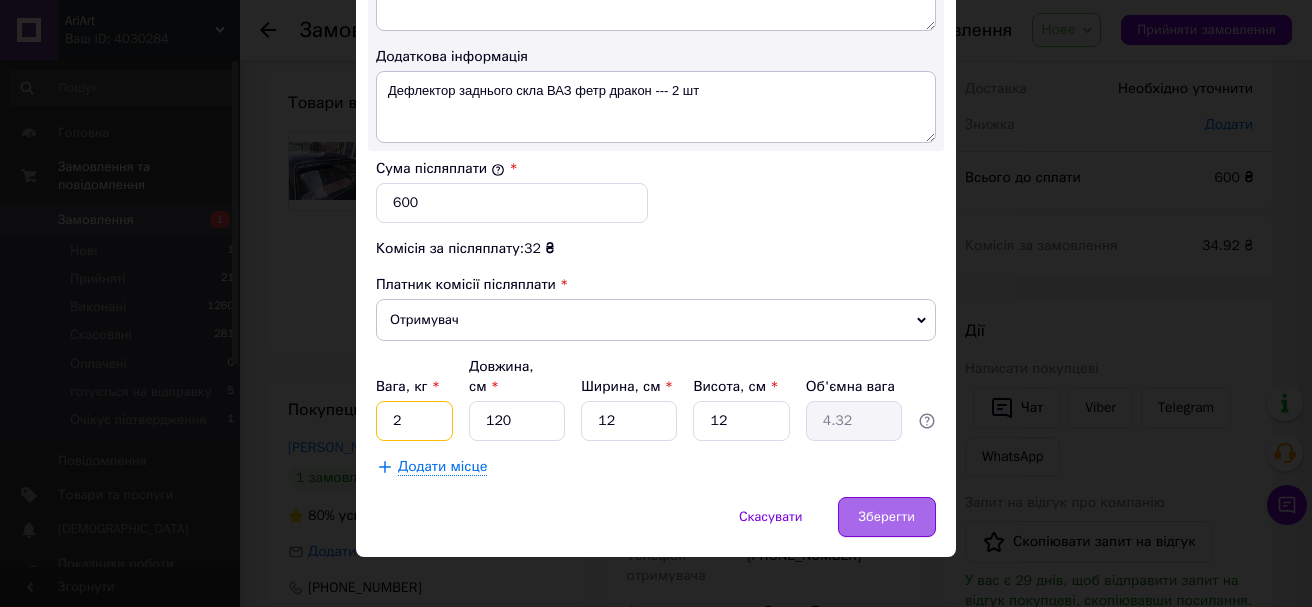 type on "2" 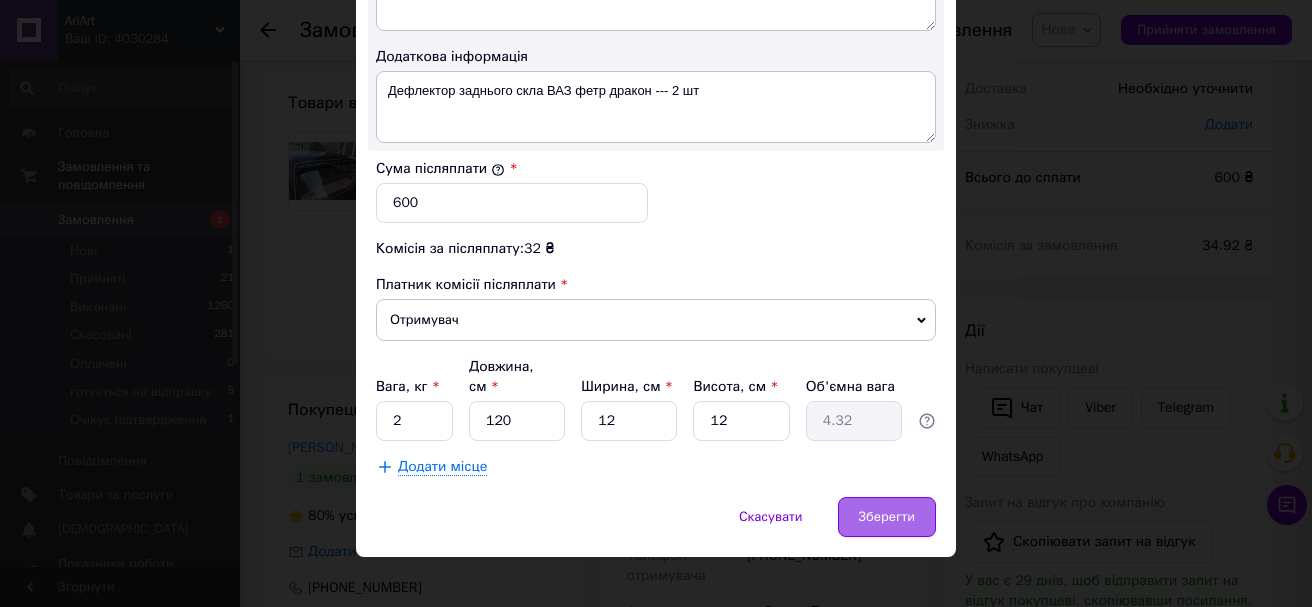 click on "Зберегти" at bounding box center (887, 517) 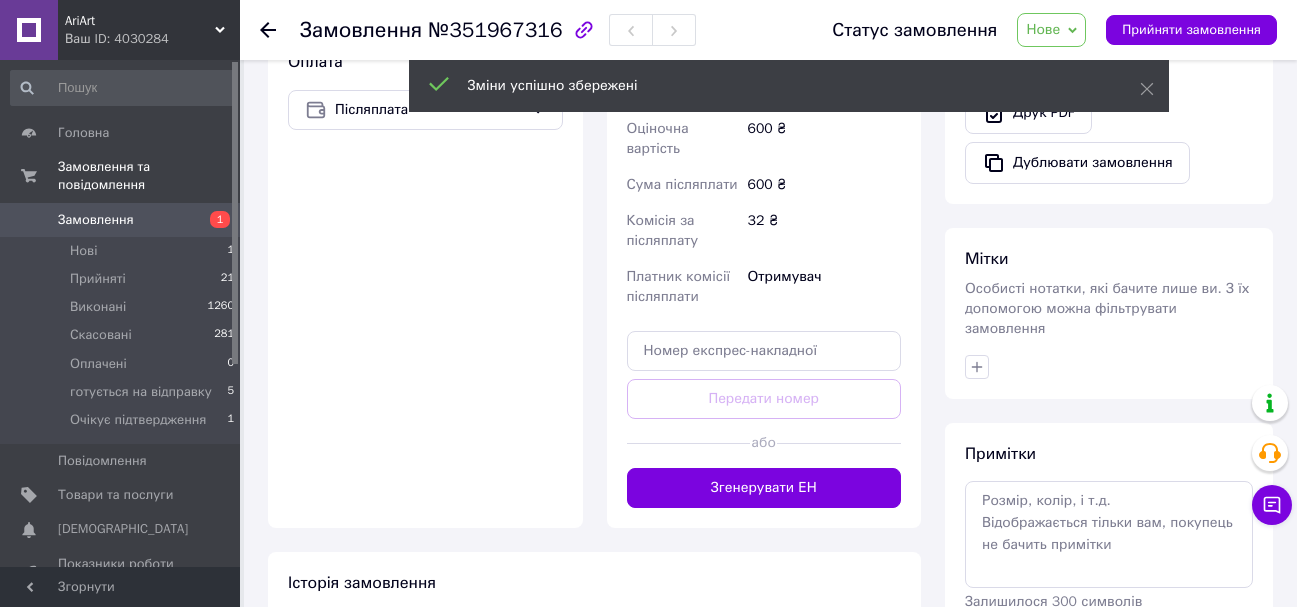scroll, scrollTop: 900, scrollLeft: 0, axis: vertical 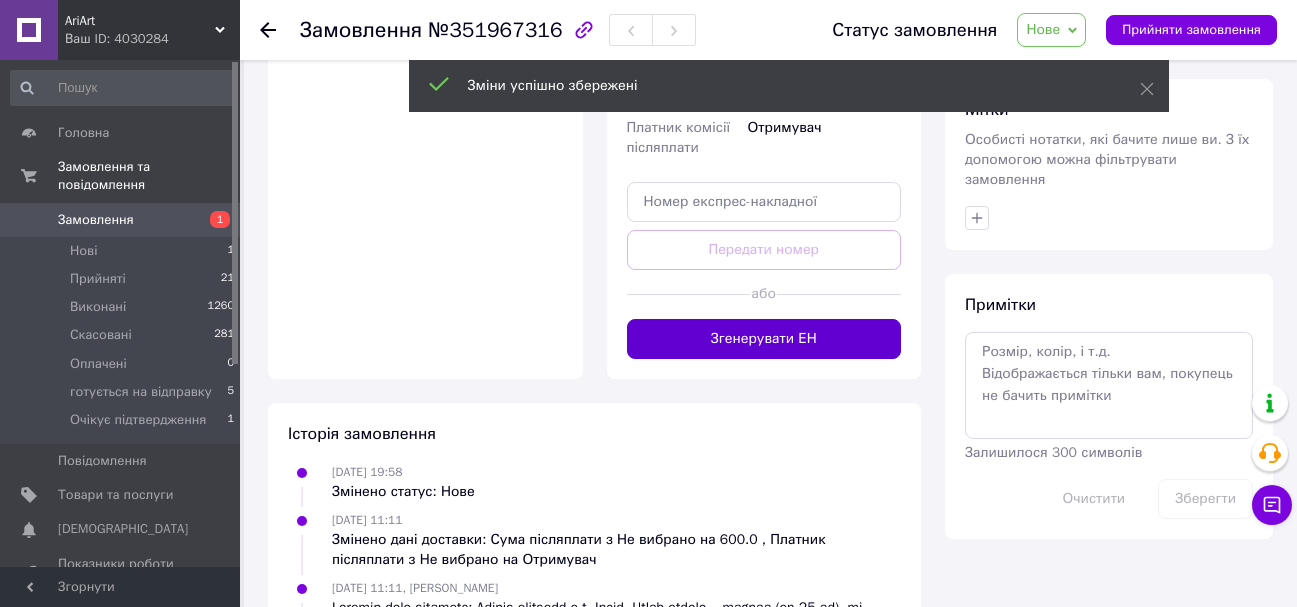 click on "Згенерувати ЕН" at bounding box center [764, 339] 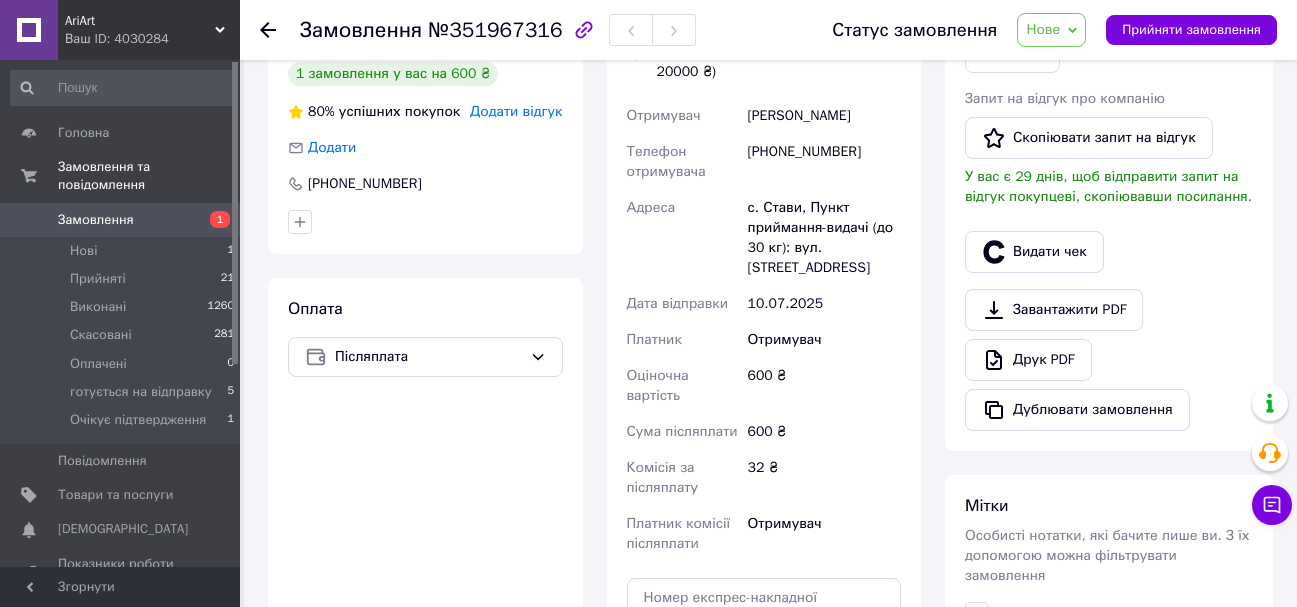 scroll, scrollTop: 500, scrollLeft: 0, axis: vertical 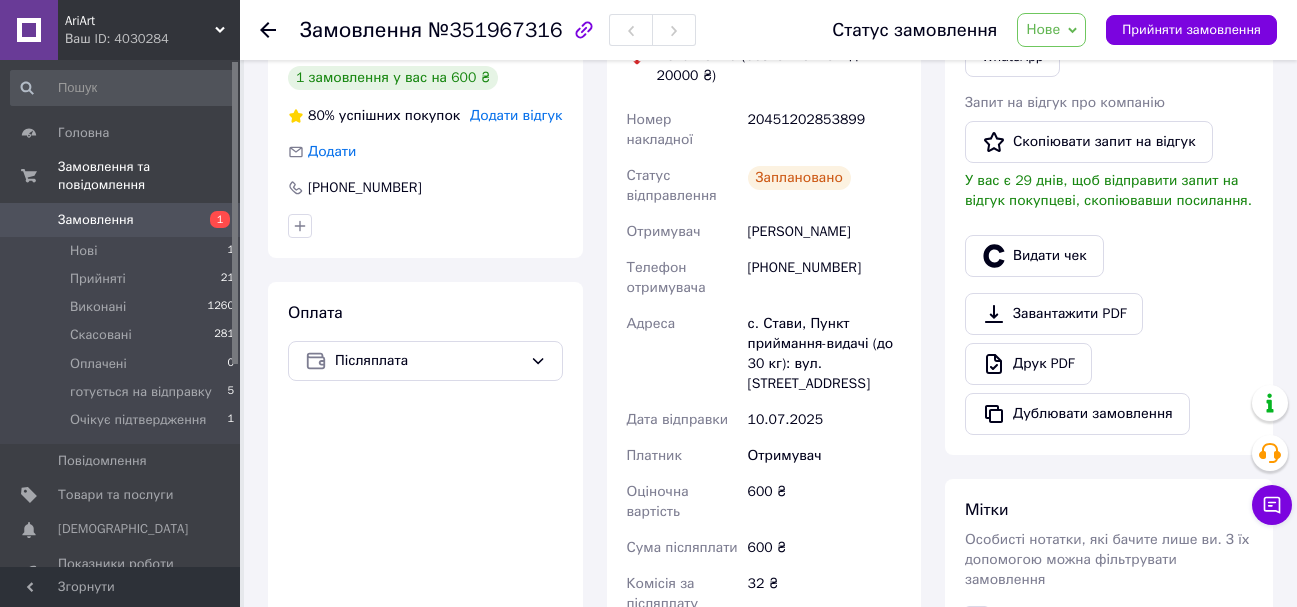 click 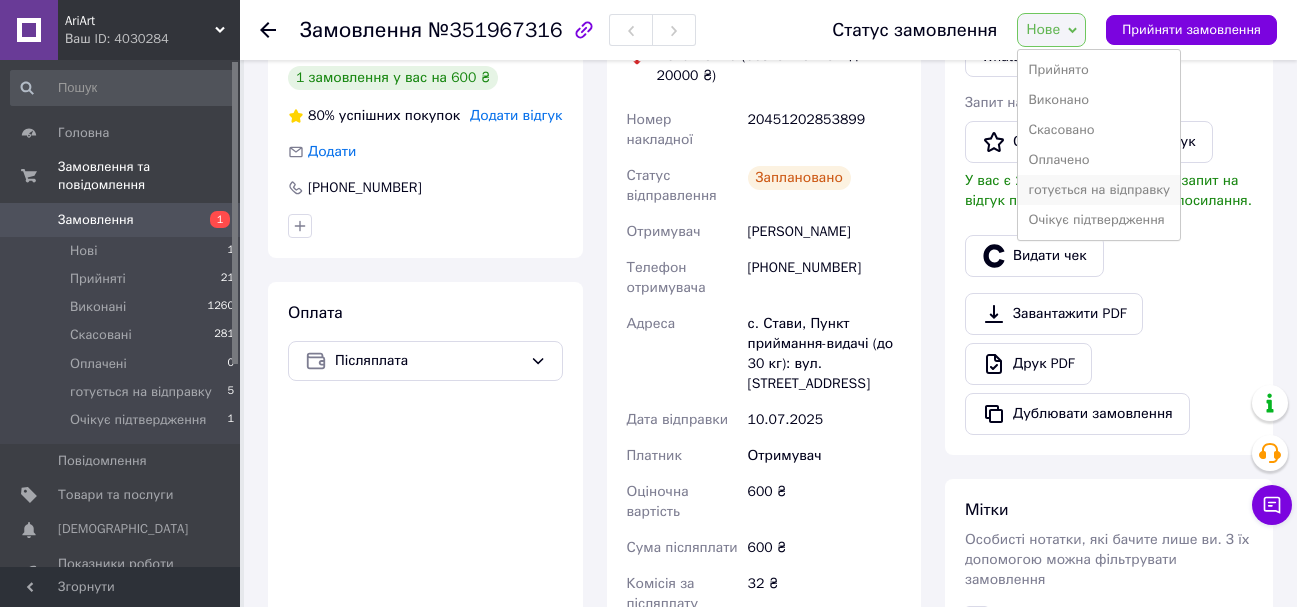 click on "готується на відправку" at bounding box center (1099, 190) 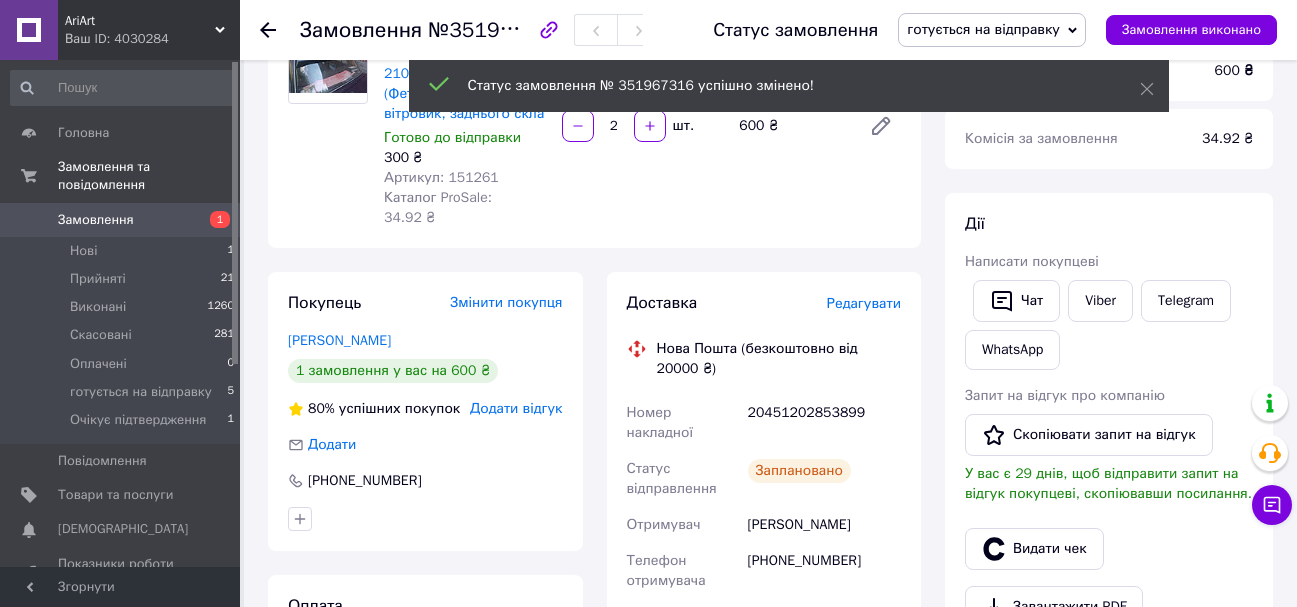 scroll, scrollTop: 100, scrollLeft: 0, axis: vertical 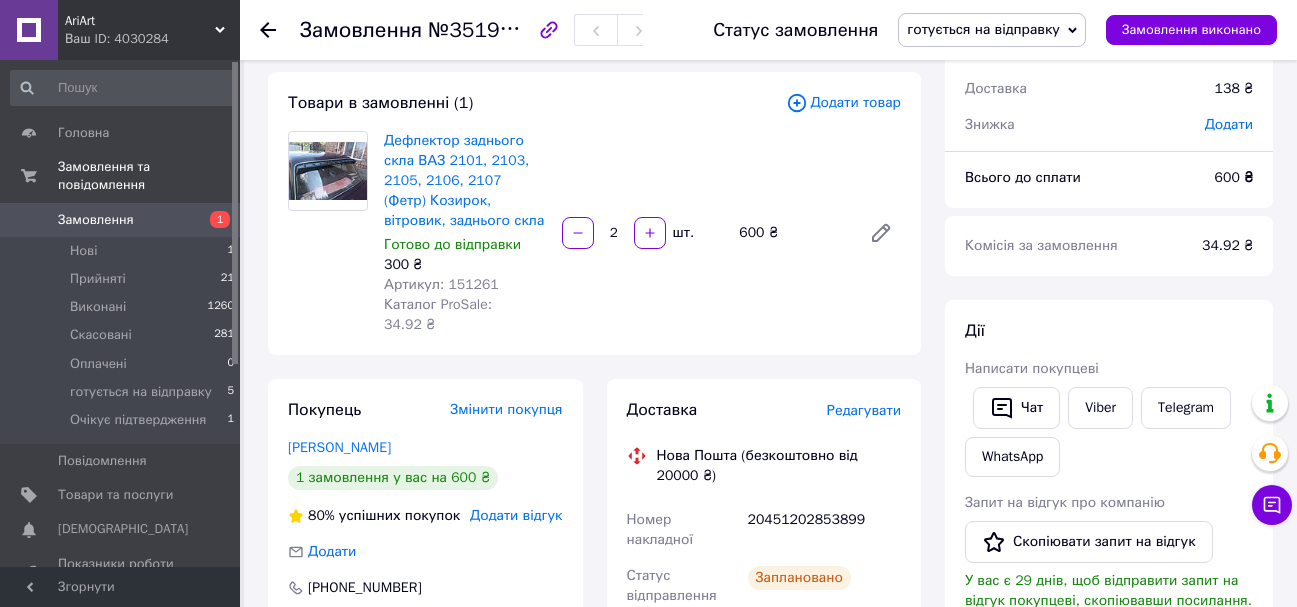 click on "Артикул: 151261" at bounding box center (441, 284) 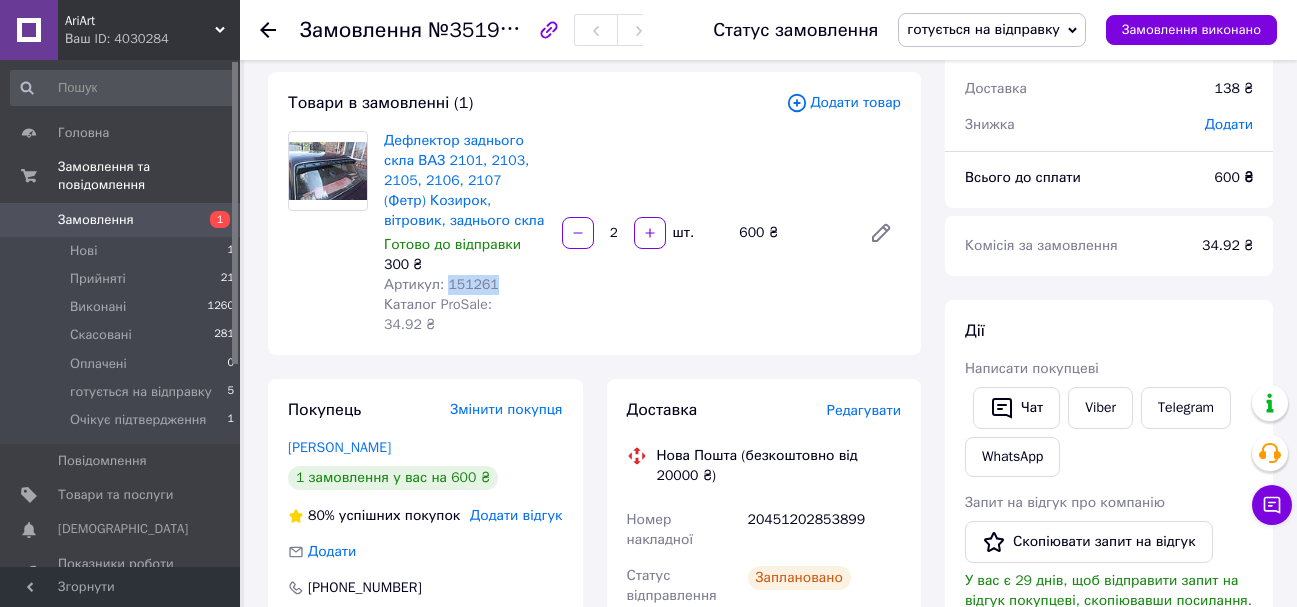 click on "Артикул: 151261" at bounding box center [441, 284] 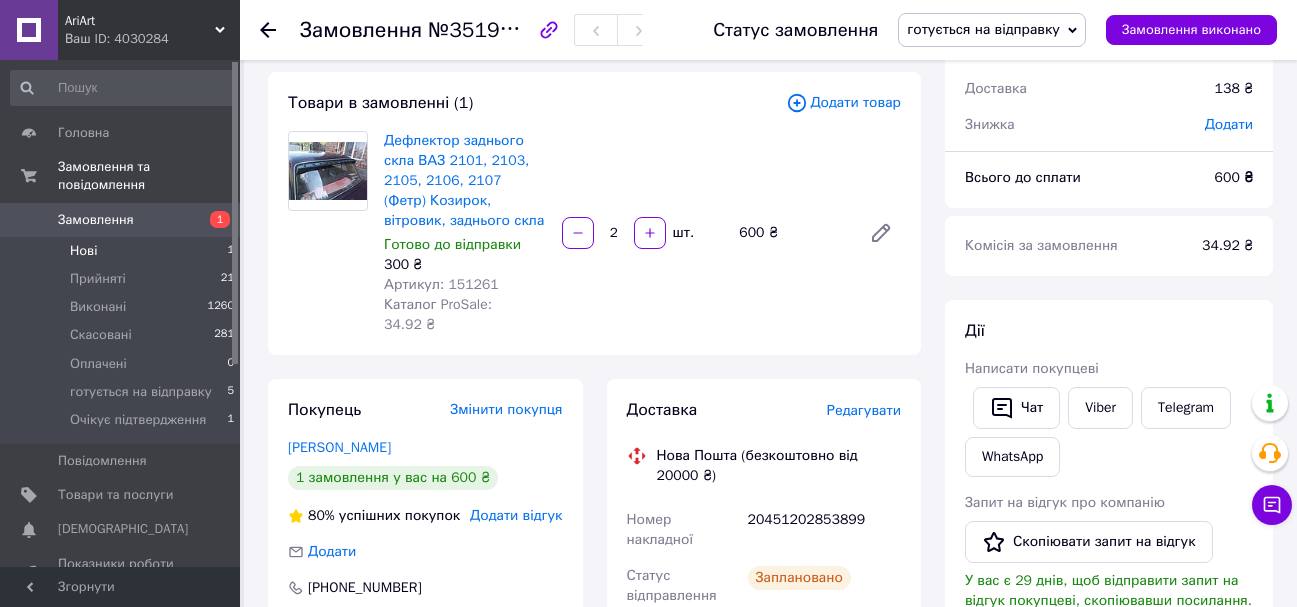 click on "Нові 1" at bounding box center (123, 251) 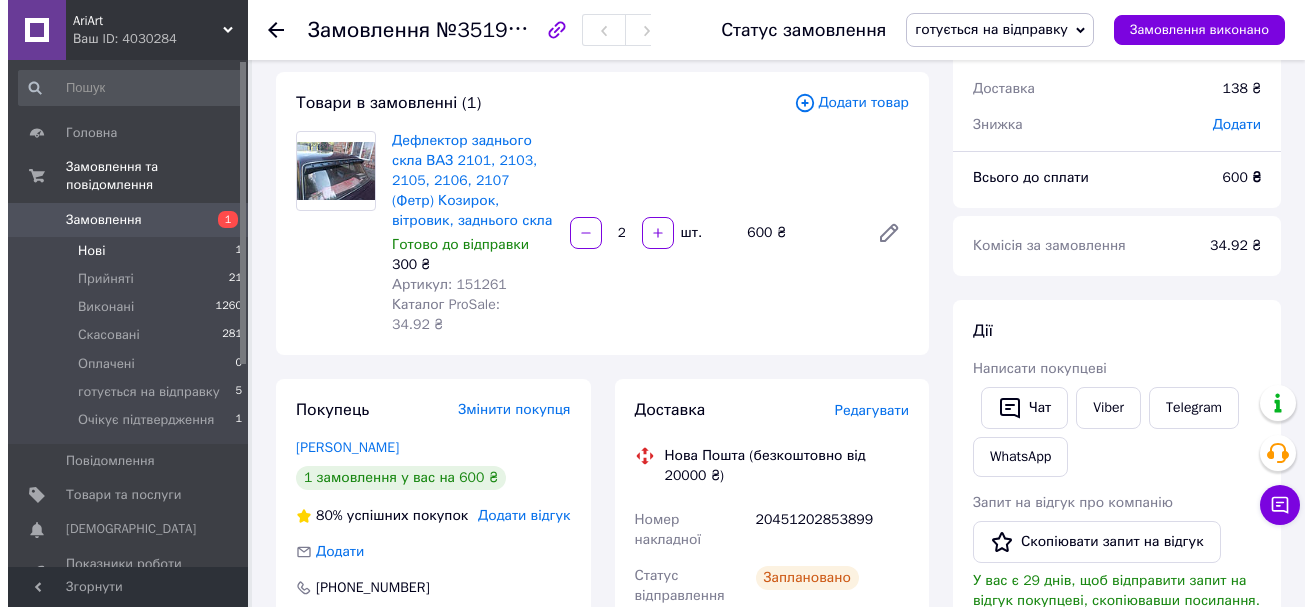 scroll, scrollTop: 0, scrollLeft: 0, axis: both 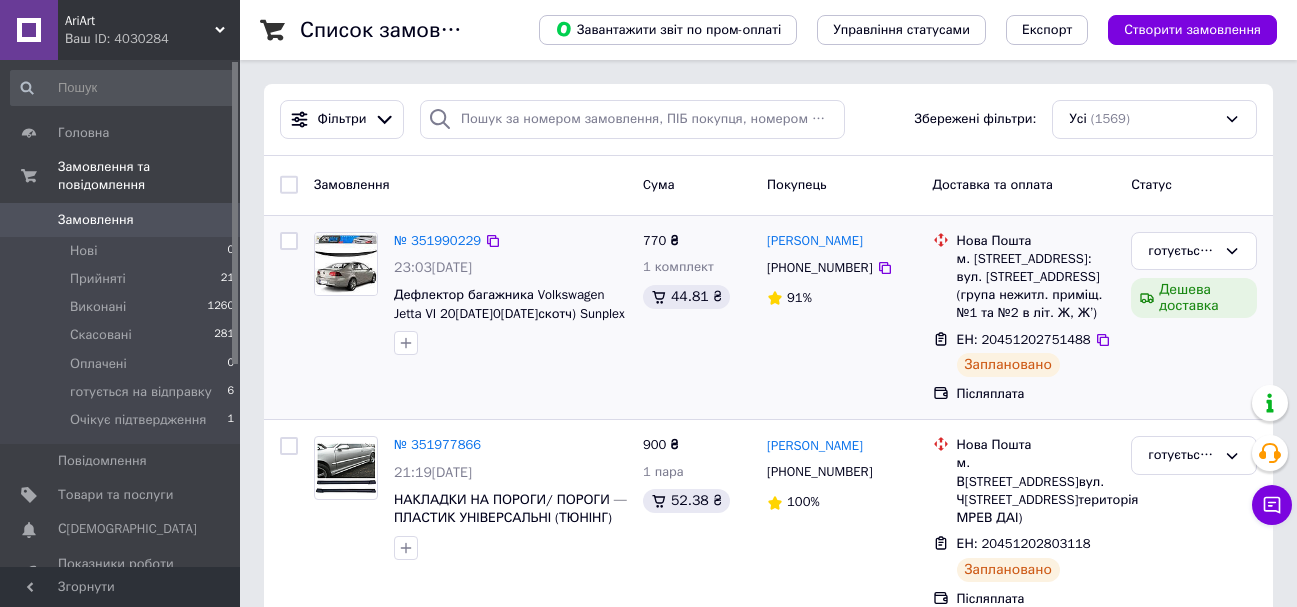 click at bounding box center [510, 343] 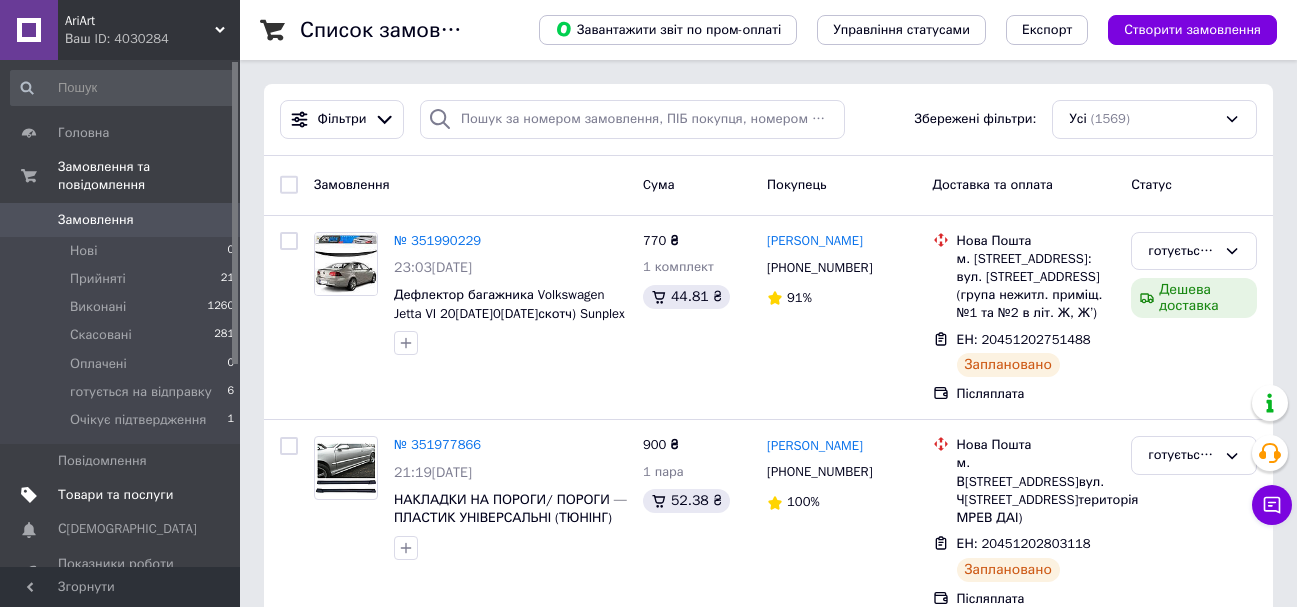 click on "Товари та послуги" at bounding box center (121, 495) 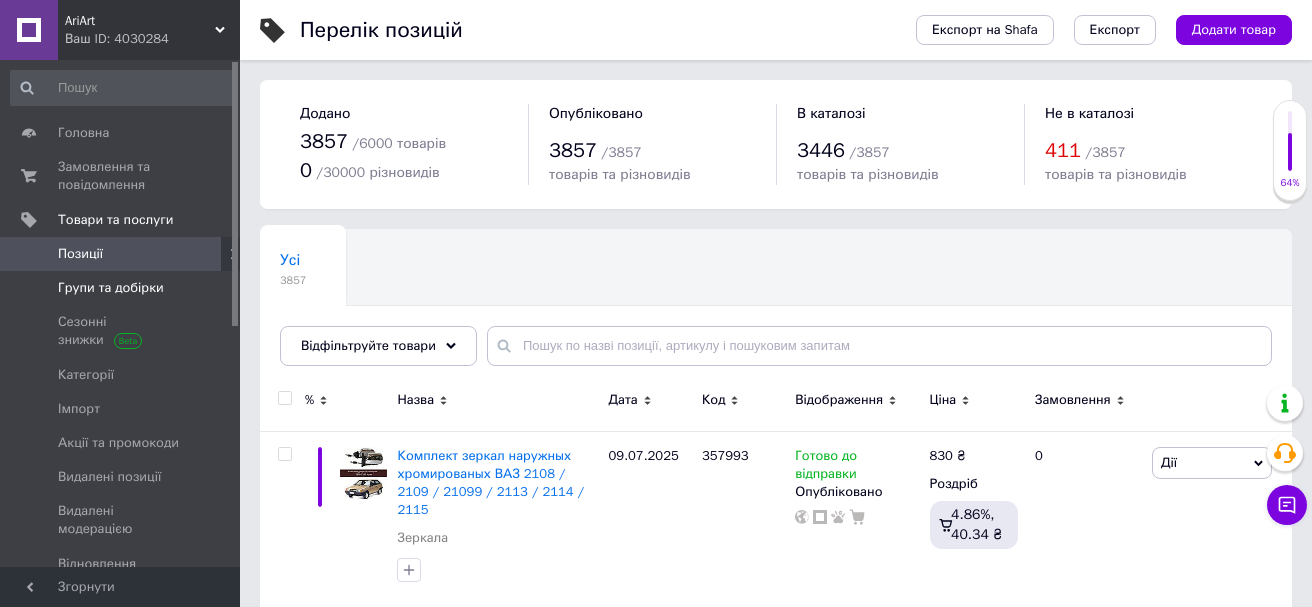 click on "Групи та добірки" at bounding box center (121, 288) 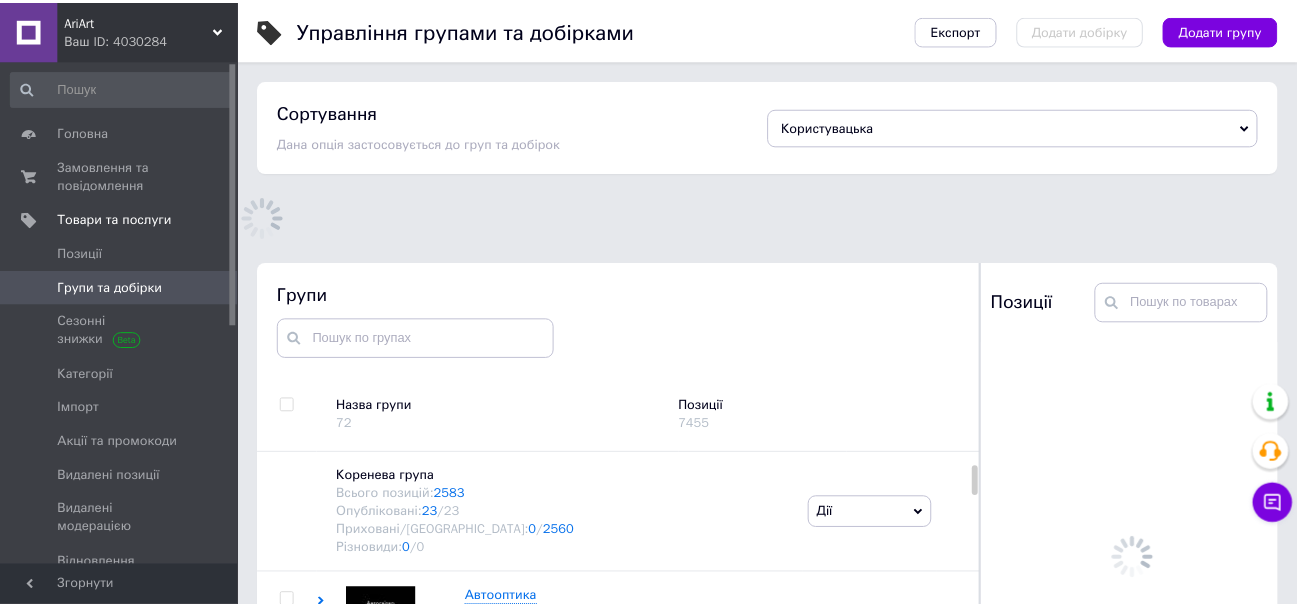 scroll, scrollTop: 113, scrollLeft: 0, axis: vertical 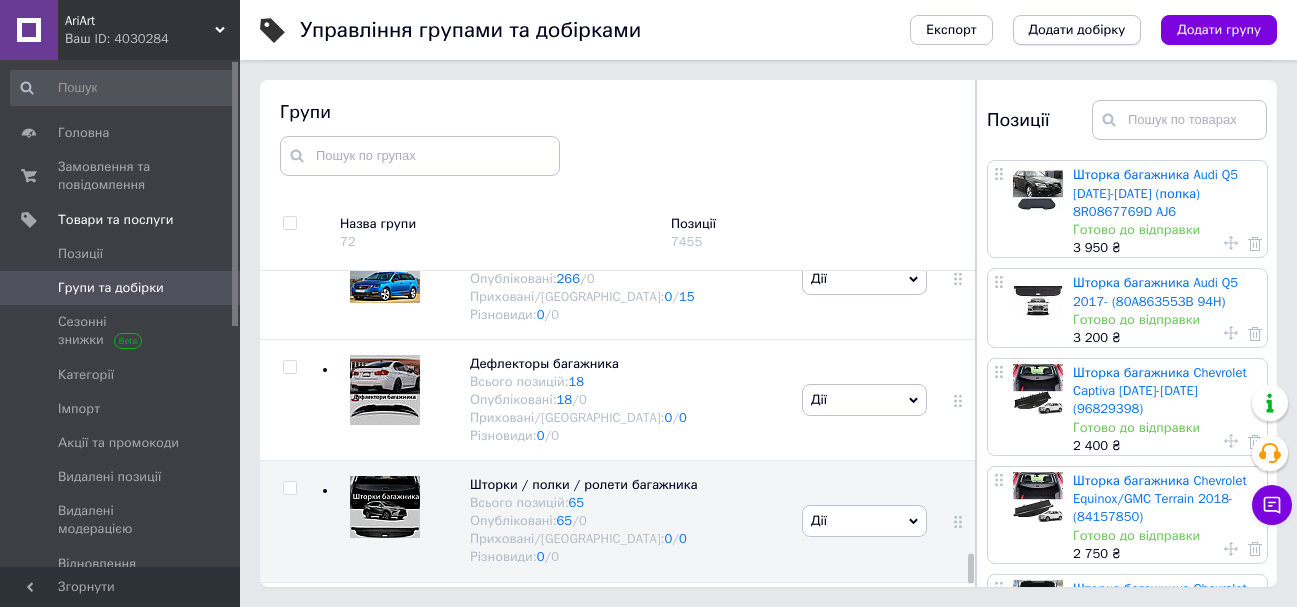 click on "Додати добірку" at bounding box center (1077, 30) 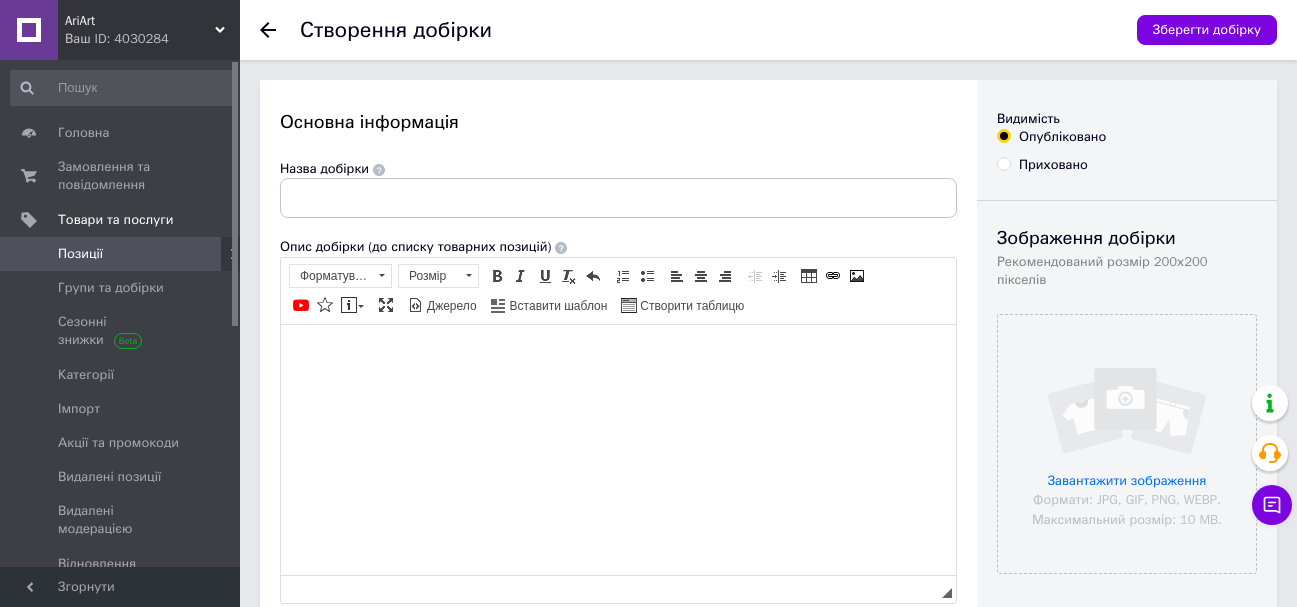 scroll, scrollTop: 0, scrollLeft: 0, axis: both 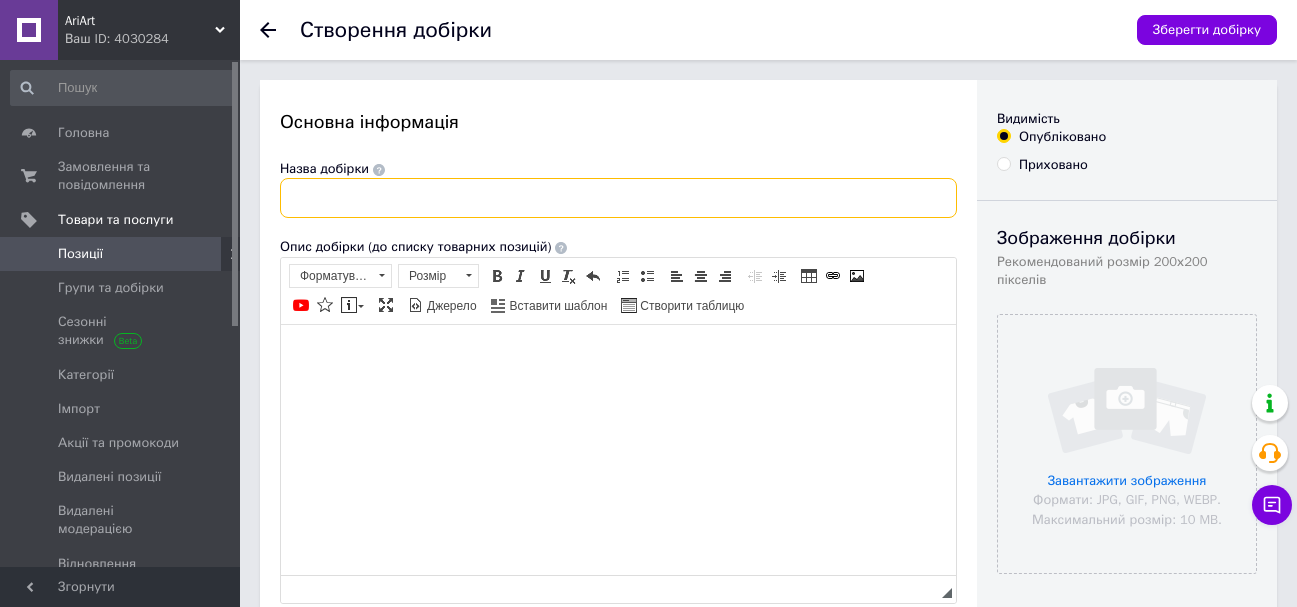 click at bounding box center (618, 198) 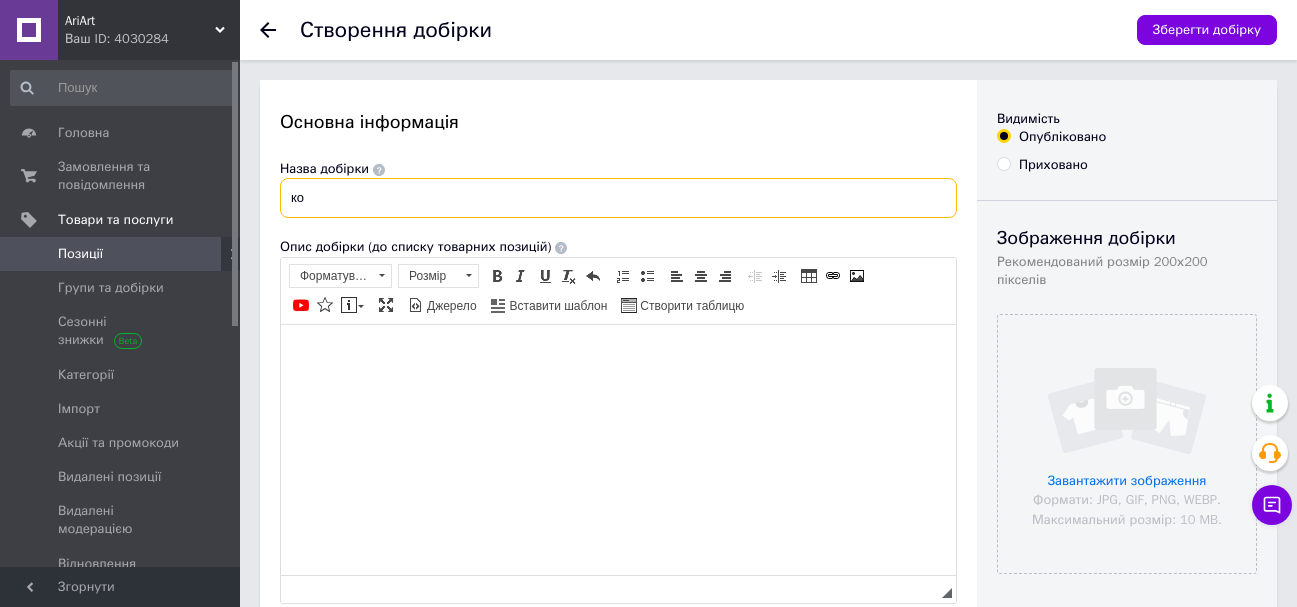type on "к" 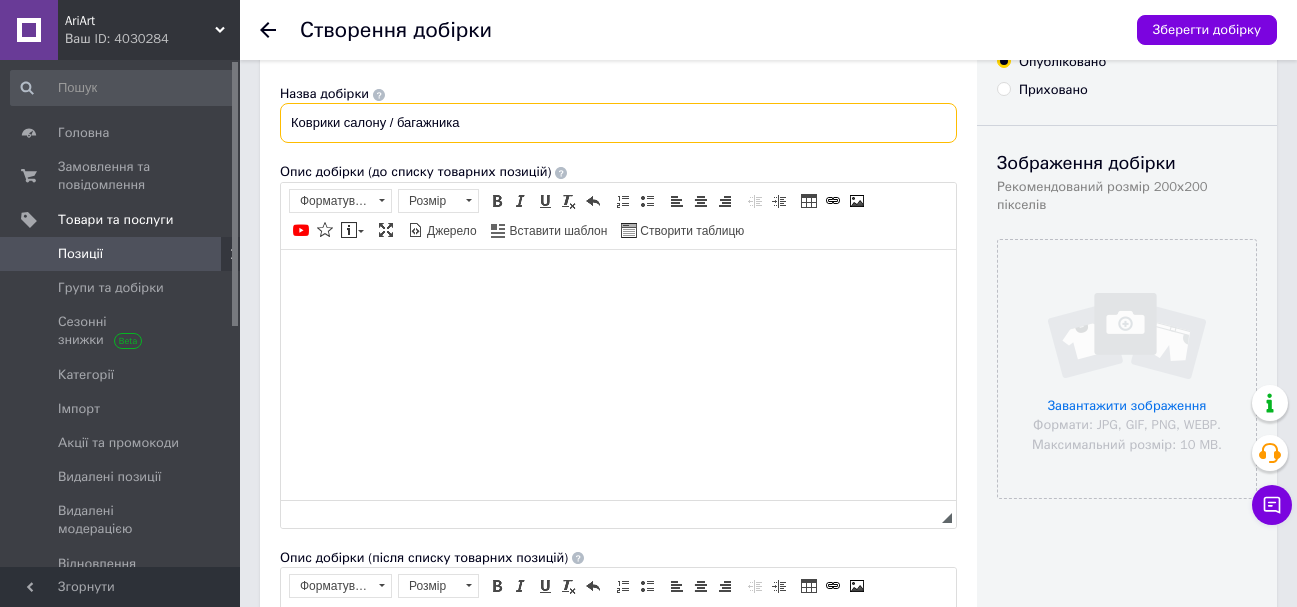 scroll, scrollTop: 200, scrollLeft: 0, axis: vertical 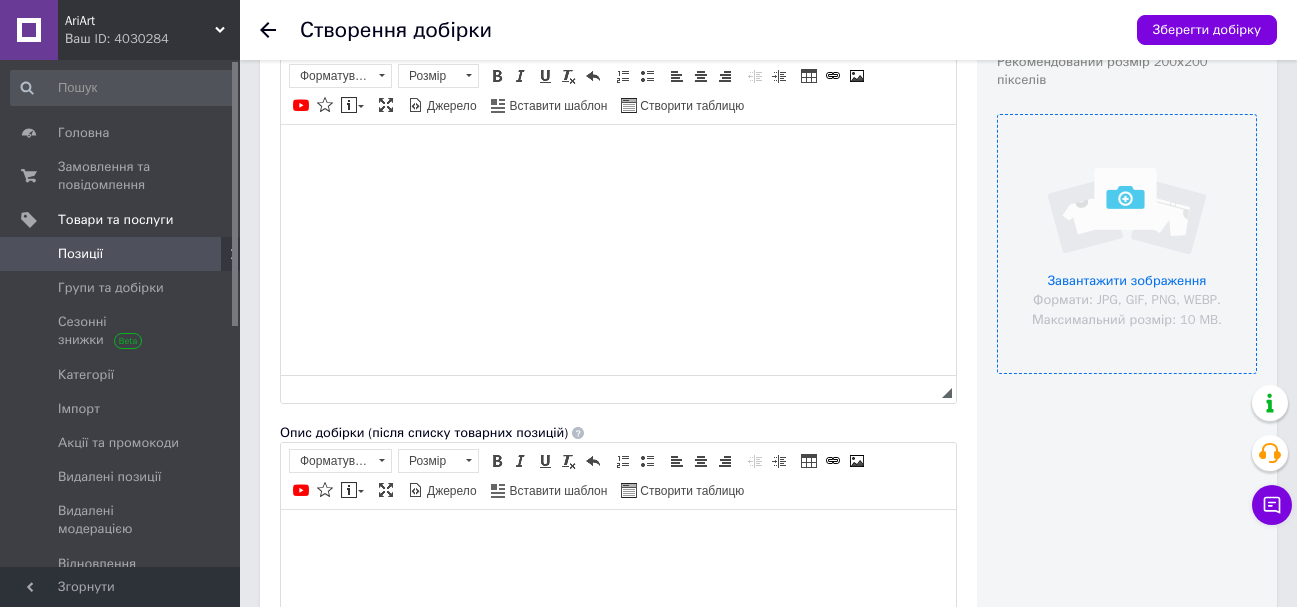 type on "Коврики салону / багажника" 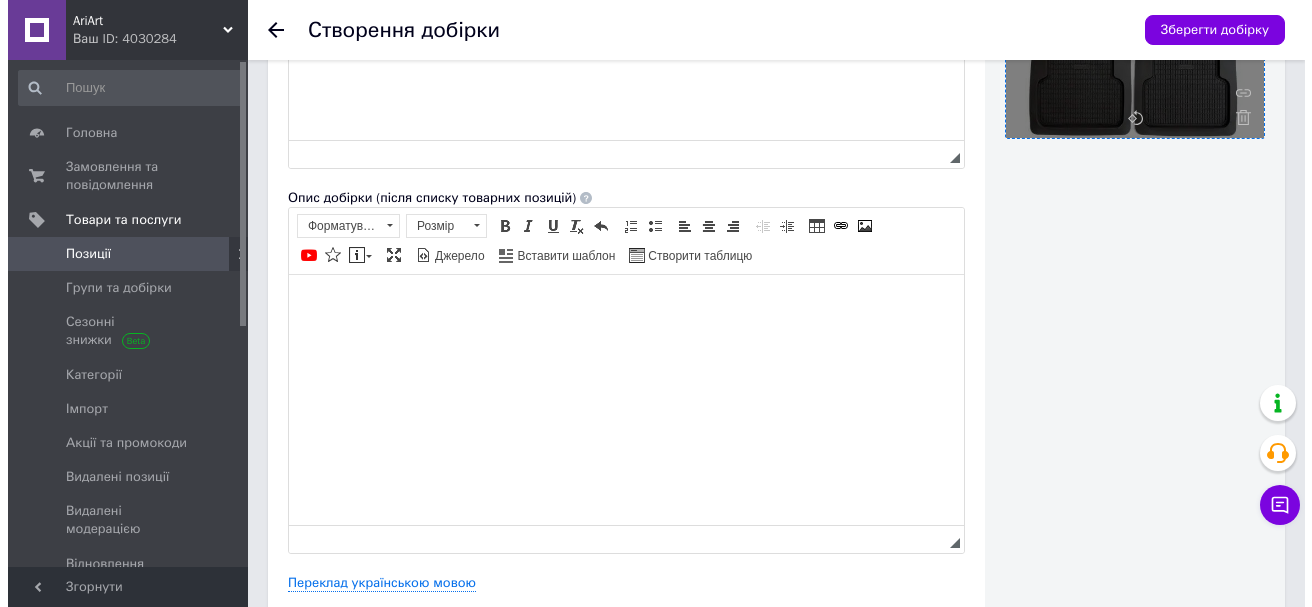 scroll, scrollTop: 470, scrollLeft: 0, axis: vertical 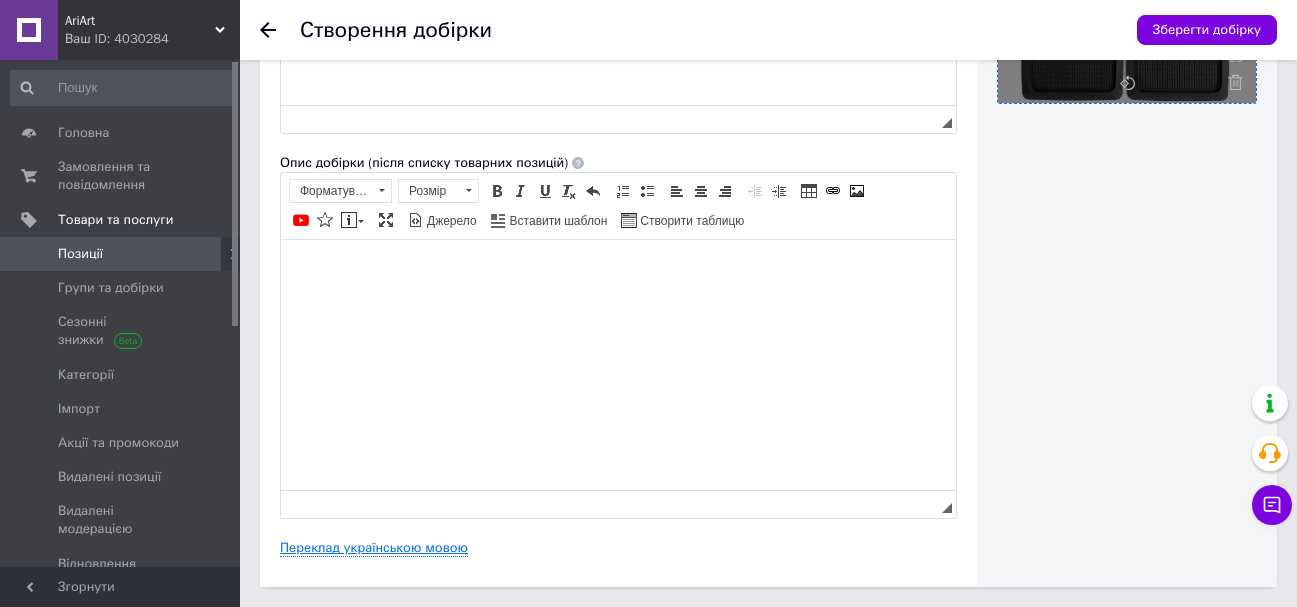click on "Переклад українською мовою" at bounding box center [374, 548] 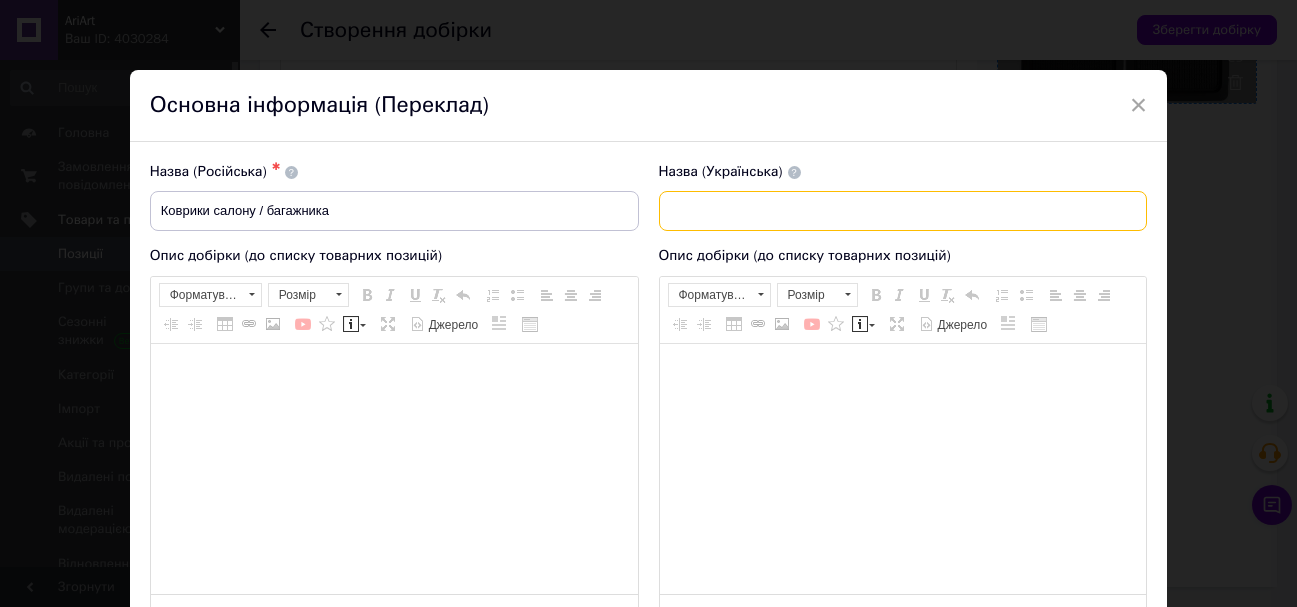 click at bounding box center (903, 211) 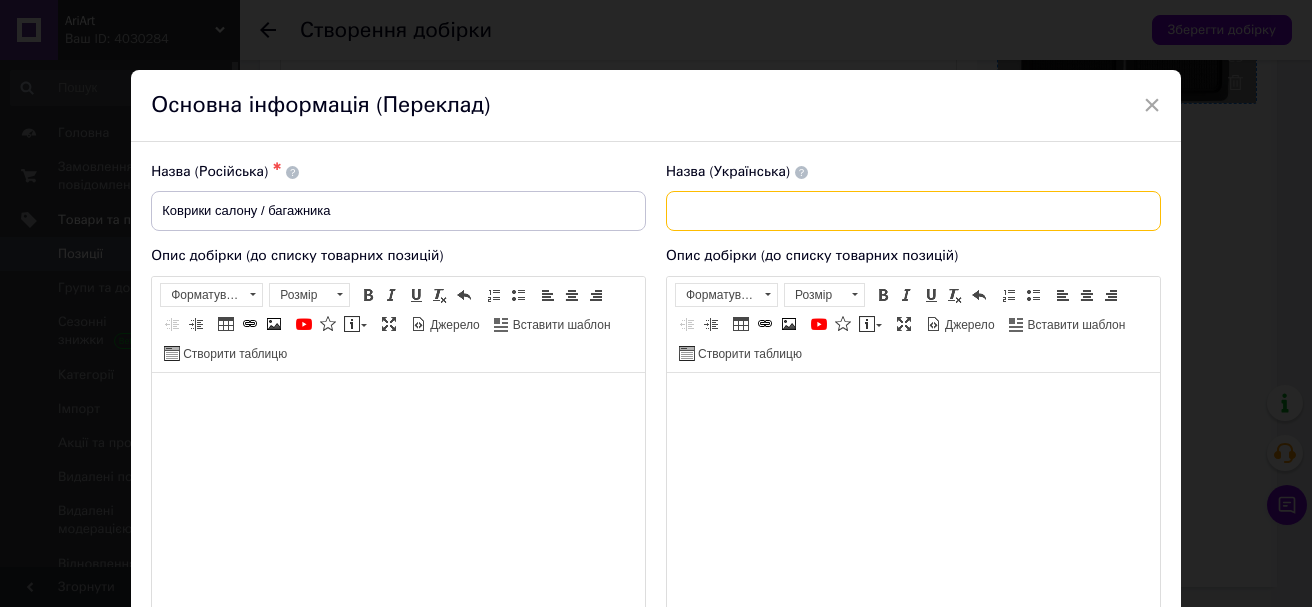 scroll, scrollTop: 0, scrollLeft: 0, axis: both 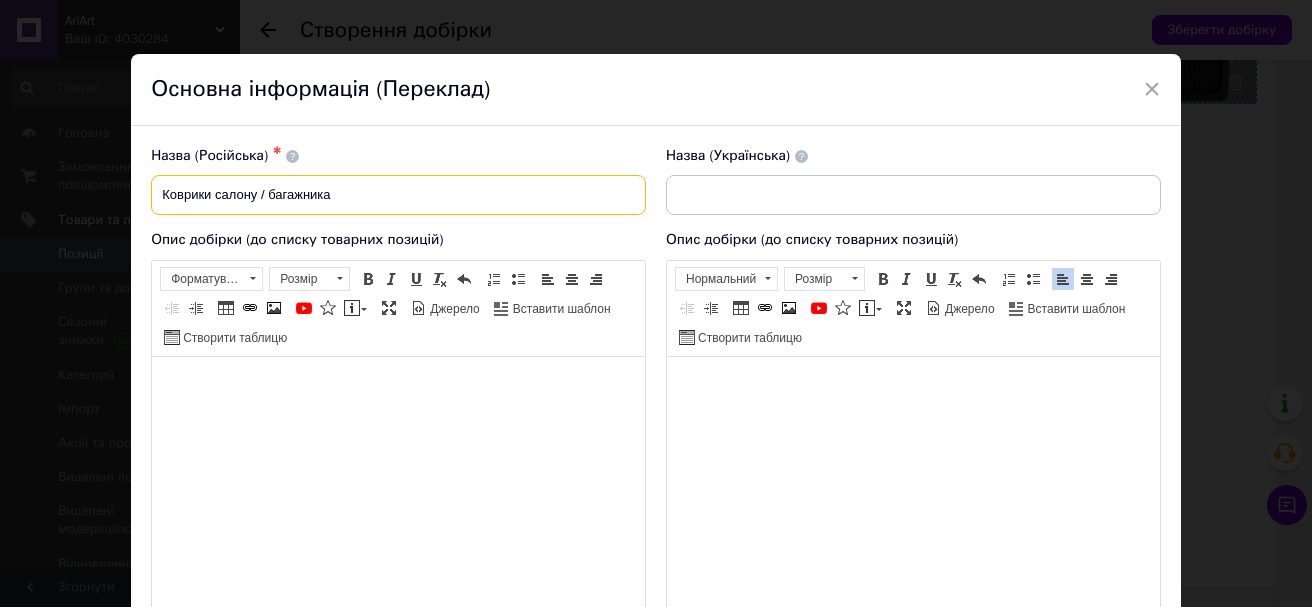drag, startPoint x: 457, startPoint y: 187, endPoint x: 164, endPoint y: 206, distance: 293.6154 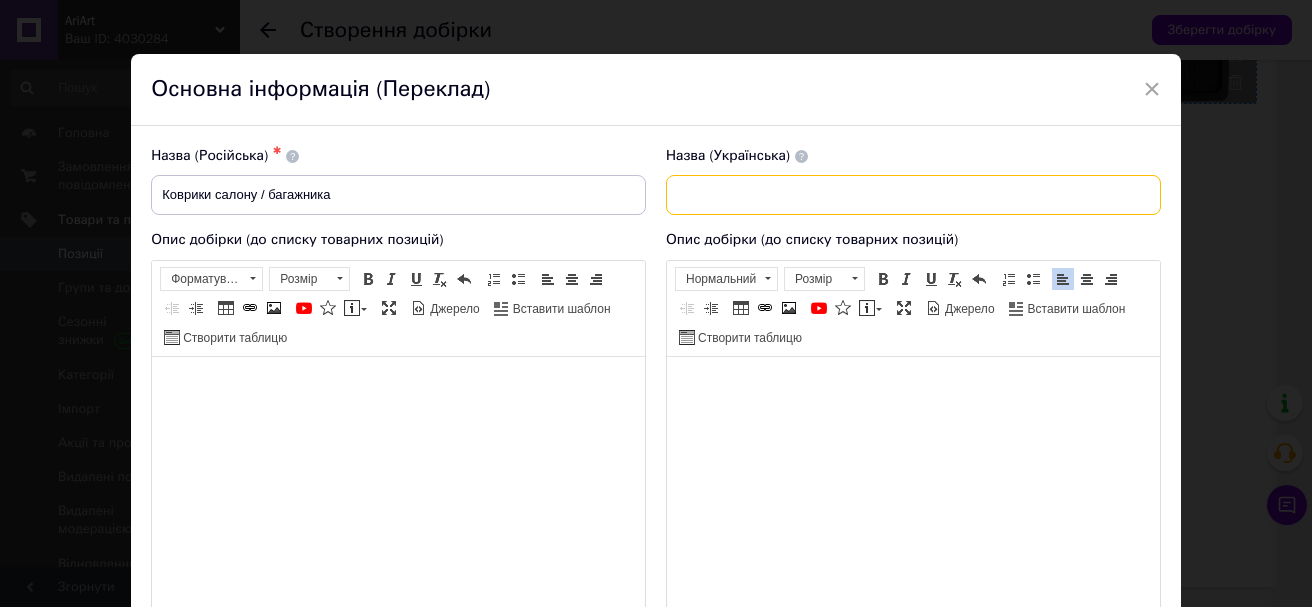 click at bounding box center [913, 195] 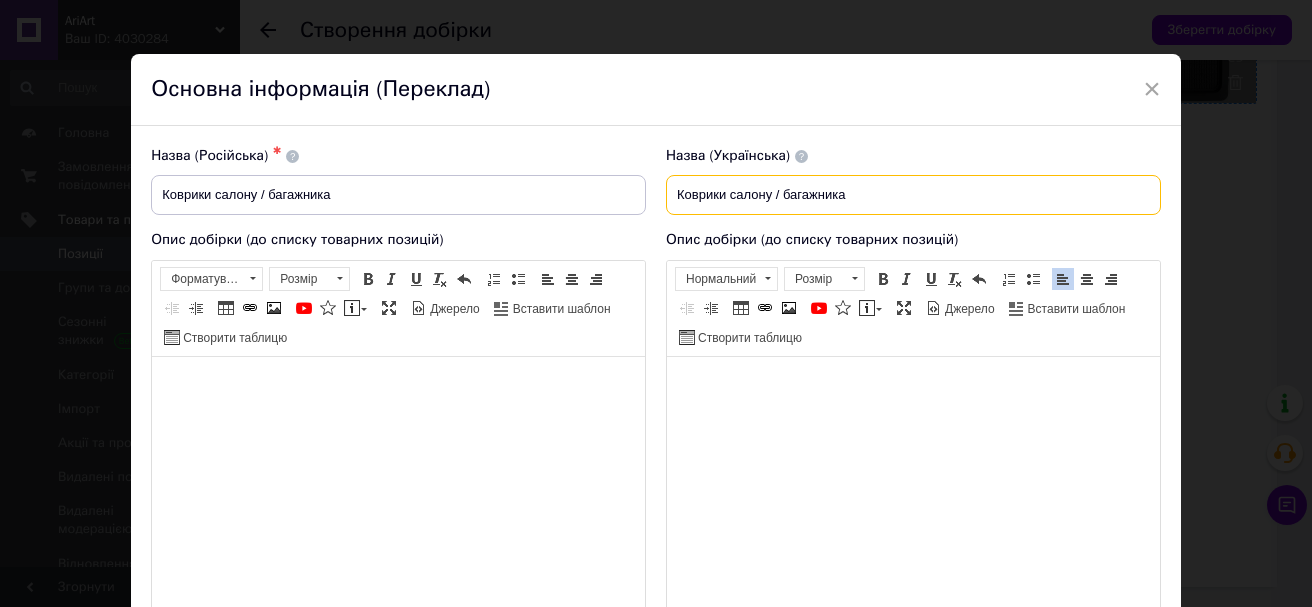 type on "Коврики салону / багажника" 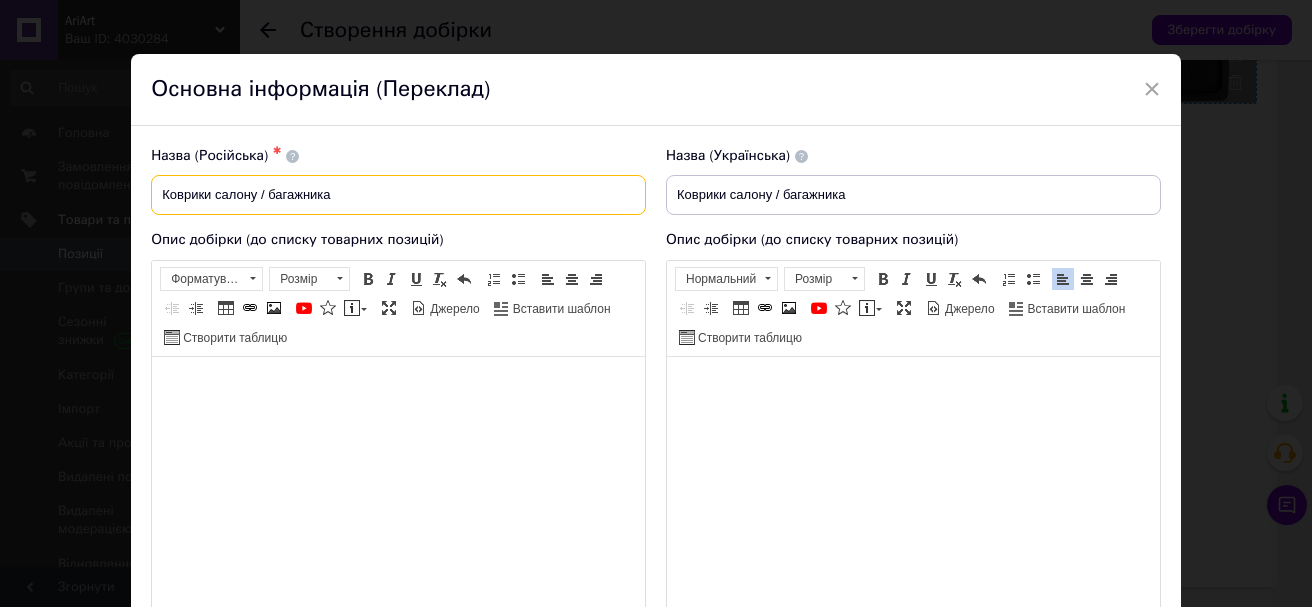 click on "Коврики салону / багажника" at bounding box center [398, 195] 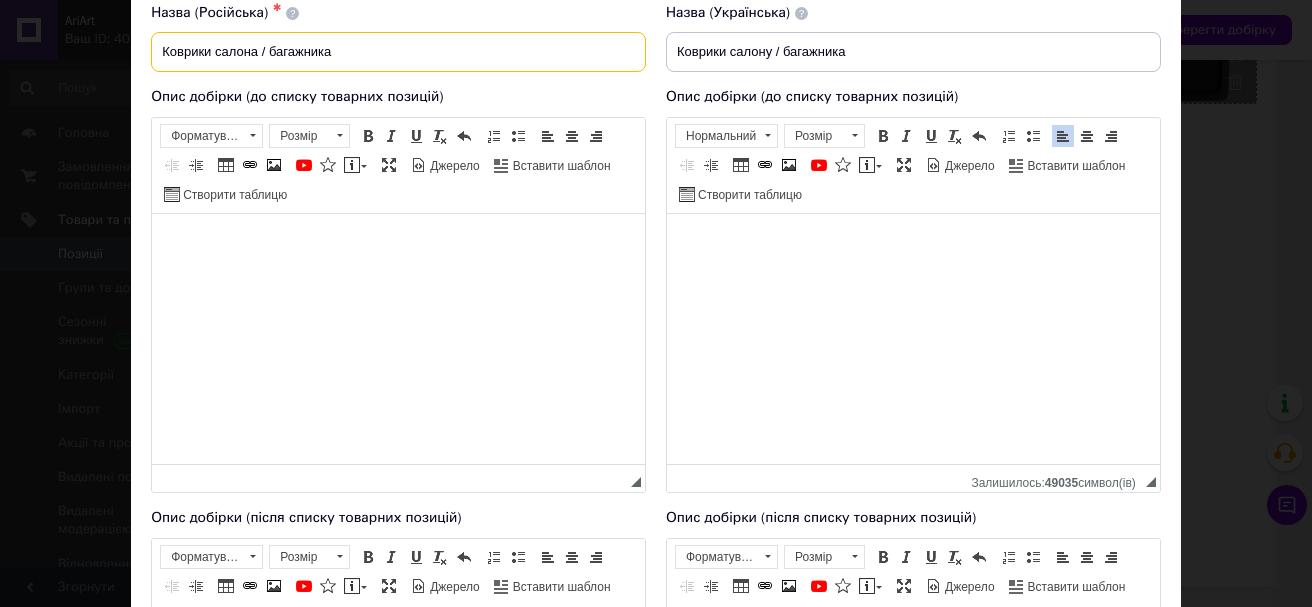 scroll, scrollTop: 216, scrollLeft: 0, axis: vertical 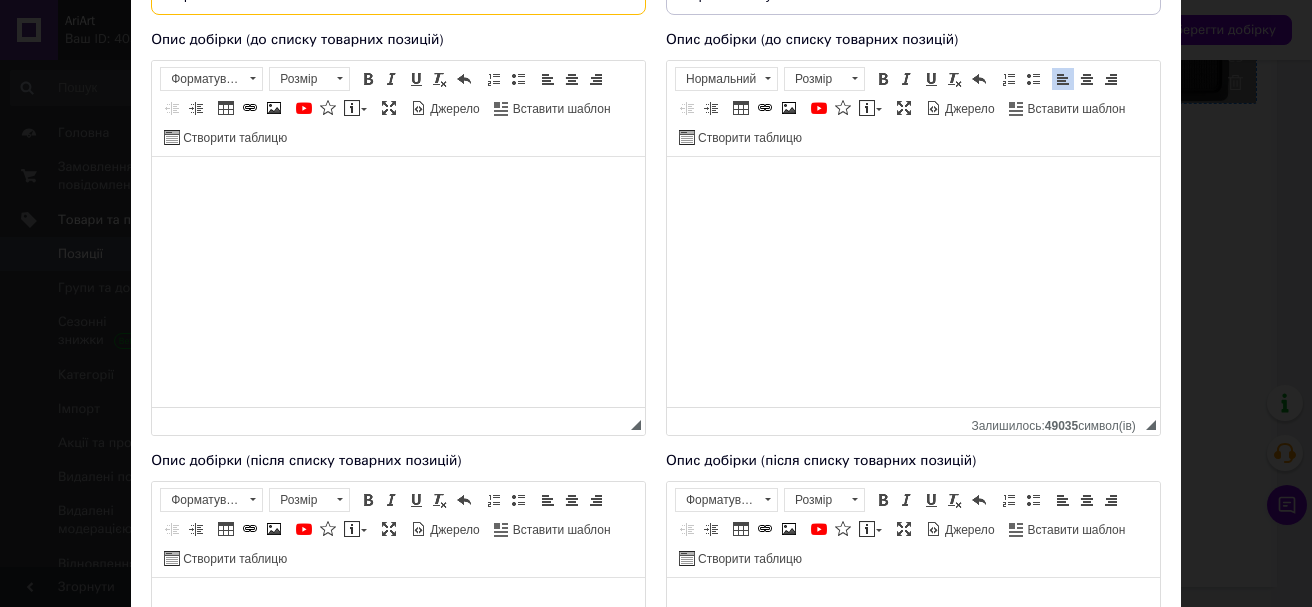 type on "Коврики салона / багажника" 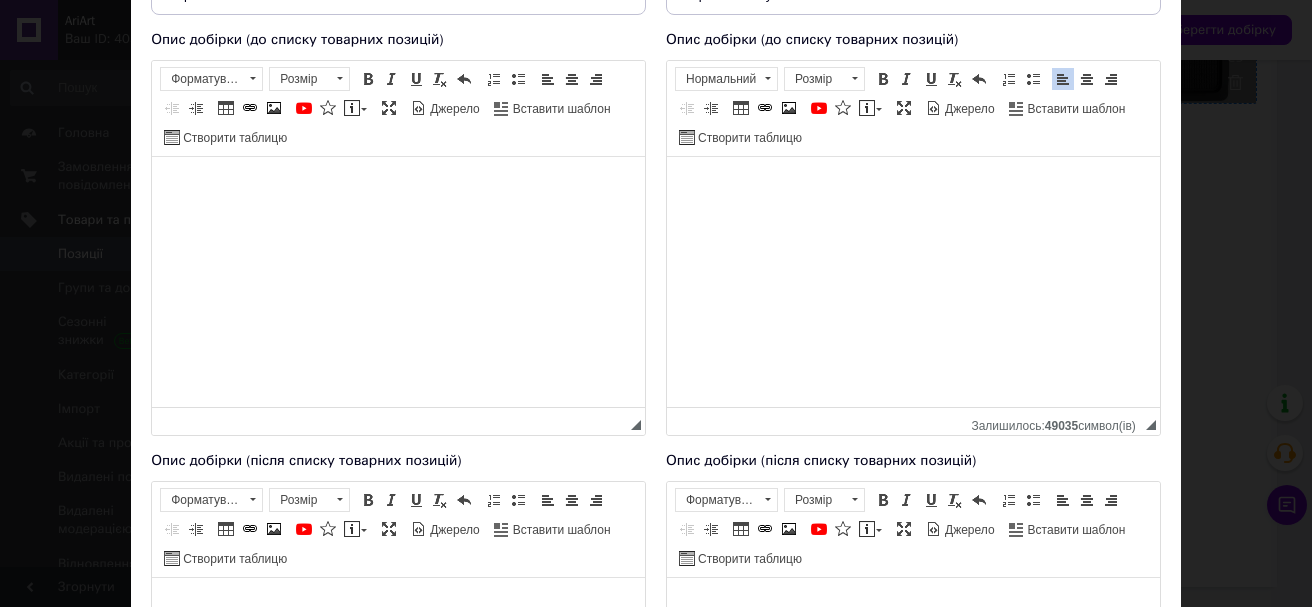 click at bounding box center [398, 186] 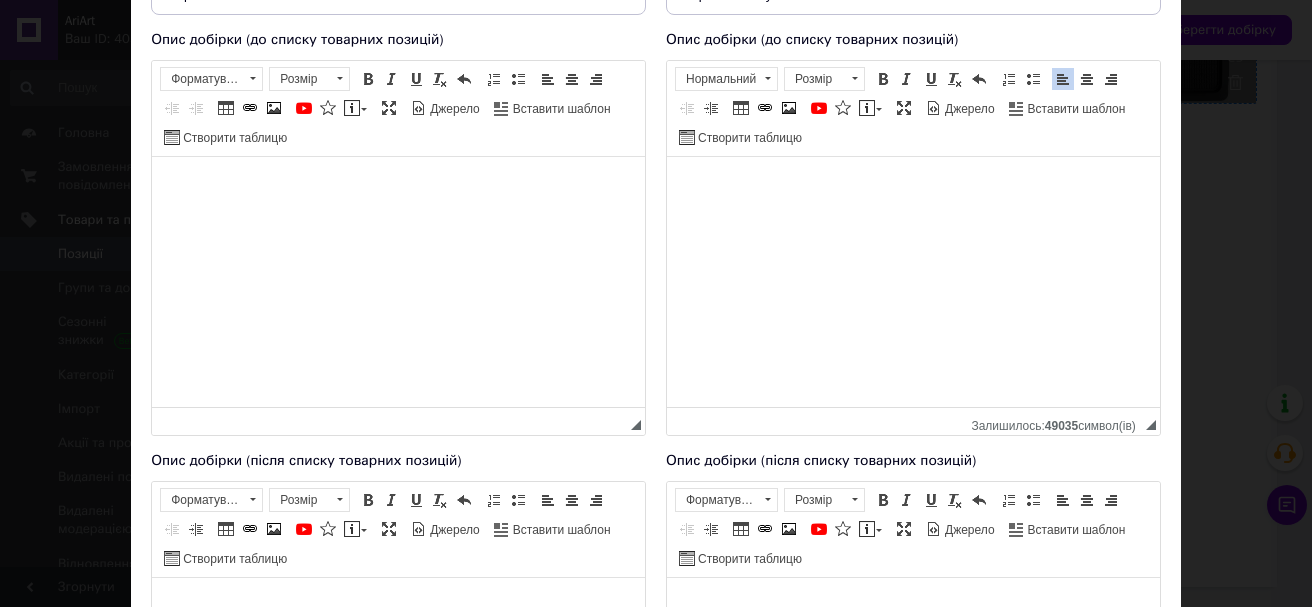 scroll, scrollTop: 316, scrollLeft: 0, axis: vertical 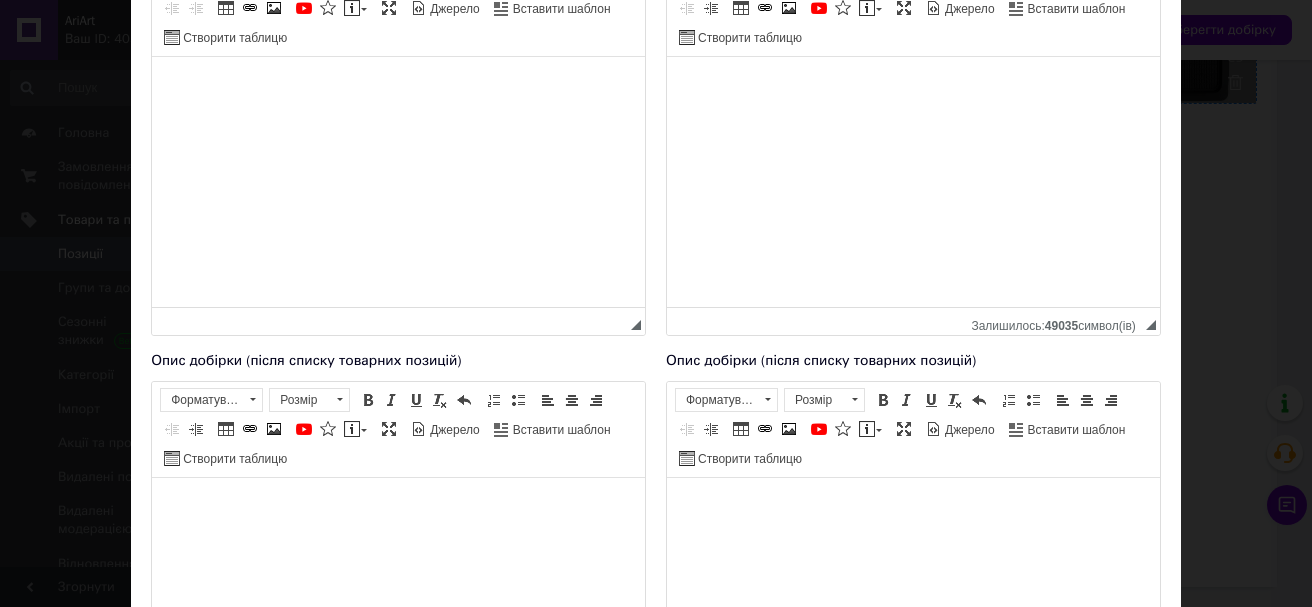 click at bounding box center [398, 86] 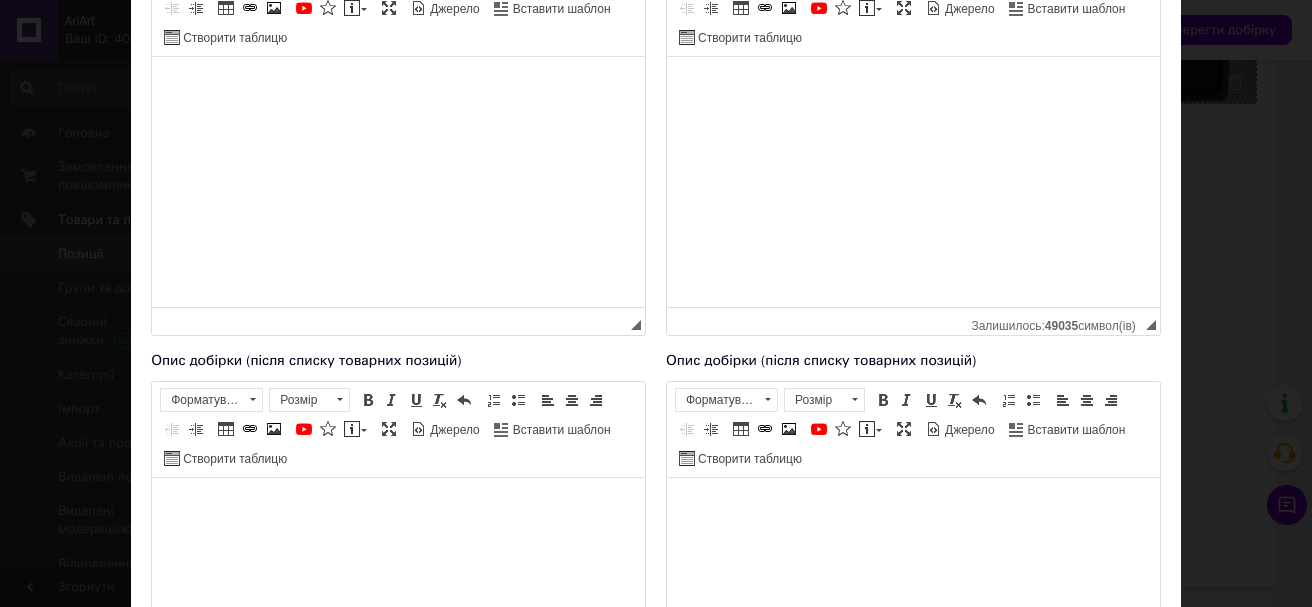 scroll, scrollTop: 239, scrollLeft: 0, axis: vertical 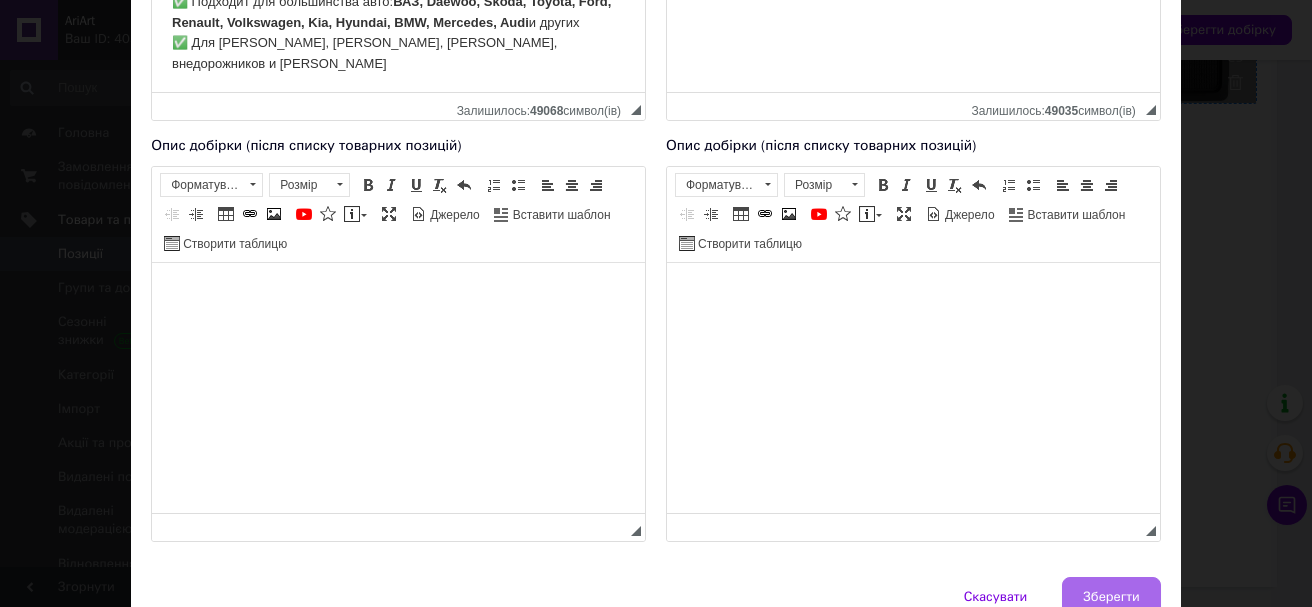 click on "Зберегти" at bounding box center (1111, 597) 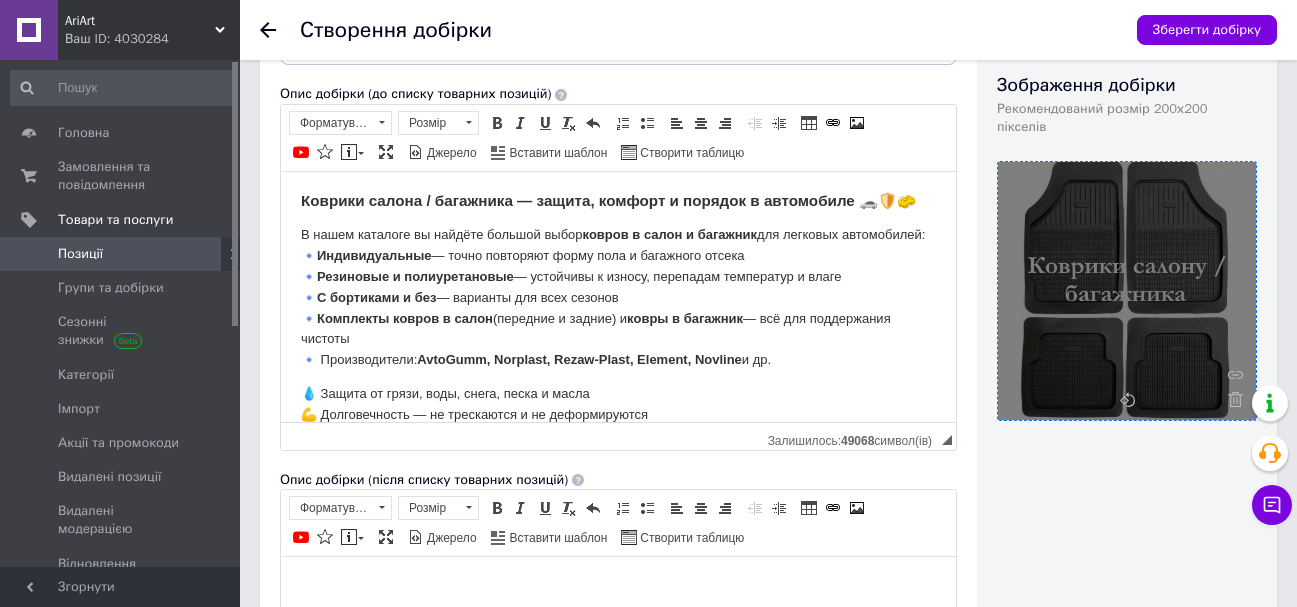 scroll, scrollTop: 400, scrollLeft: 0, axis: vertical 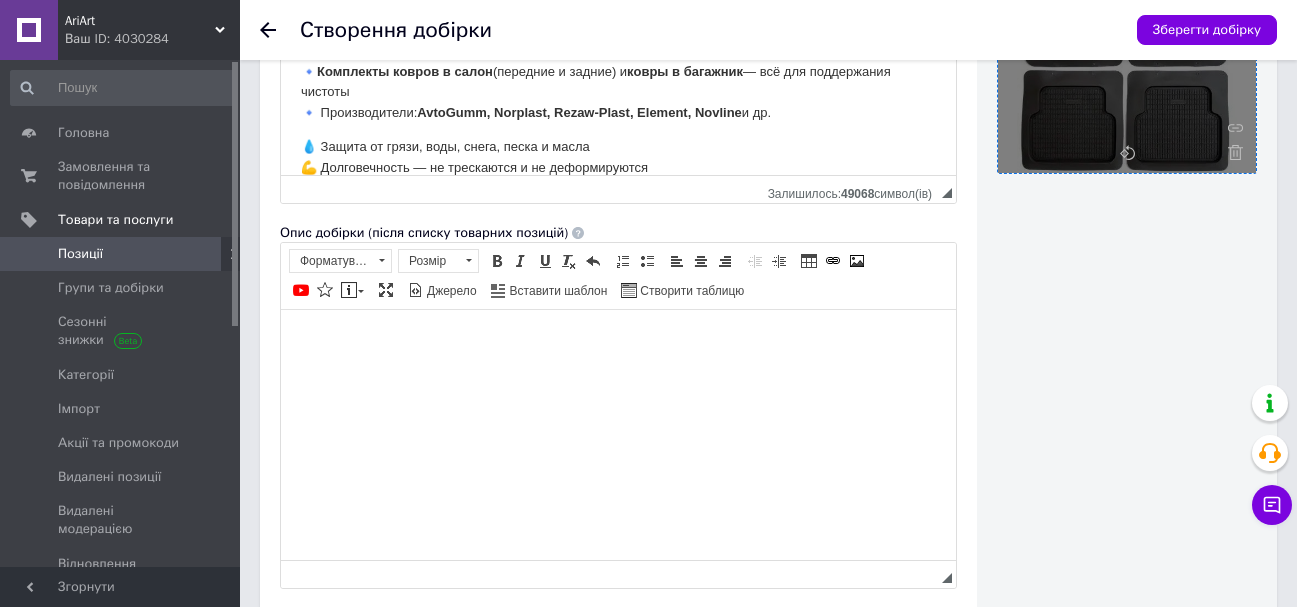 click at bounding box center (618, 339) 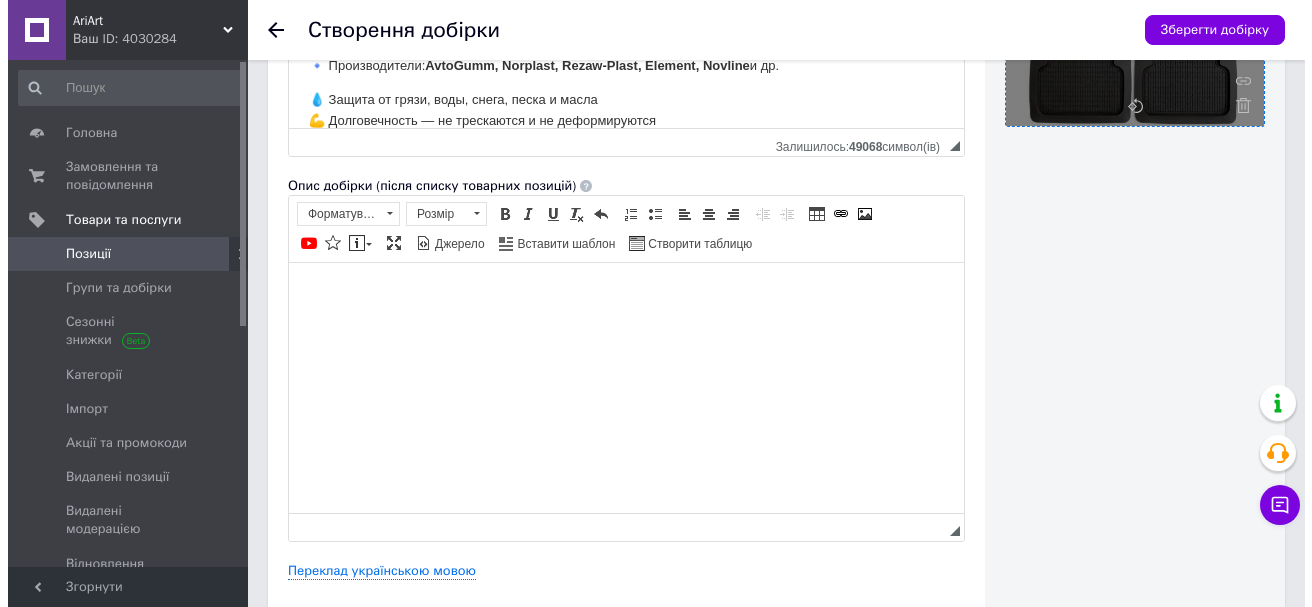 scroll, scrollTop: 470, scrollLeft: 0, axis: vertical 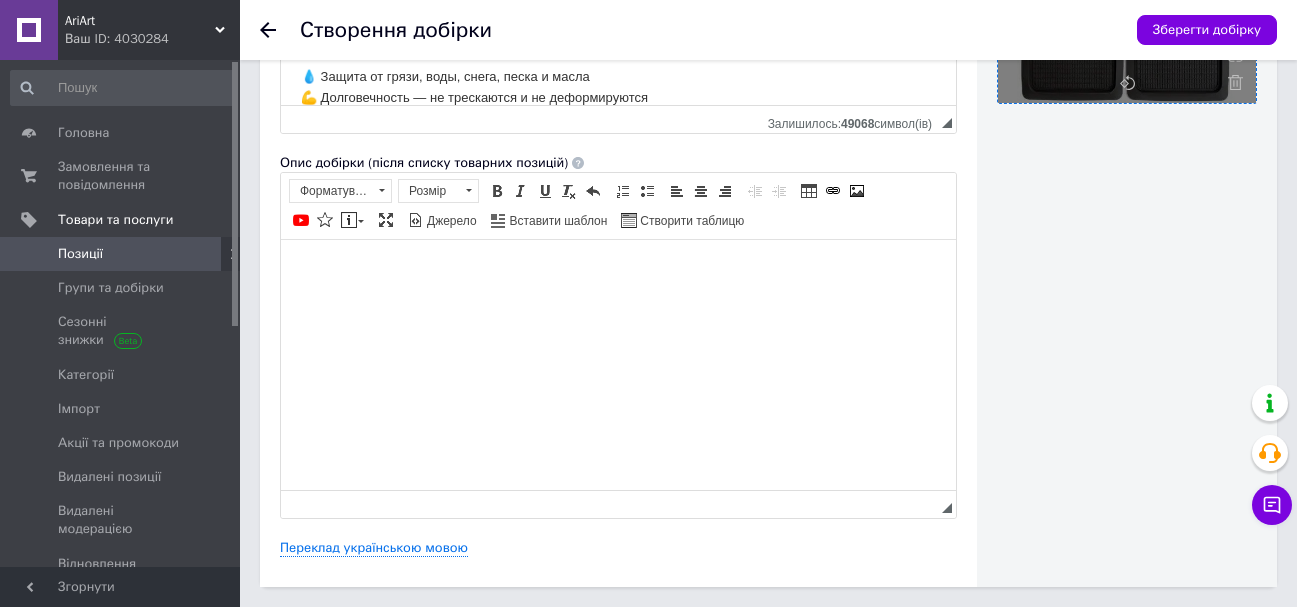 click on "Основна інформація Назва добірки   Коврики салона / багажника Опис добірки (до списку товарних позицій)   Коврики салона / багажника — защита, комфорт и порядок в автомобиле 🚗🛡️🧽
В нашем каталоге вы найдёте большой выбор  ковров в салон и багажник  для легковых автомобилей:
🔹  Индивидуальные  — точно повторяют форму пола и багажного отсека
🔹  Резиновые и полиуретановые  — устойчивы к износу, перепадам температур и влаге
🔹  С бортиками и без  — варианты для всех сезонов
🔹  Комплекты ковров в салон  (передние и задние) и  ковры в багажник  и др." at bounding box center (618, 98) 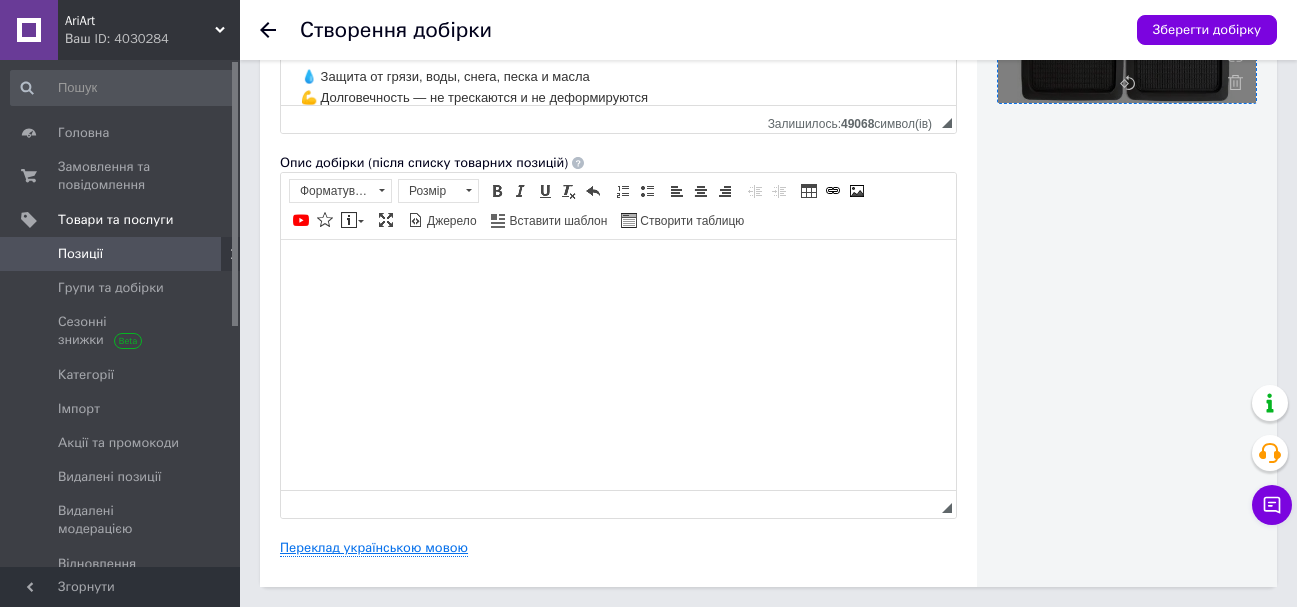 click on "Переклад українською мовою" at bounding box center (374, 548) 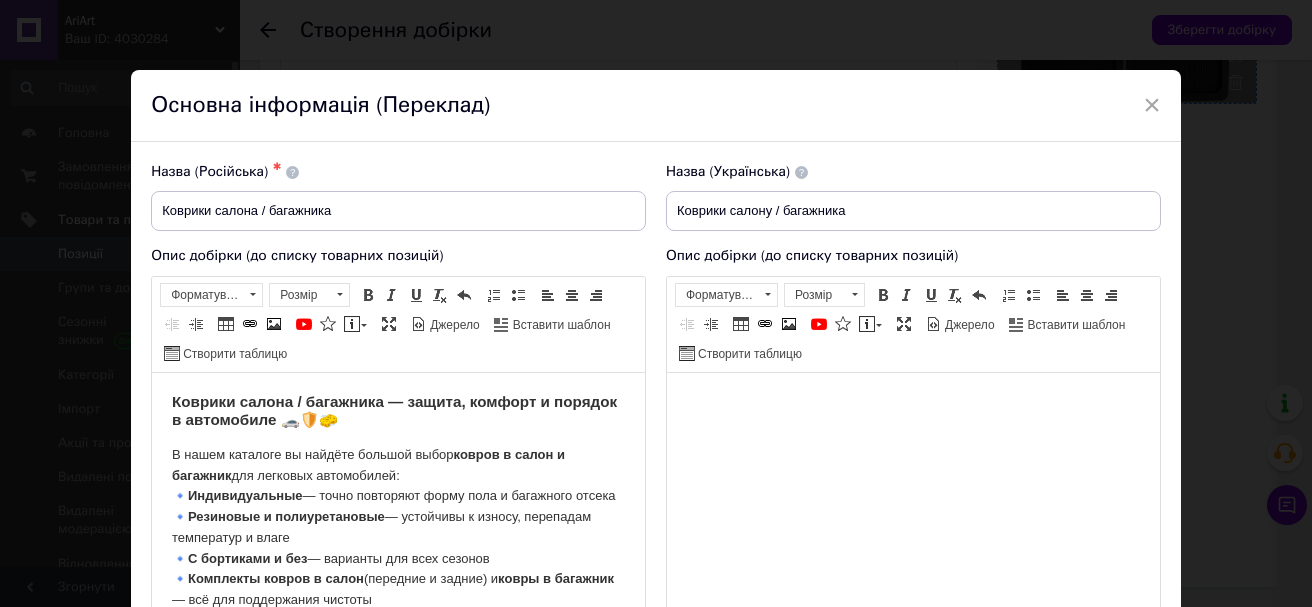scroll, scrollTop: 0, scrollLeft: 0, axis: both 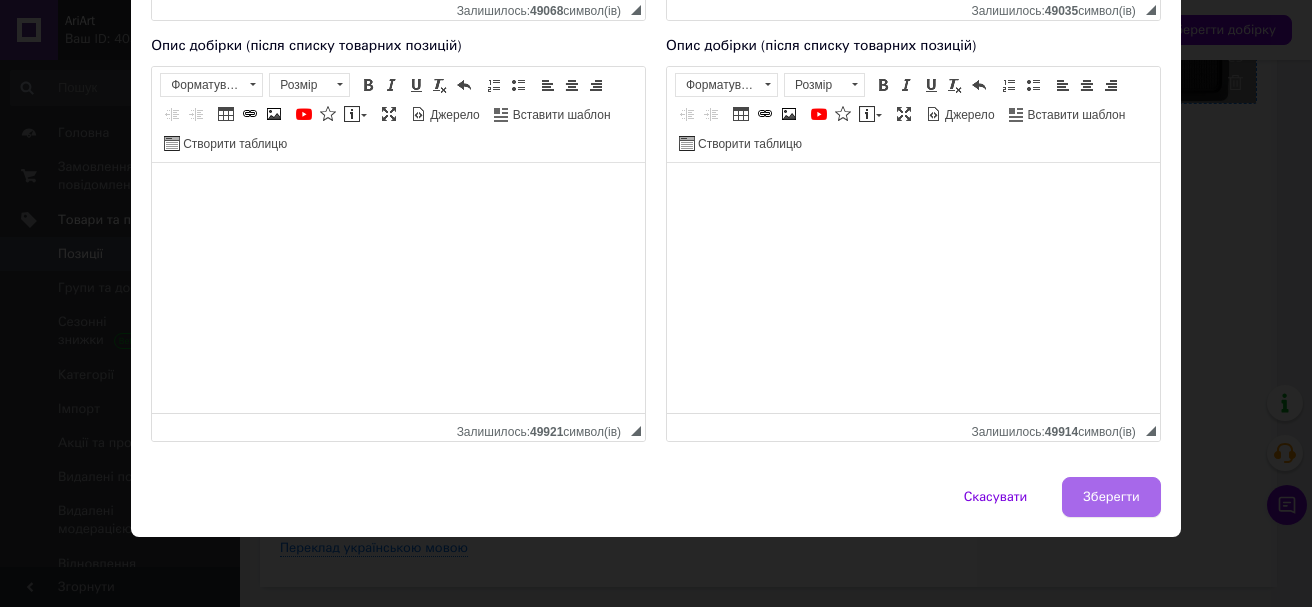 click on "Зберегти" at bounding box center [1111, 497] 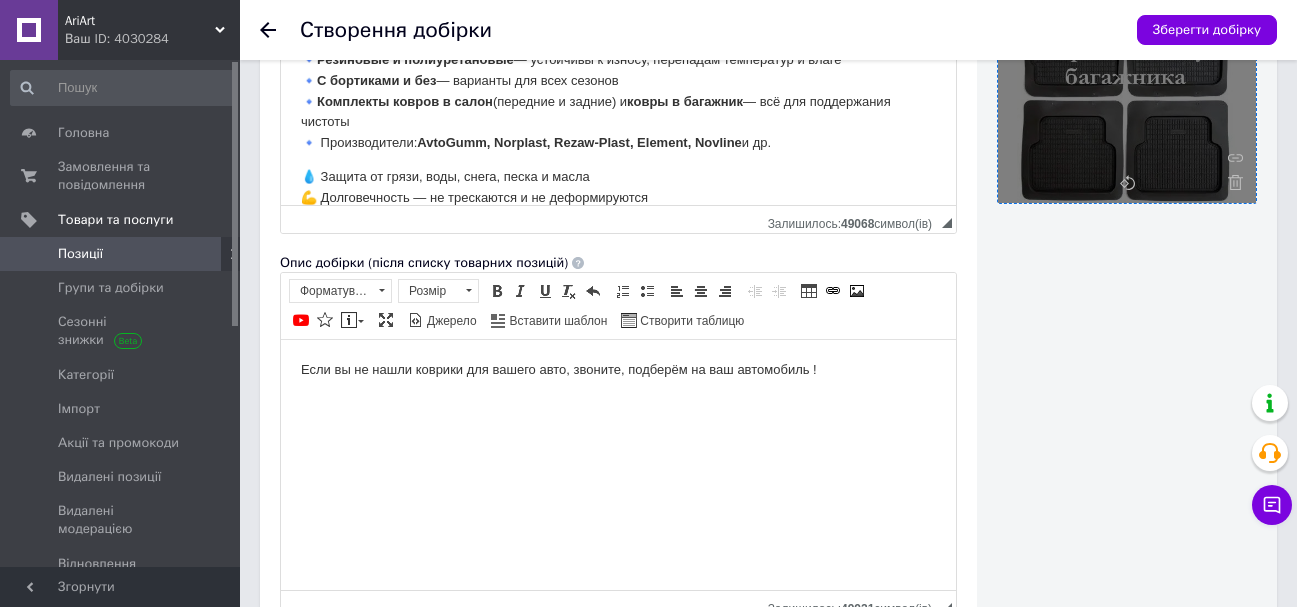 scroll, scrollTop: 170, scrollLeft: 0, axis: vertical 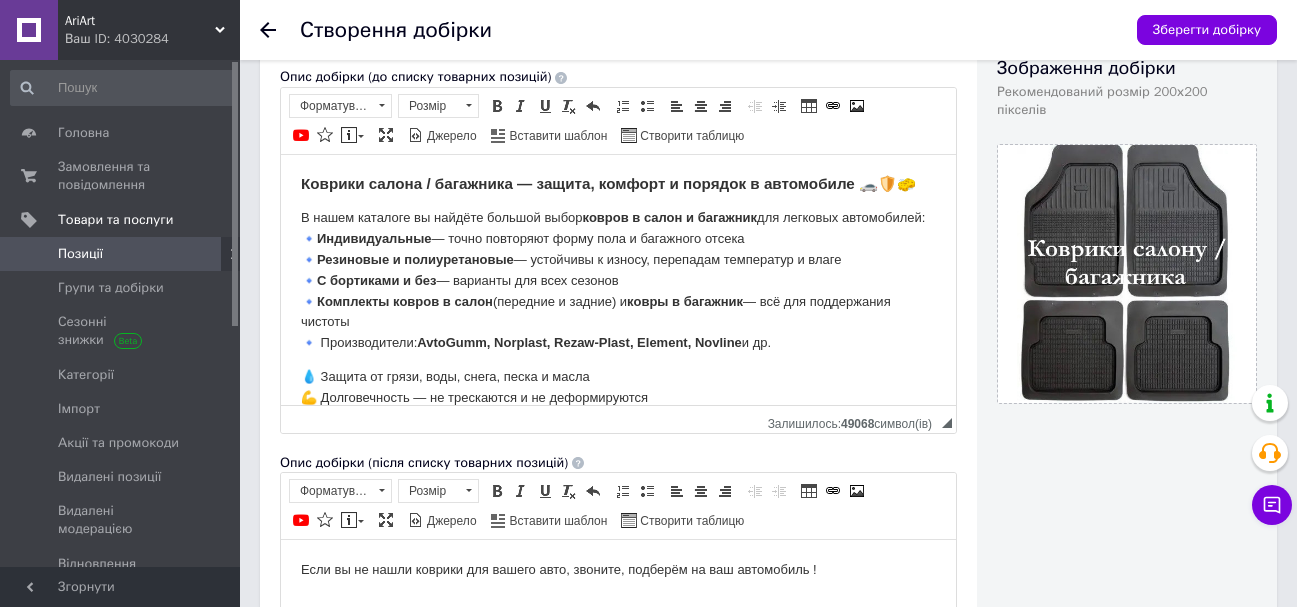 click on "Зберегти добірку" at bounding box center [1197, 30] 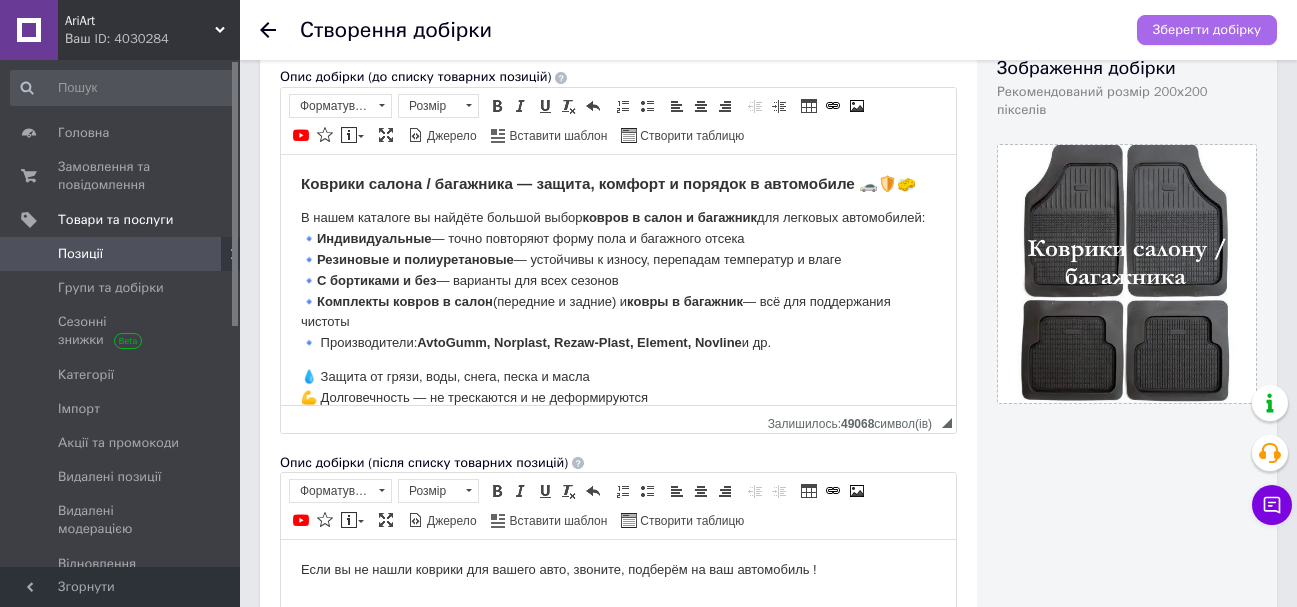 click on "Зберегти добірку" at bounding box center (1207, 30) 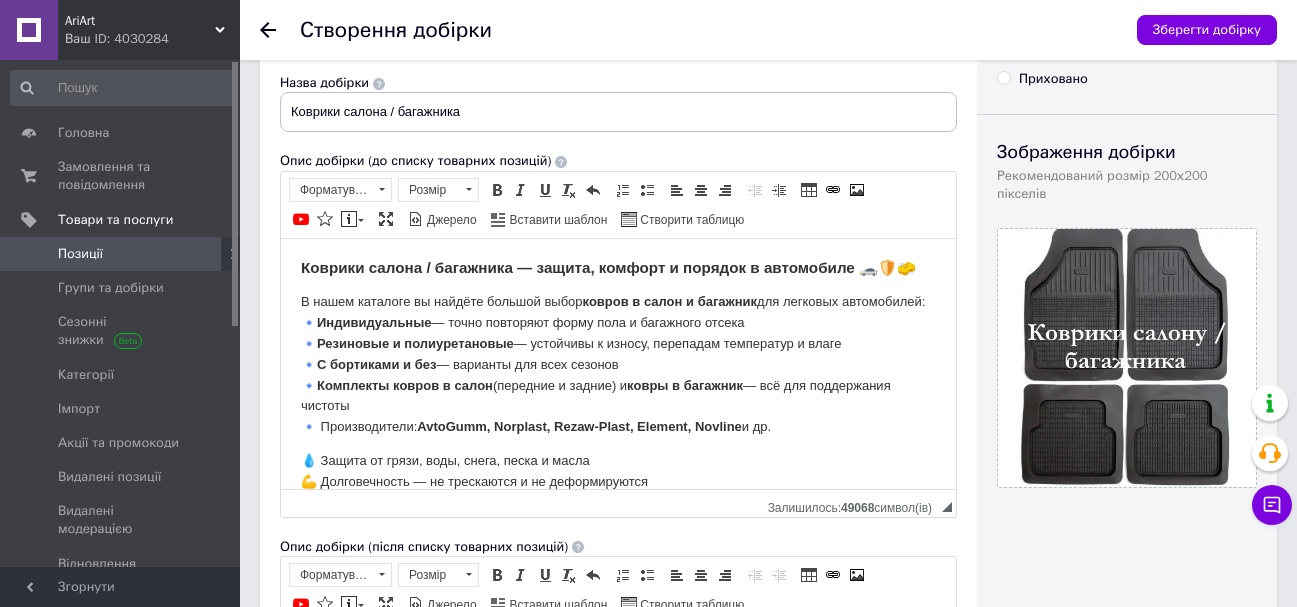 scroll, scrollTop: 0, scrollLeft: 0, axis: both 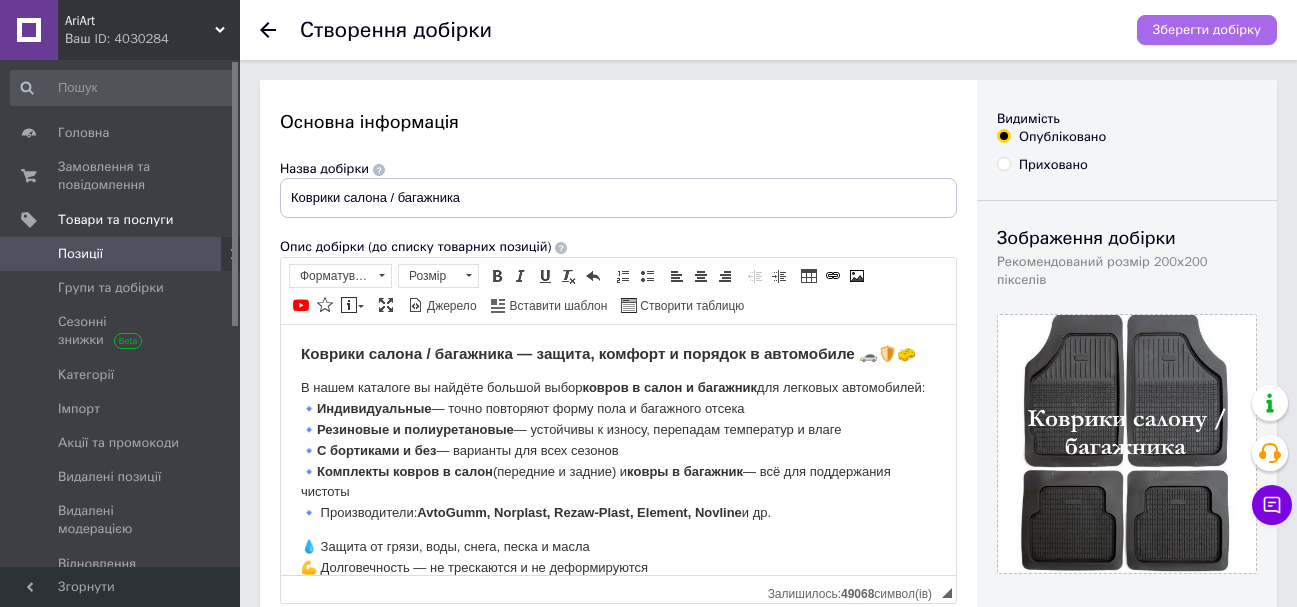 click on "Зберегти добірку" at bounding box center [1207, 30] 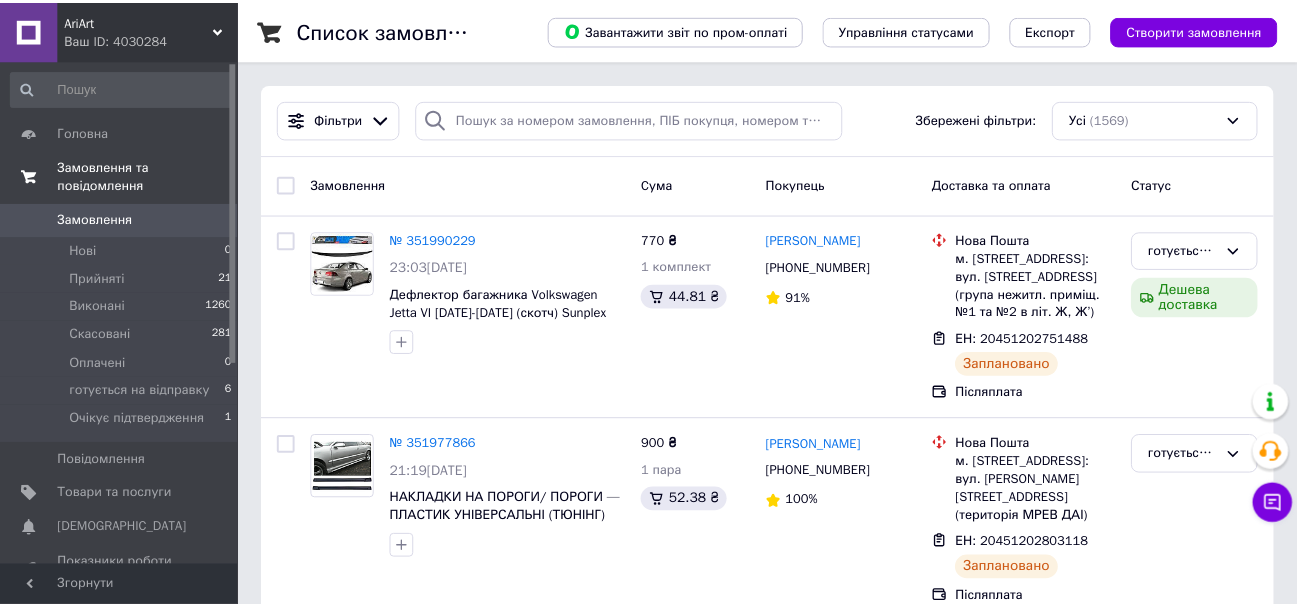 scroll, scrollTop: 0, scrollLeft: 0, axis: both 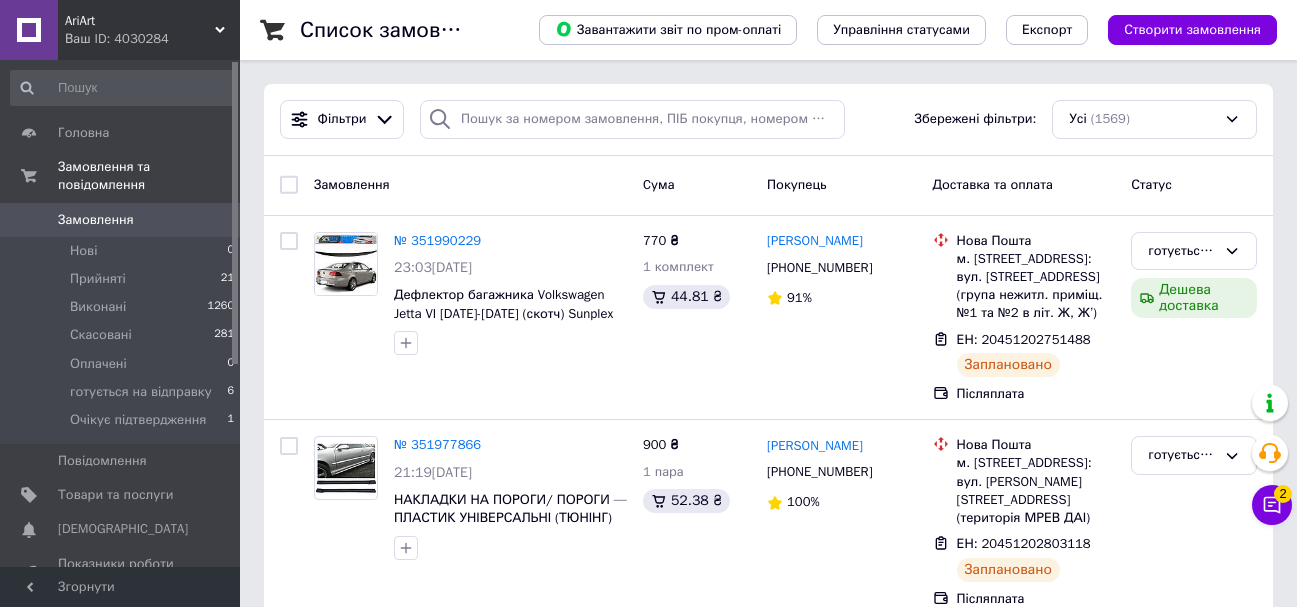 click on "Чат з покупцем 2" at bounding box center (1272, 505) 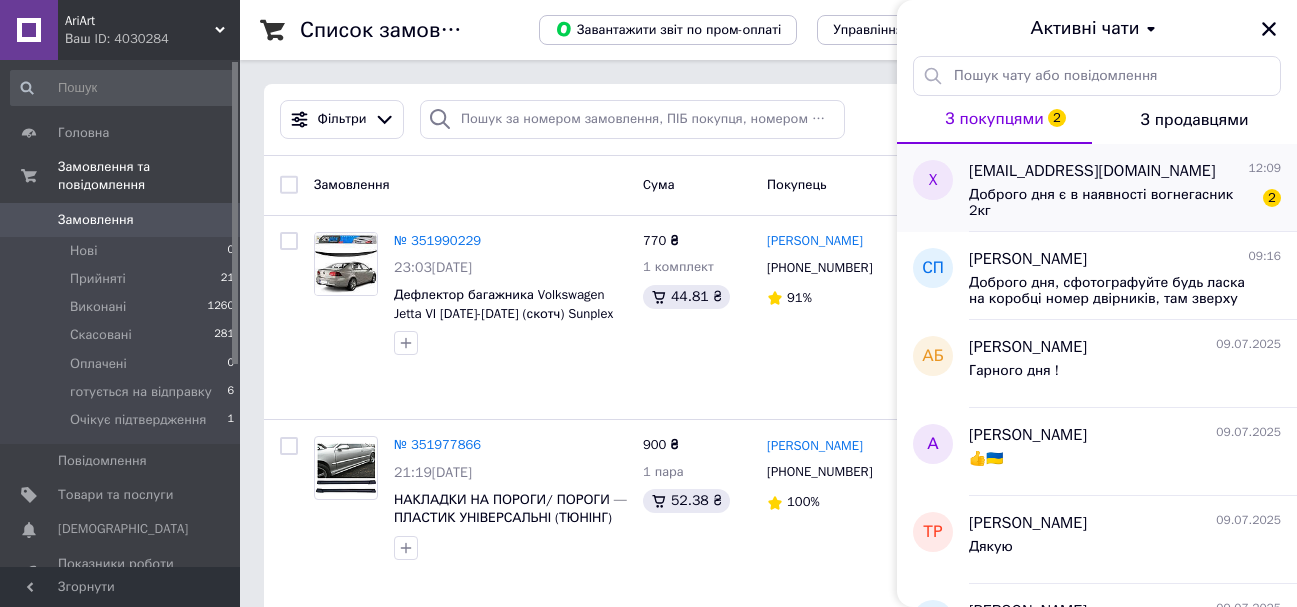 click on "Доброго дня є в наявності вогнегасник 2кг" at bounding box center [1111, 203] 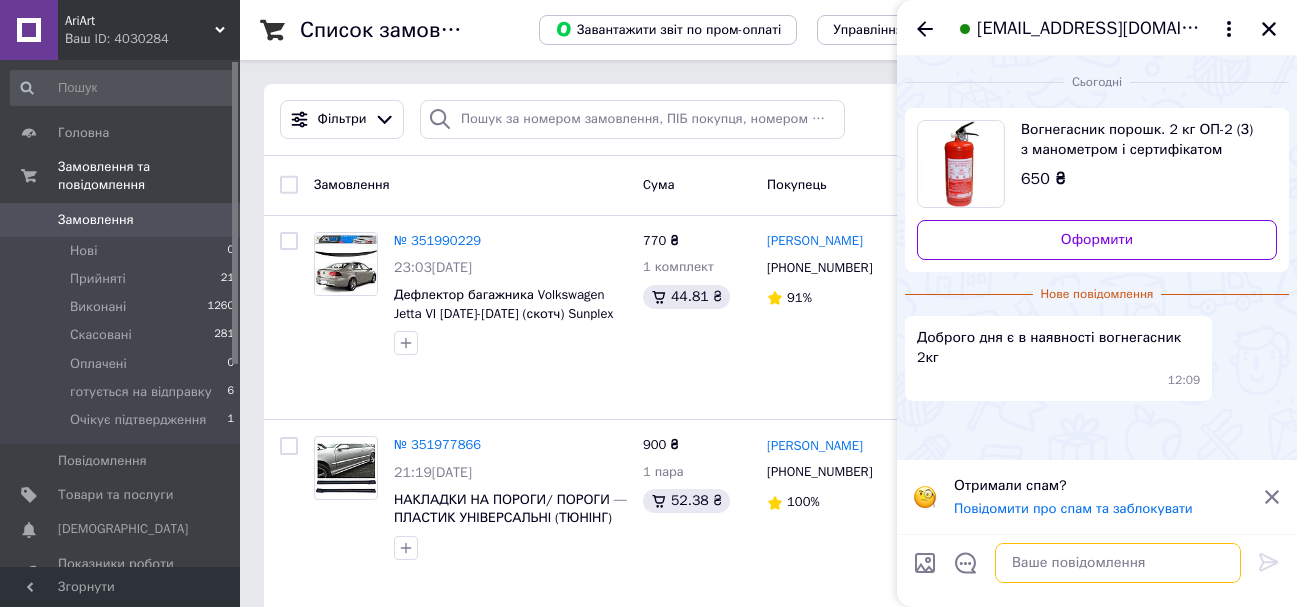 click at bounding box center (1118, 563) 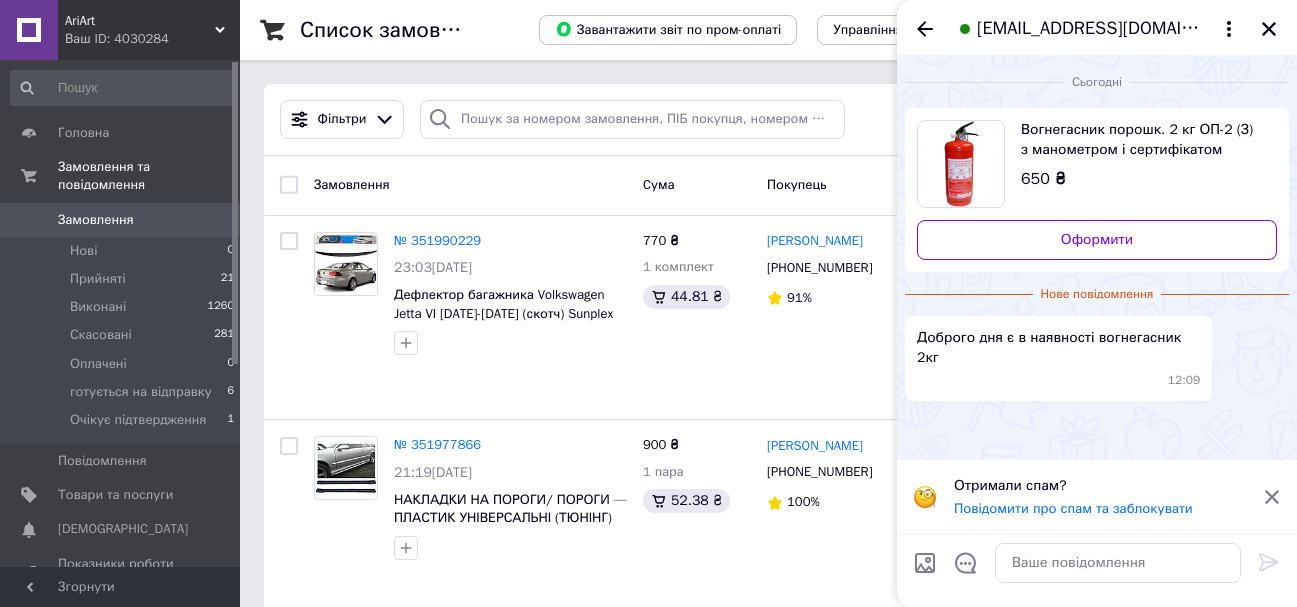 click 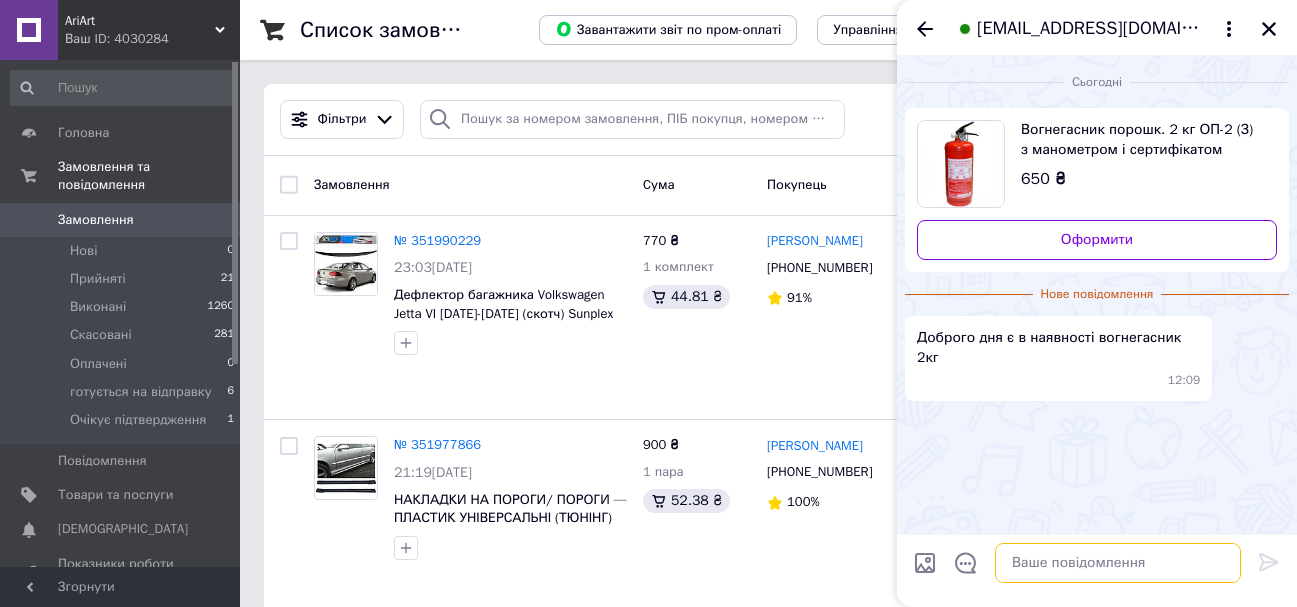 click at bounding box center [1118, 563] 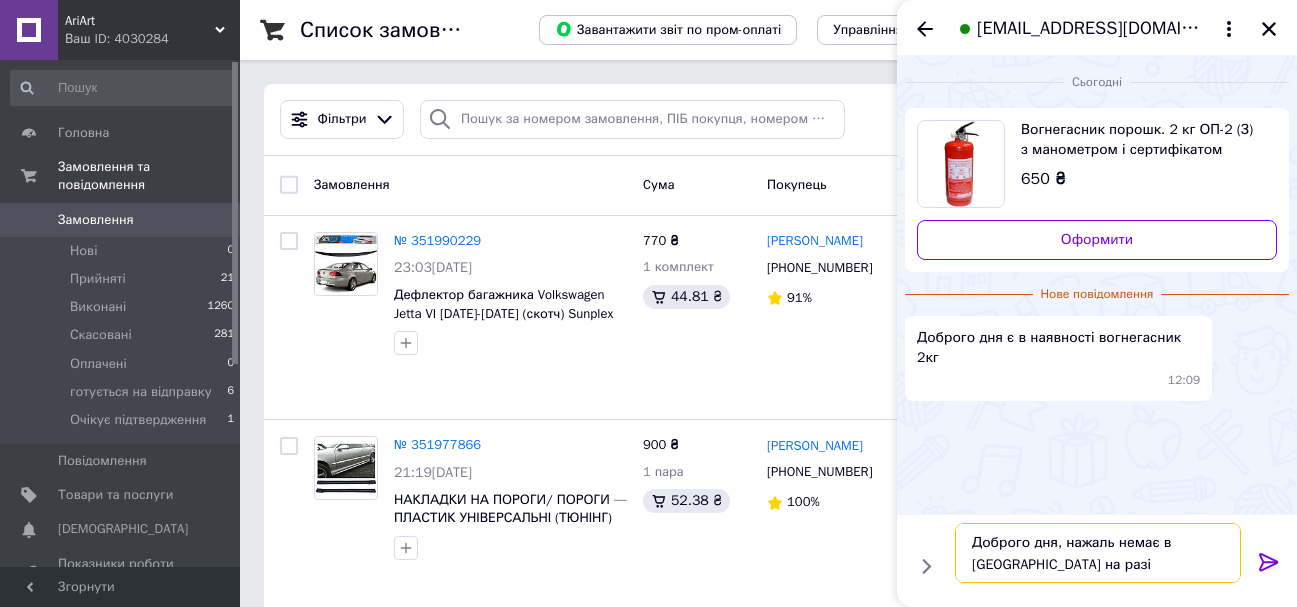 click on "Доброго дня, нажаль немає в Україні на разі" at bounding box center (1098, 553) 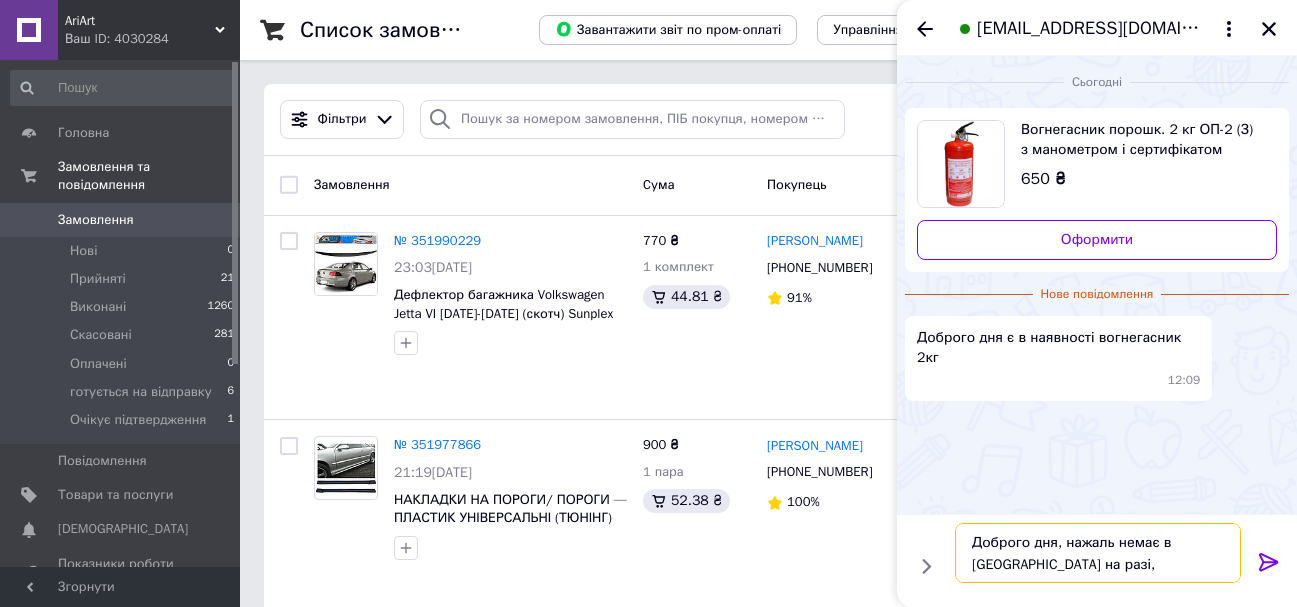 click on "Доброго дня, нажаль немає в Україні на разі," at bounding box center [1098, 553] 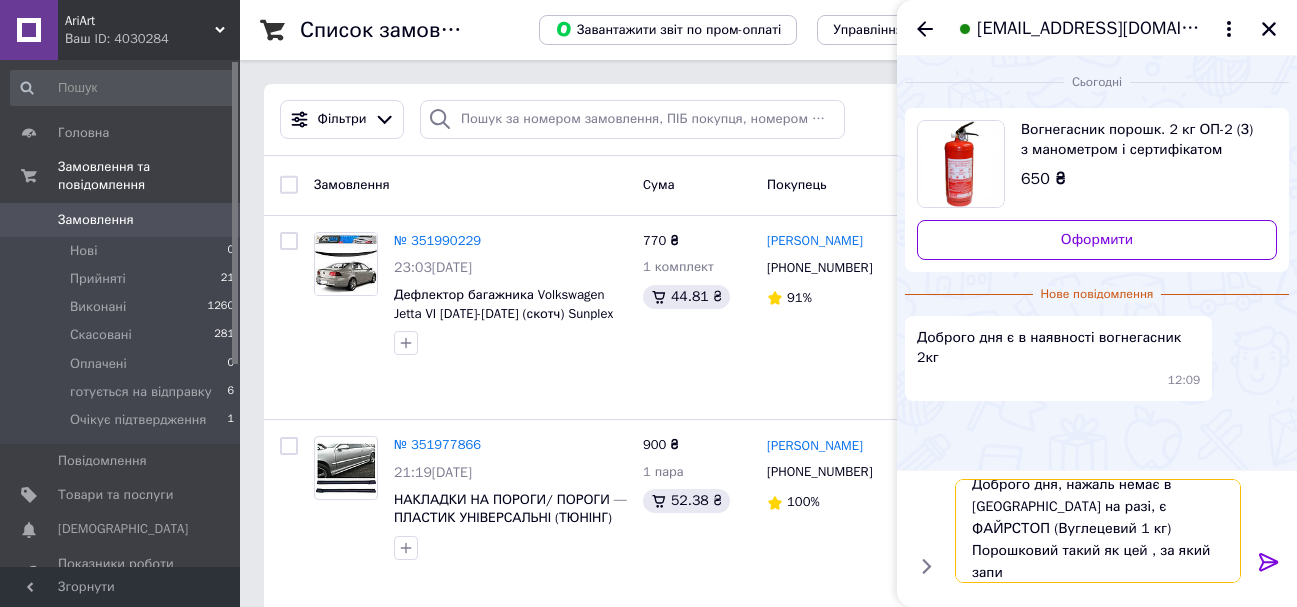 scroll, scrollTop: 2, scrollLeft: 0, axis: vertical 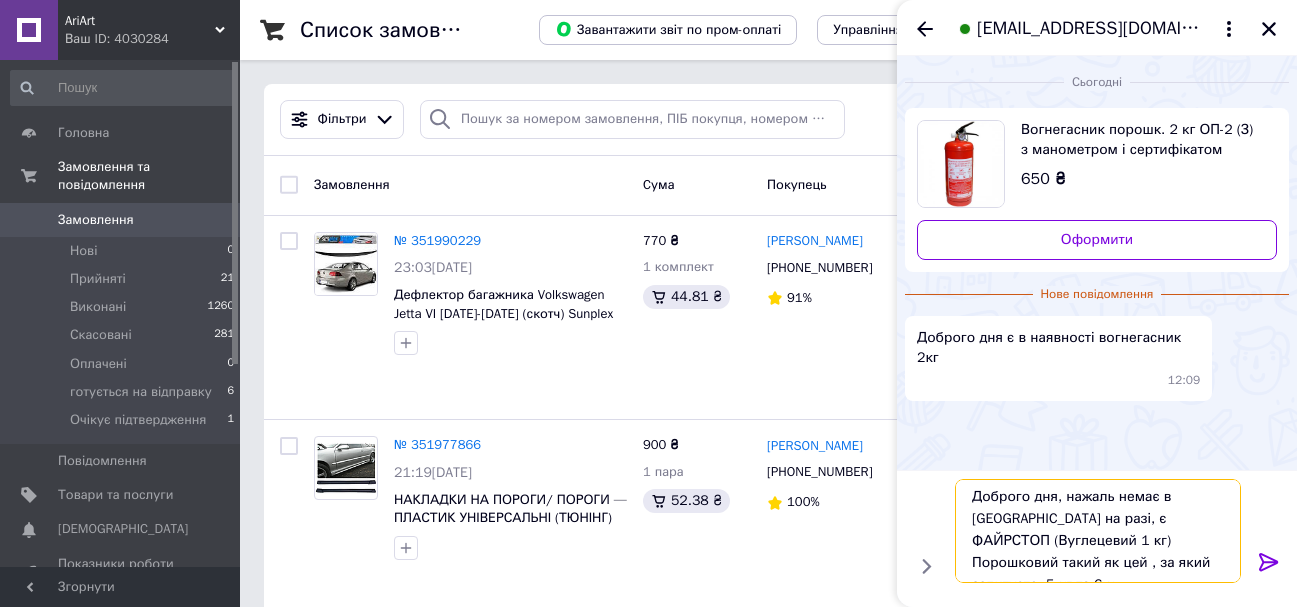 type on "Доброго дня, нажаль немає в Україні на разі, є ФАЙРСТОП (Вуглецевий 1 кг)
Порошковий такий як цей , за який запитуєте, 5 кг та 6 кг" 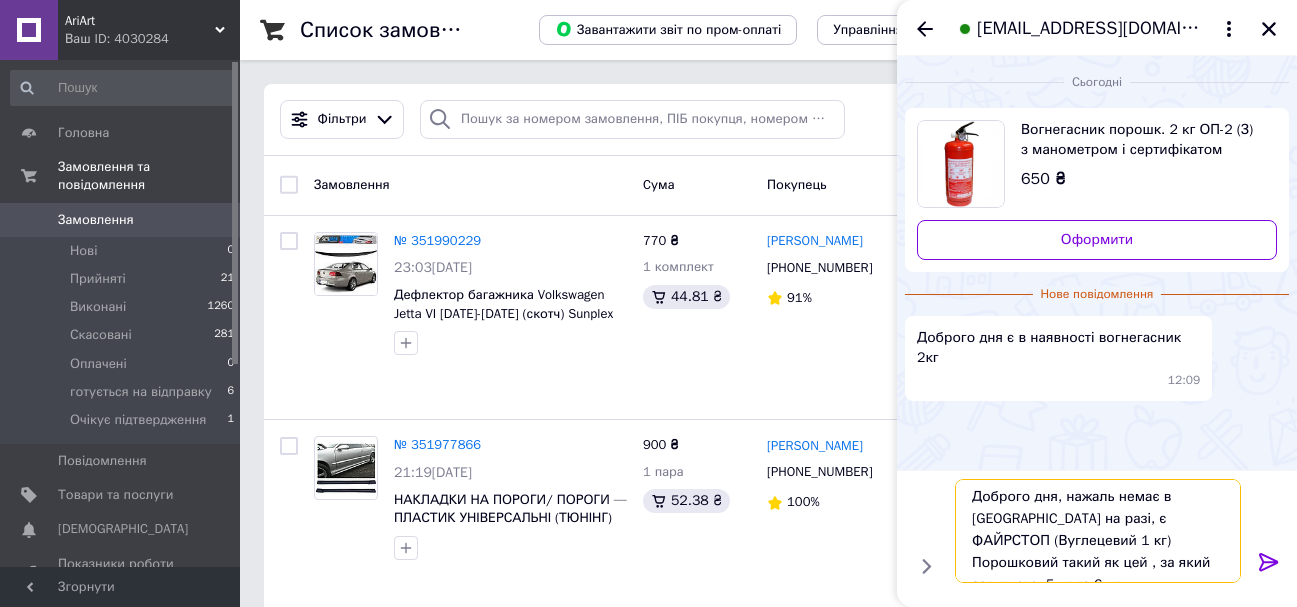 type 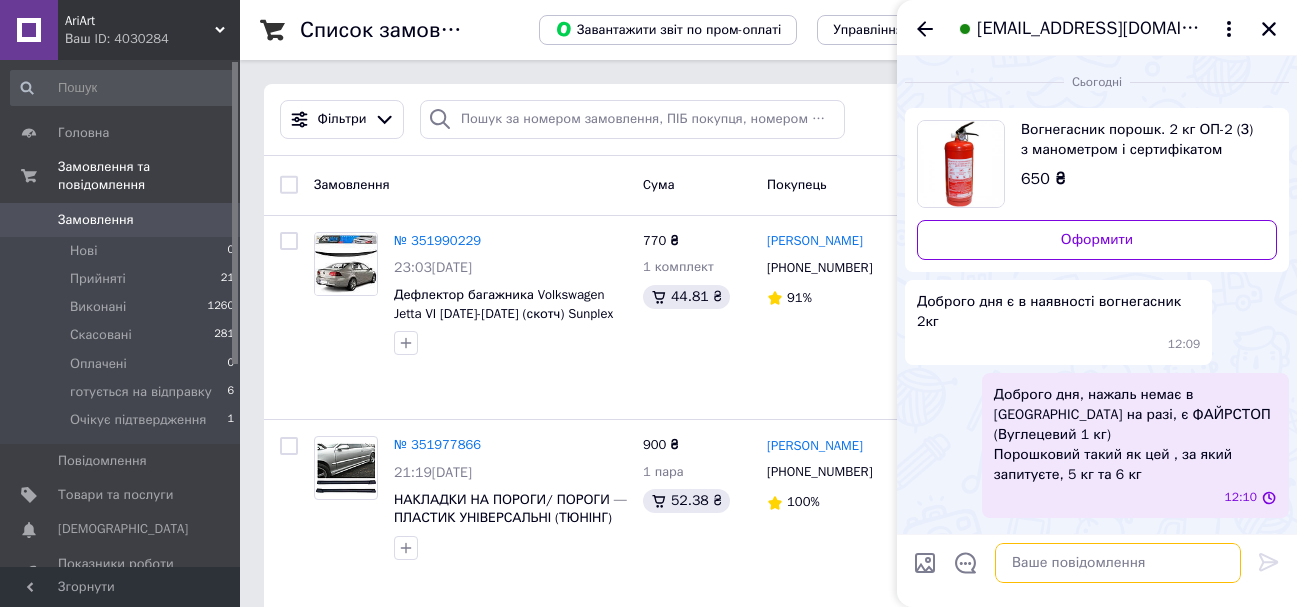 scroll, scrollTop: 0, scrollLeft: 0, axis: both 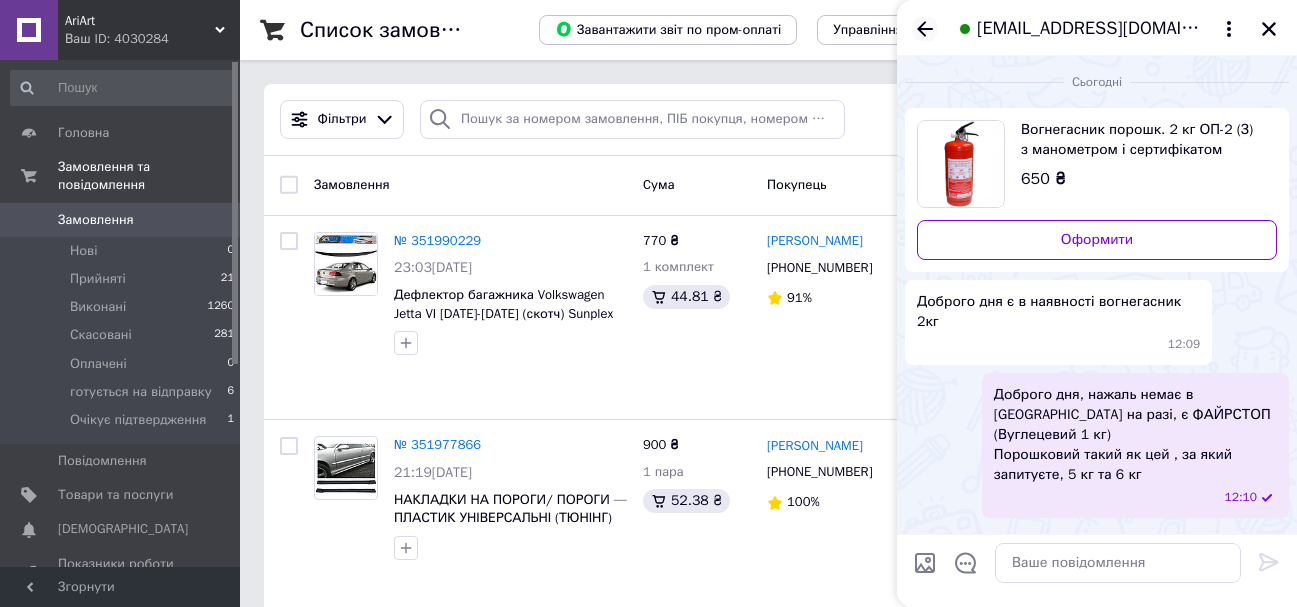 click 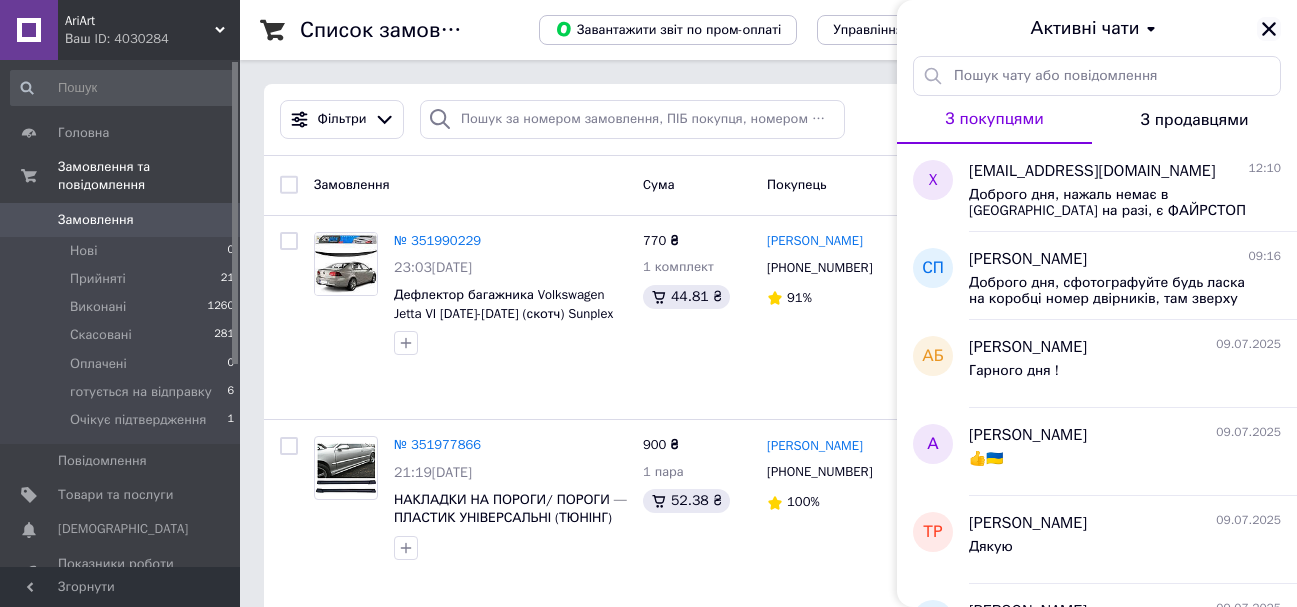 click 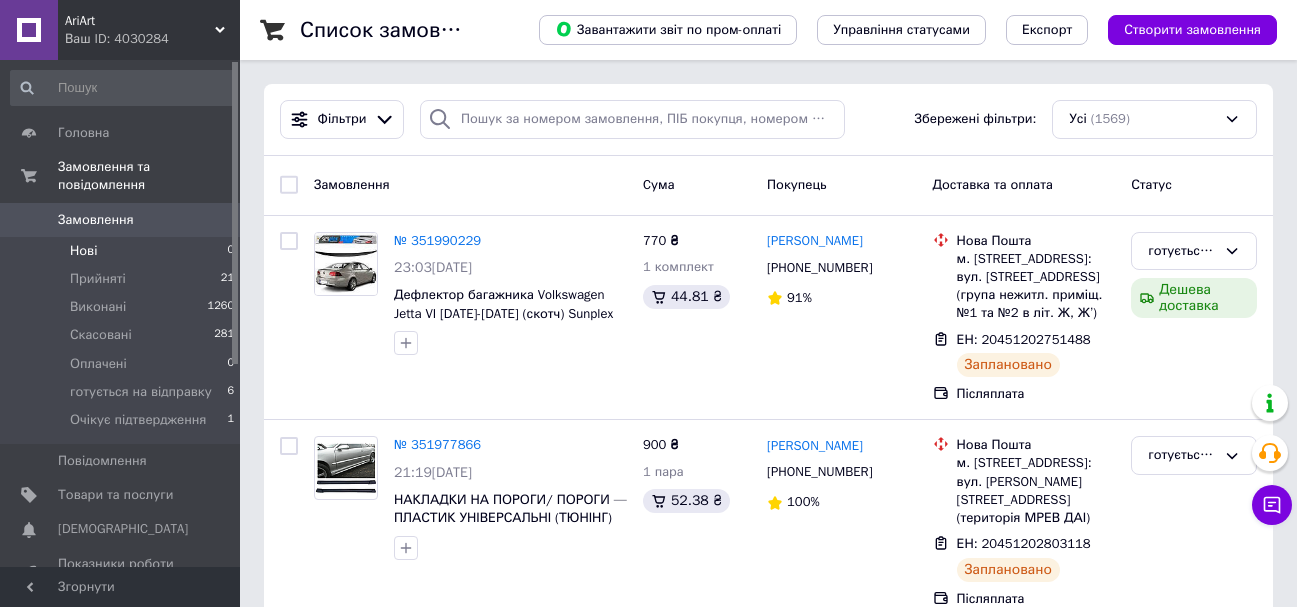 click on "Нові 0" at bounding box center (123, 251) 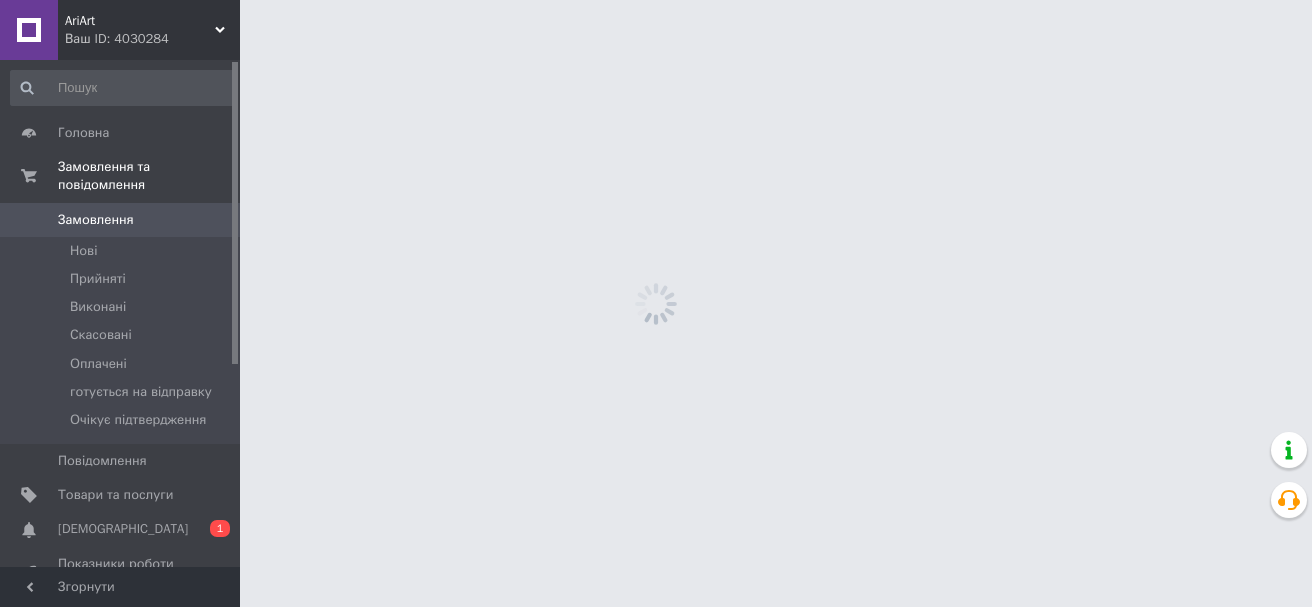 scroll, scrollTop: 0, scrollLeft: 0, axis: both 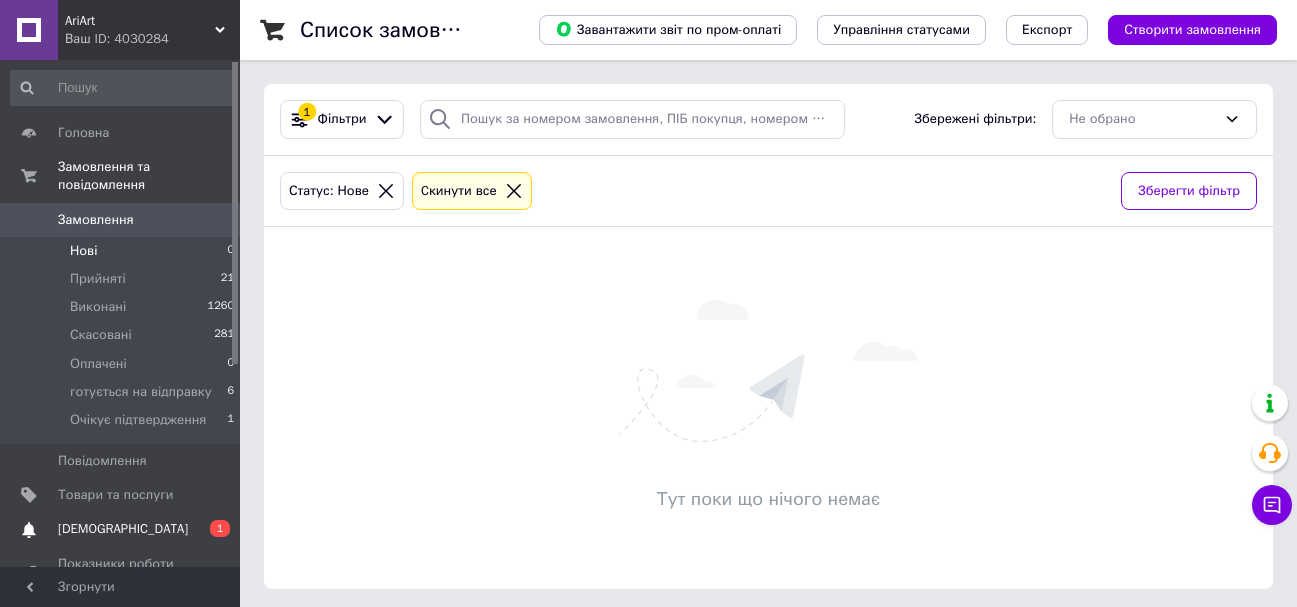 click on "[DEMOGRAPHIC_DATA]" at bounding box center [121, 529] 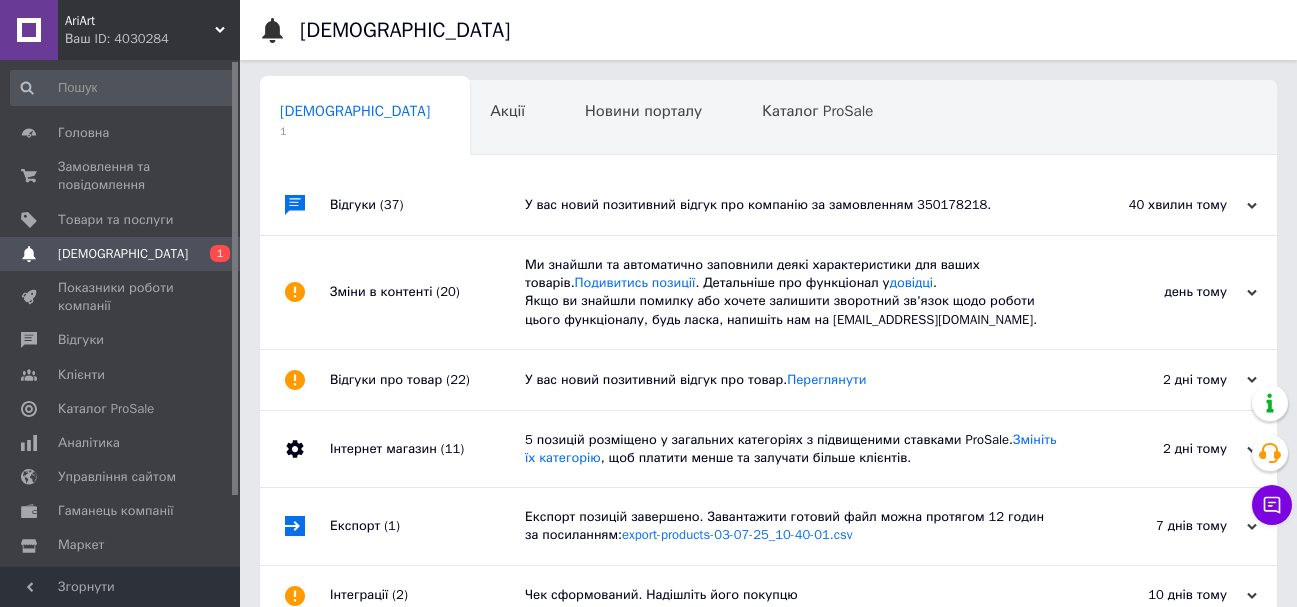 click on "У вас новий позитивний відгук про компанію за замовленням 350178218." at bounding box center (791, 205) 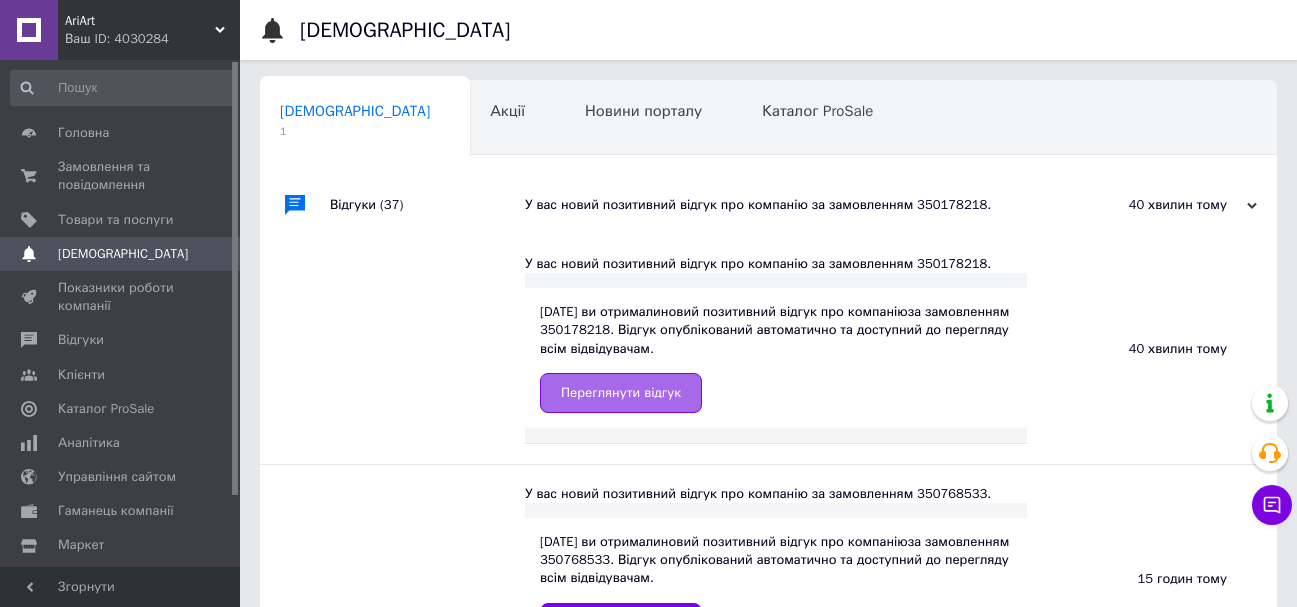 click on "Переглянути відгук" at bounding box center (621, 393) 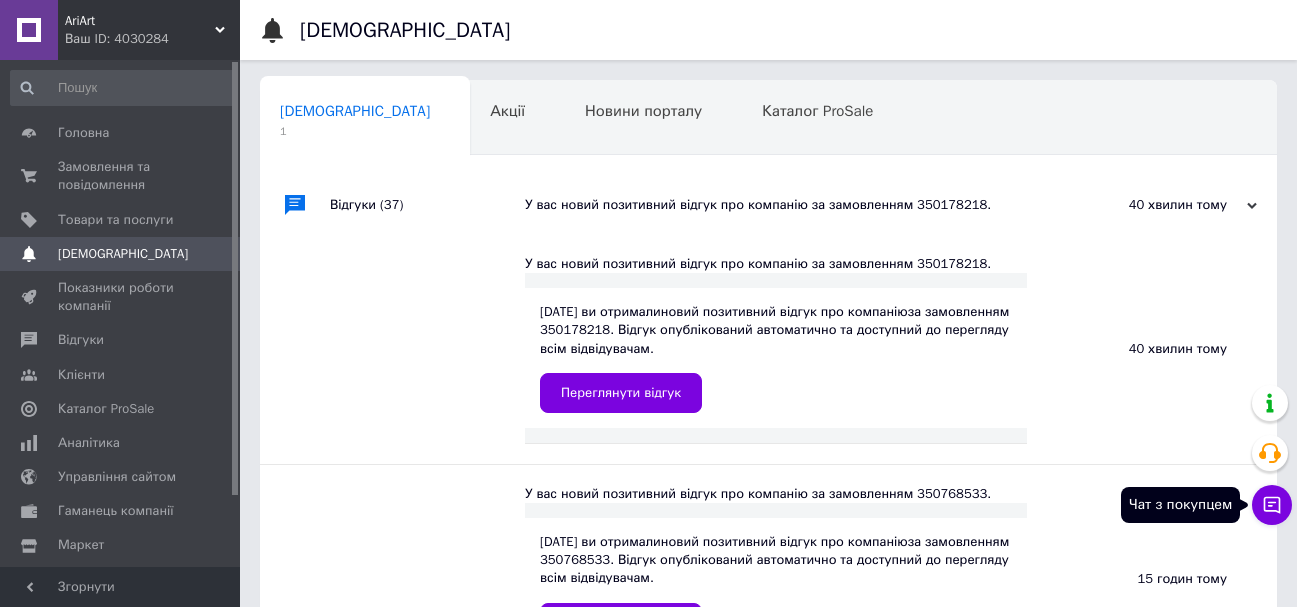 click on "Чат з покупцем" at bounding box center [1272, 505] 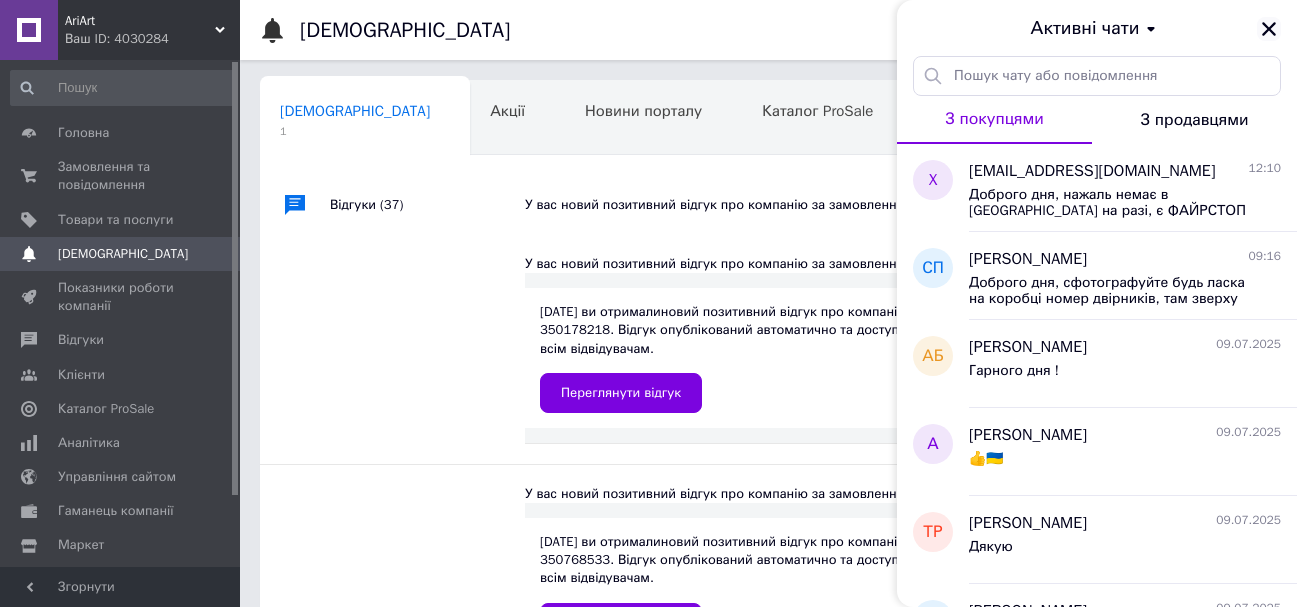 click 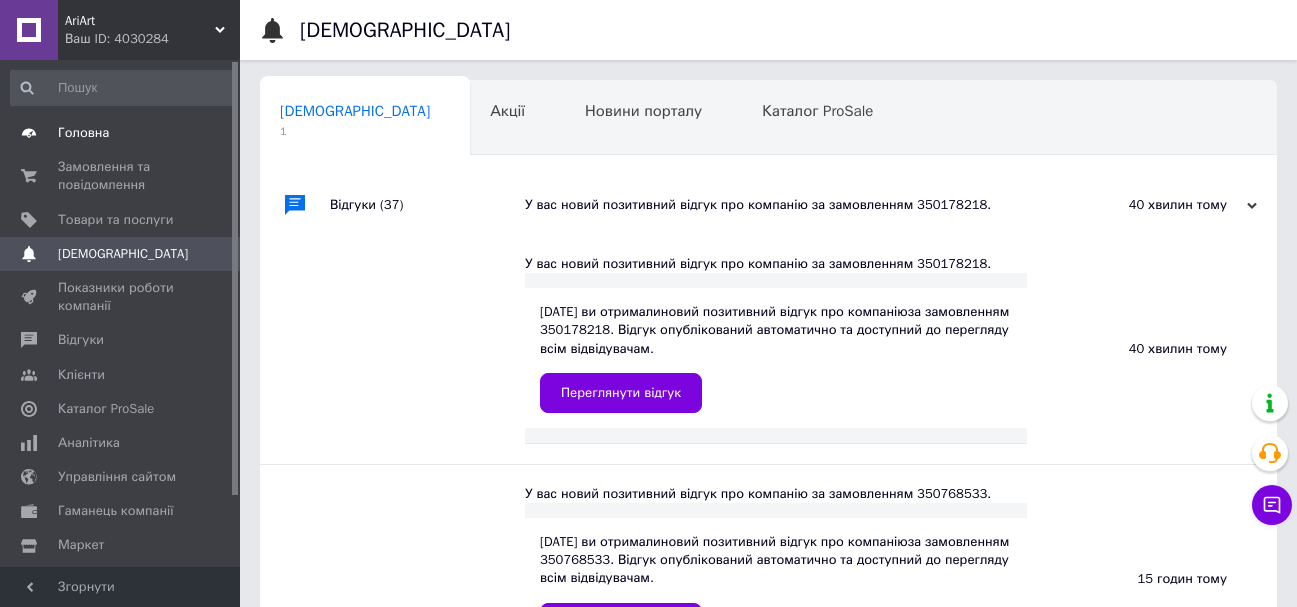 click on "Головна" at bounding box center [121, 133] 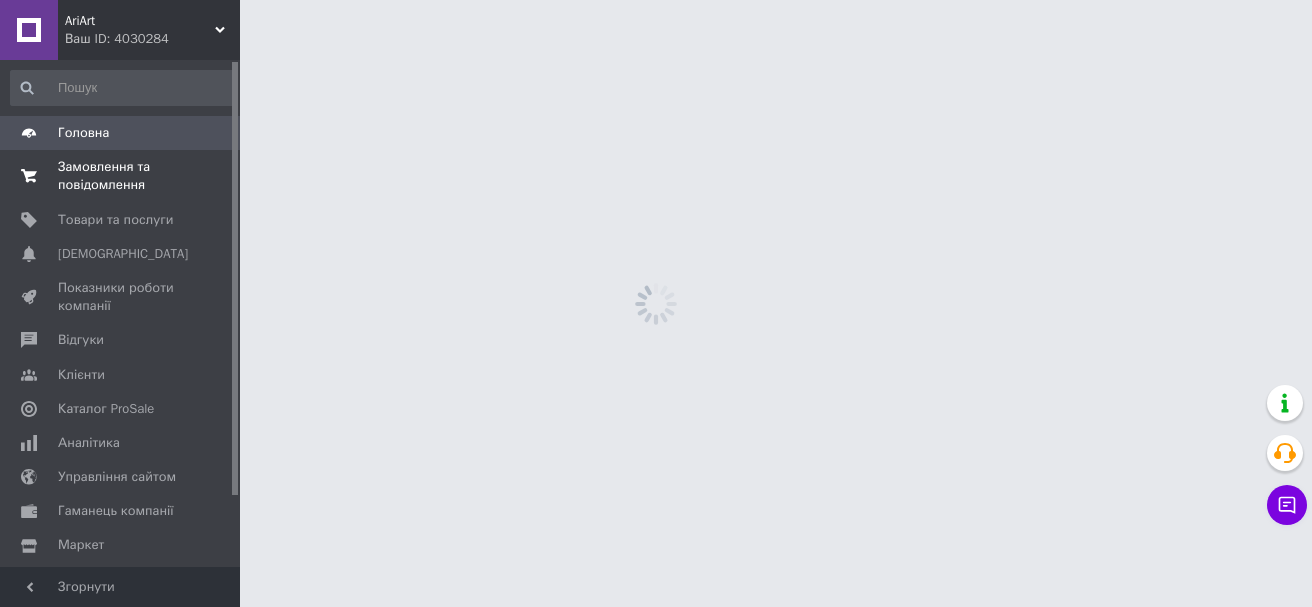 click on "Замовлення та повідомлення" at bounding box center (121, 176) 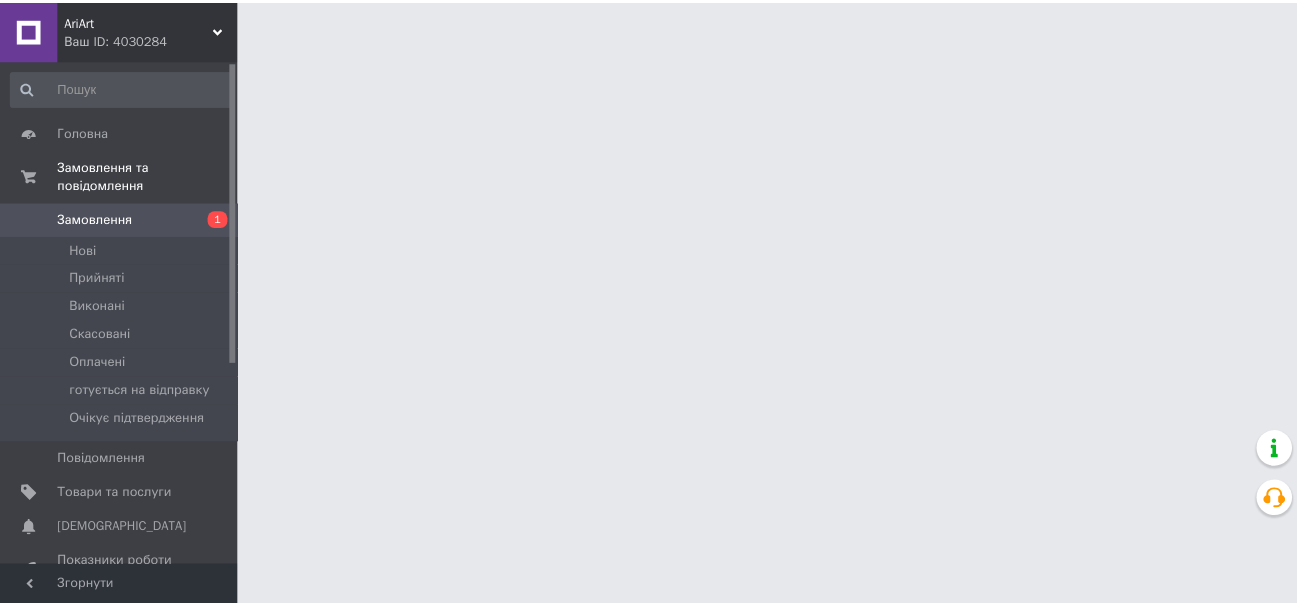 scroll, scrollTop: 0, scrollLeft: 0, axis: both 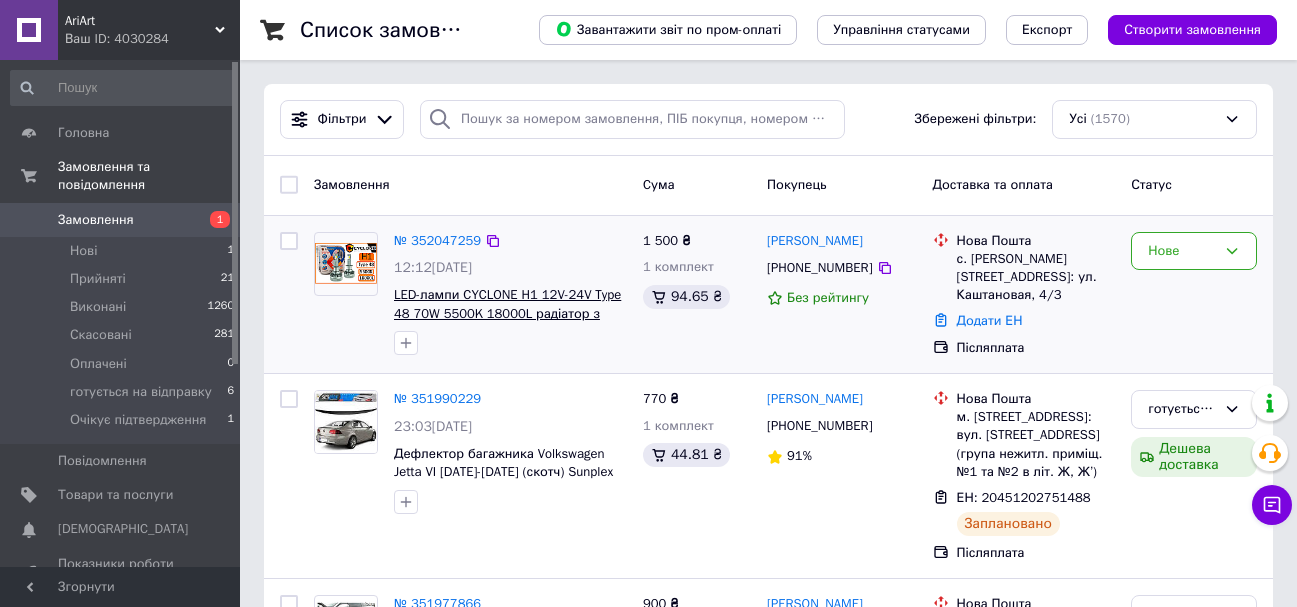 click on "LED-лампи CYCLONE H1 12V-24V Type 48 70W 5500K 18000L радіатор з вентилятором+обманка" at bounding box center [507, 313] 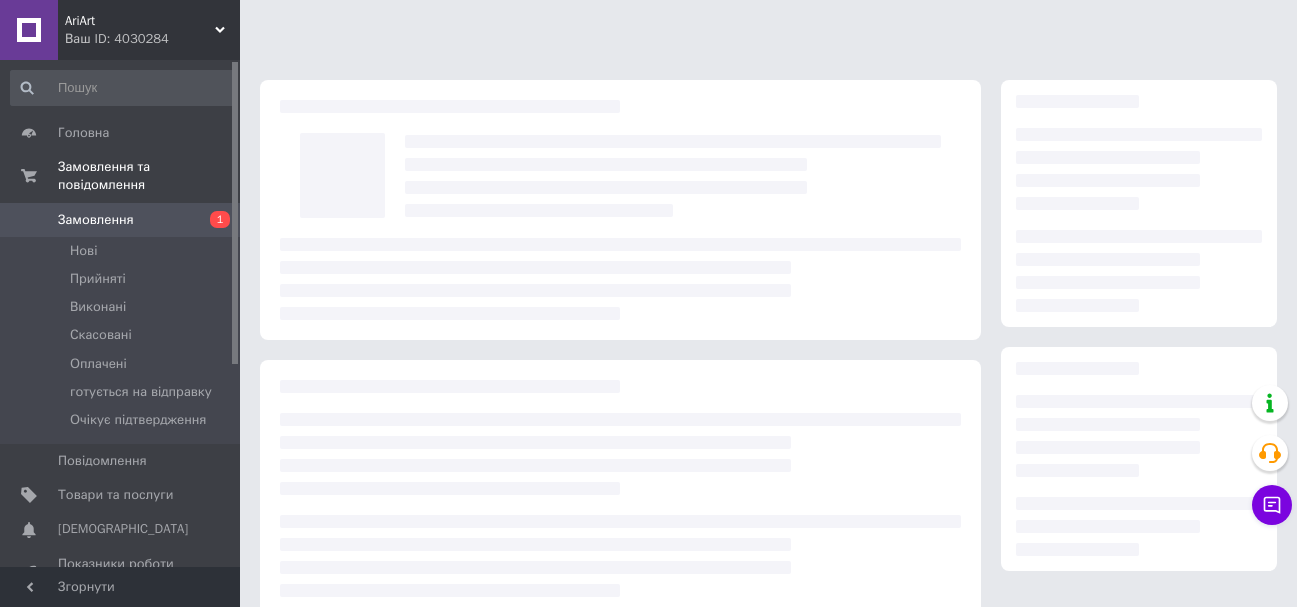 scroll, scrollTop: 0, scrollLeft: 0, axis: both 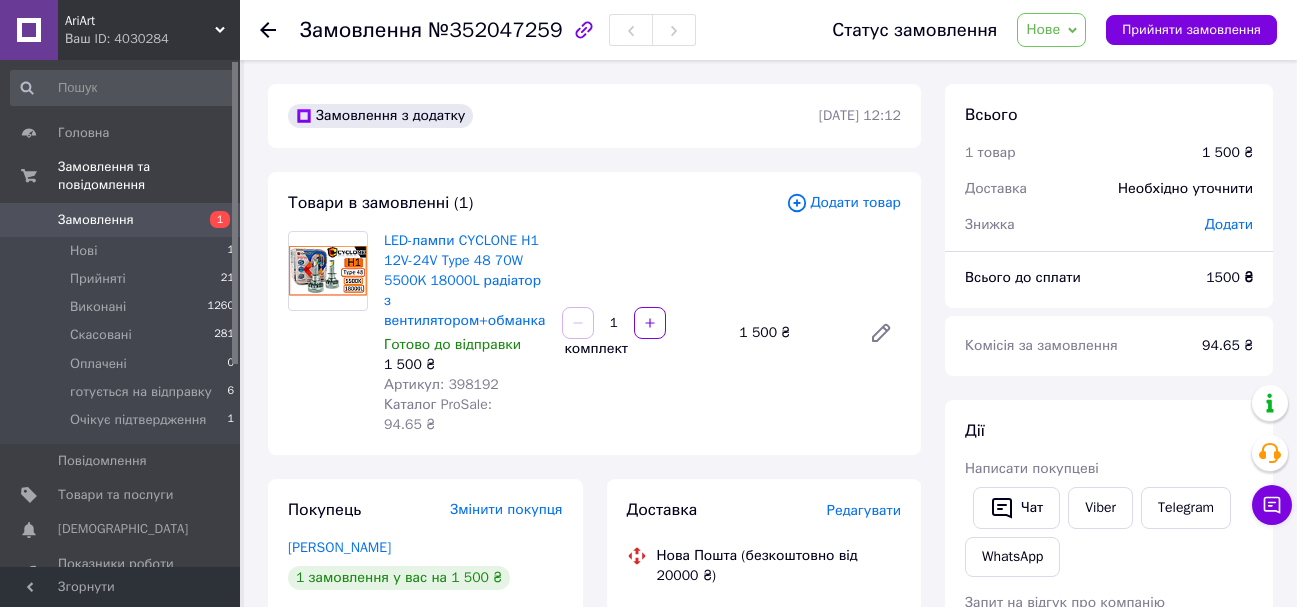 click on "Артикул: 398192" at bounding box center (441, 384) 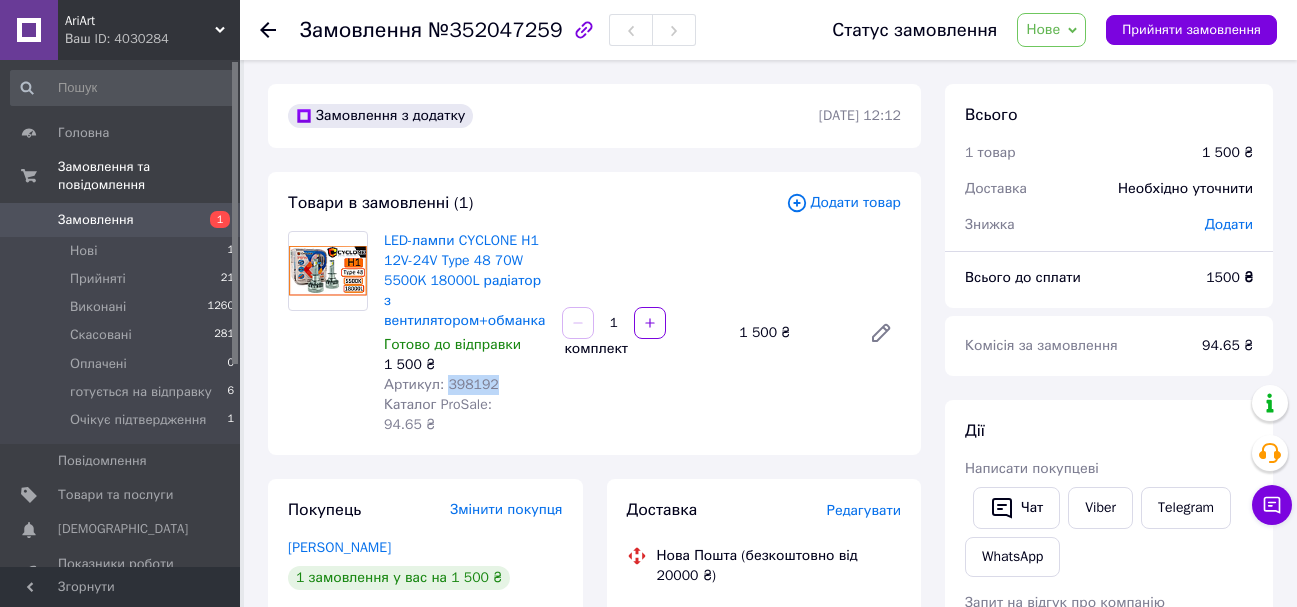 click on "Артикул: 398192" at bounding box center (441, 384) 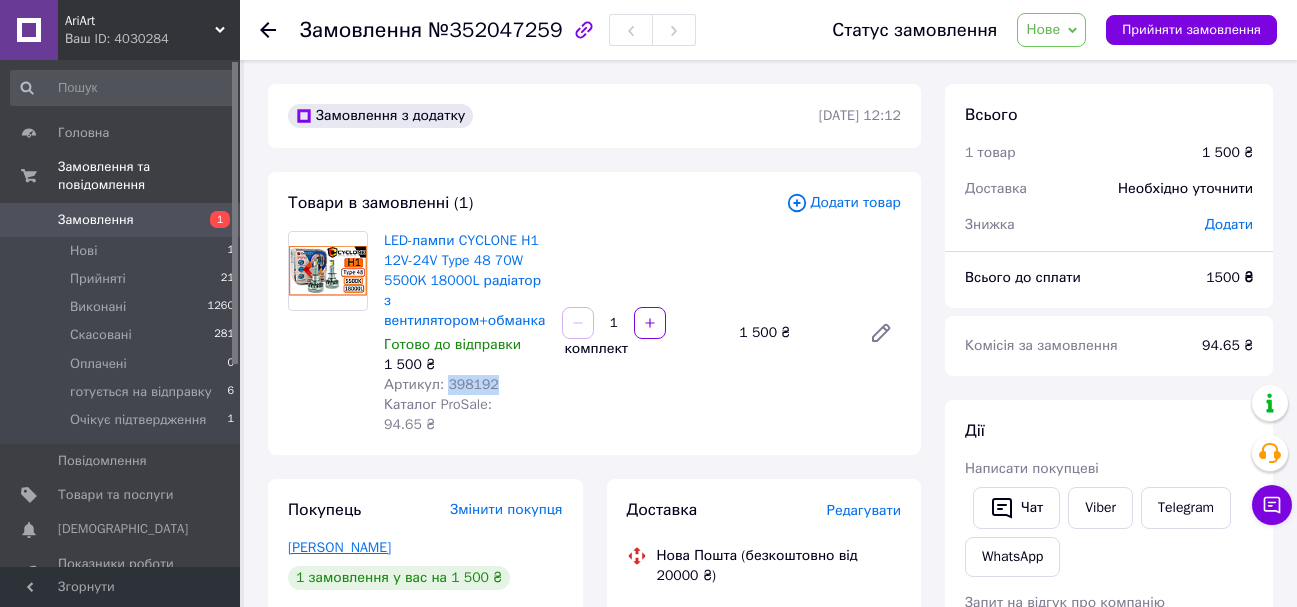 copy on "398192" 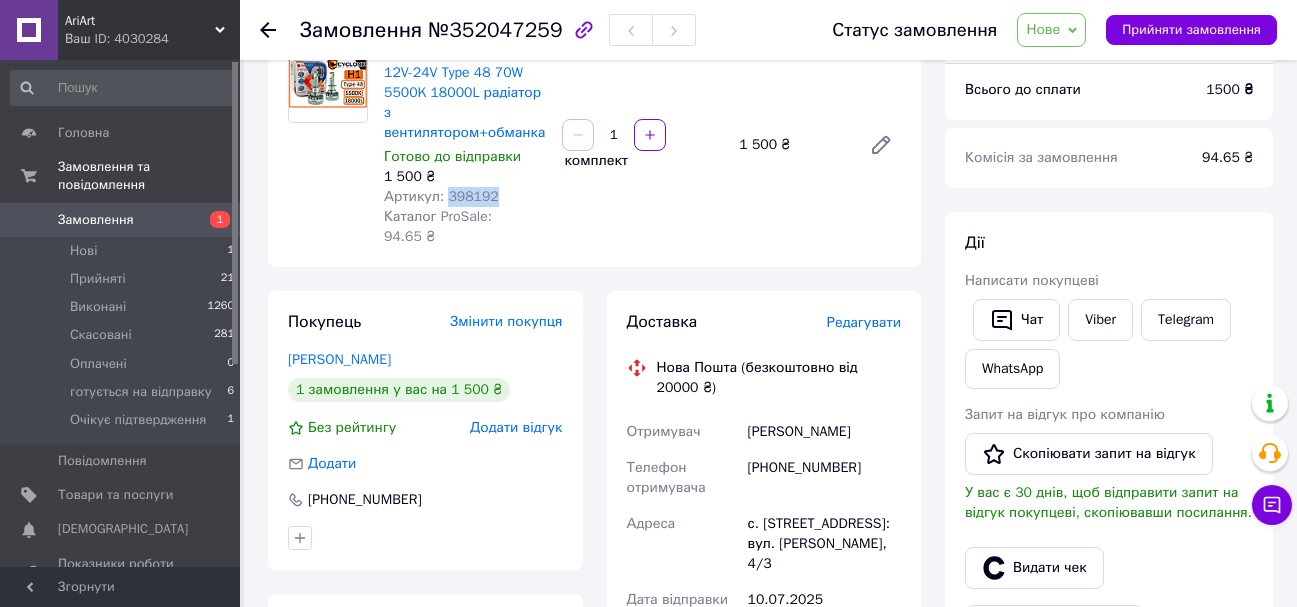 scroll, scrollTop: 100, scrollLeft: 0, axis: vertical 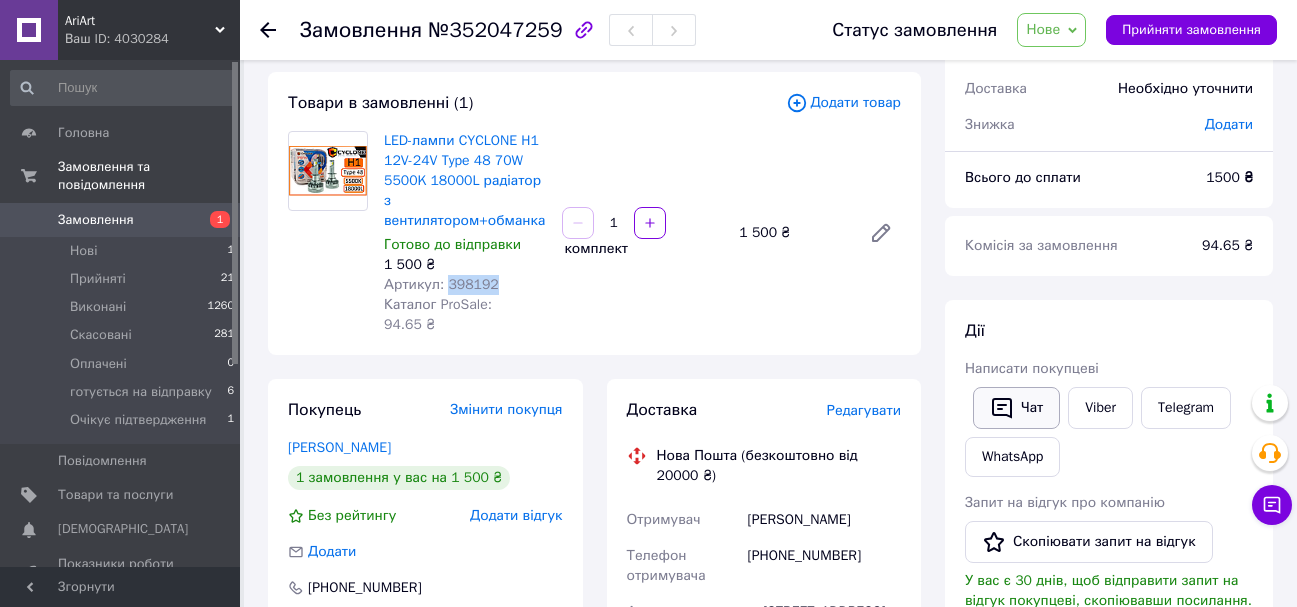 click 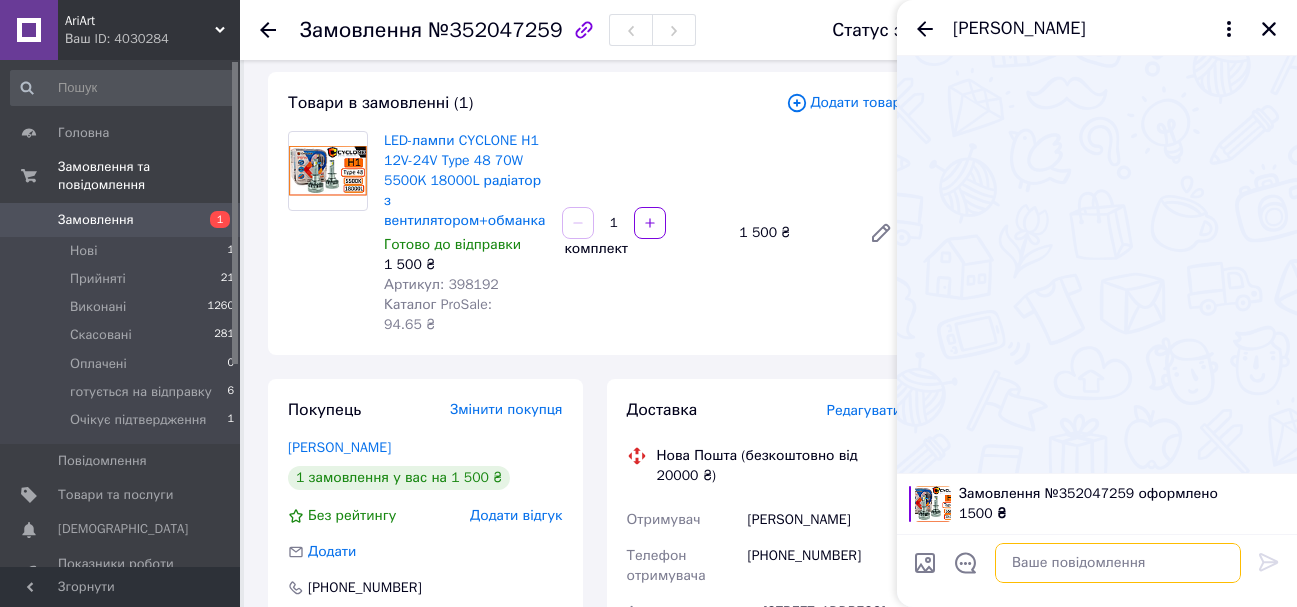 click at bounding box center [1118, 563] 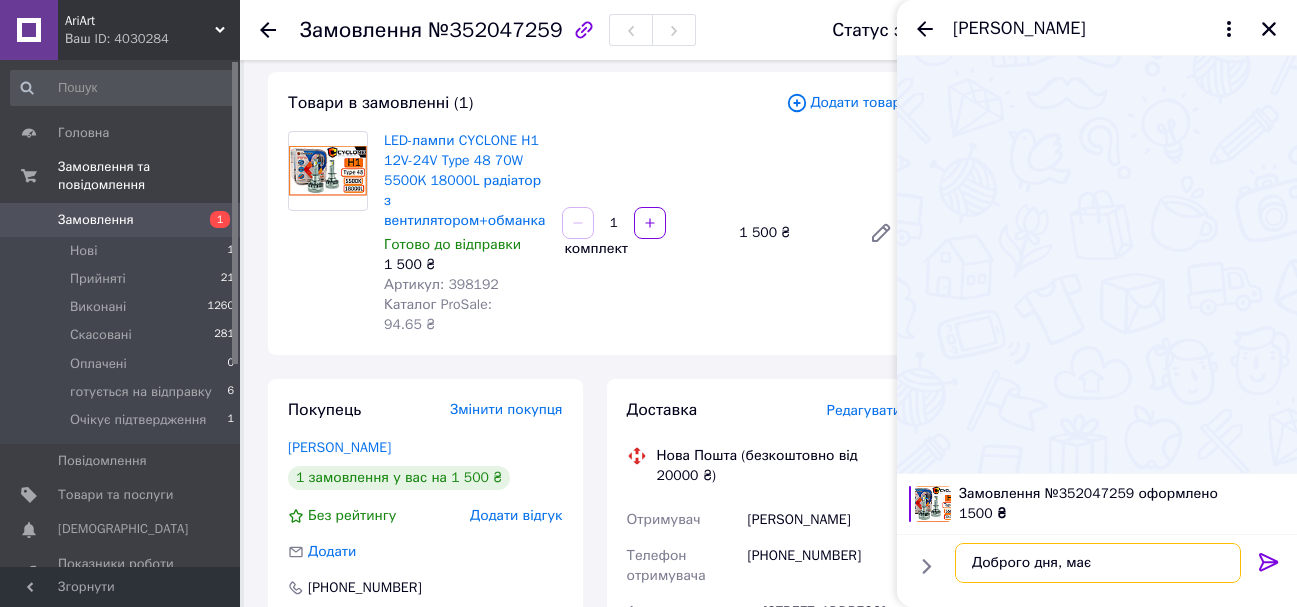 type on "Доброго дня, маєм" 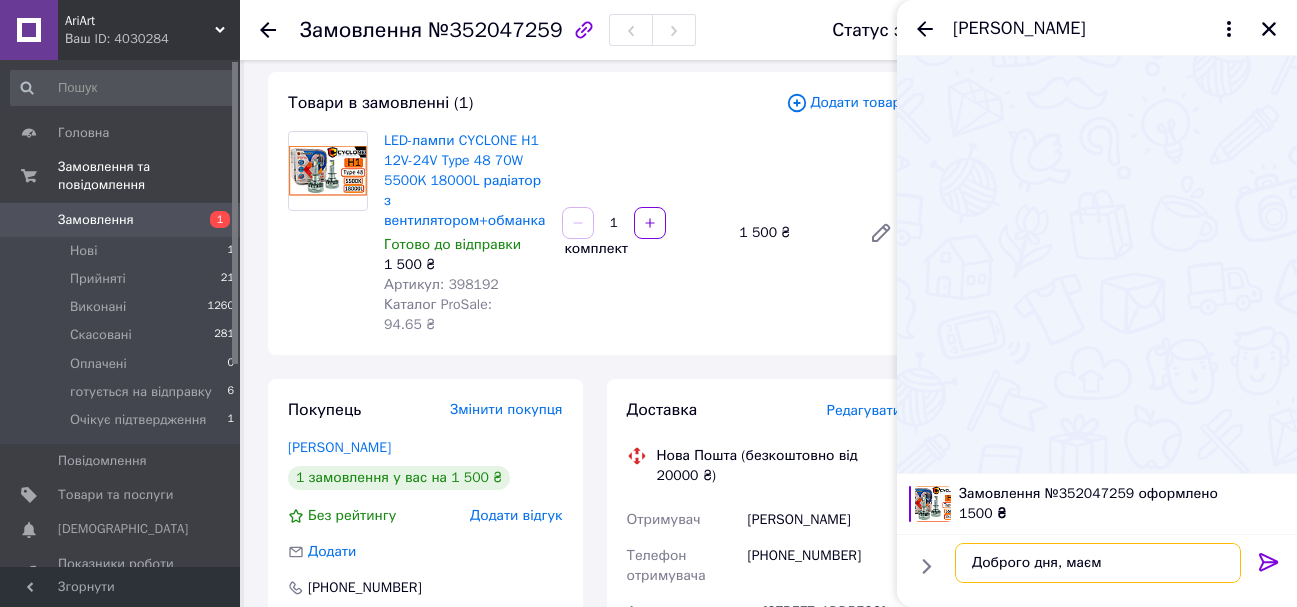 drag, startPoint x: 1144, startPoint y: 560, endPoint x: 946, endPoint y: 563, distance: 198.02272 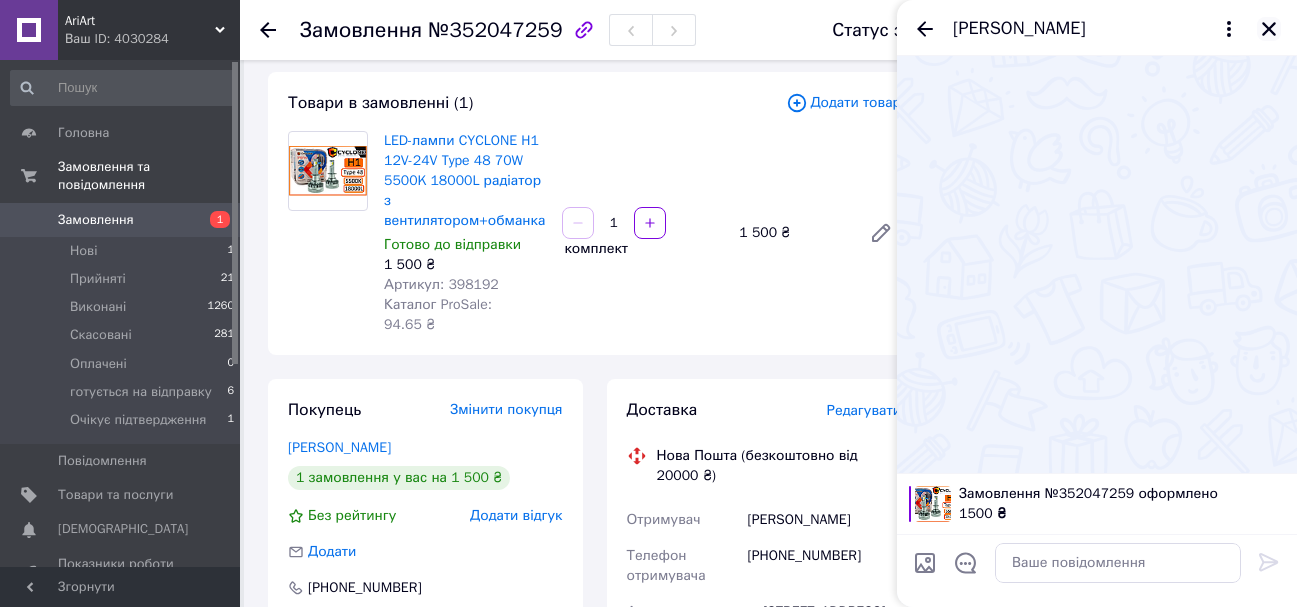 click at bounding box center (1269, 29) 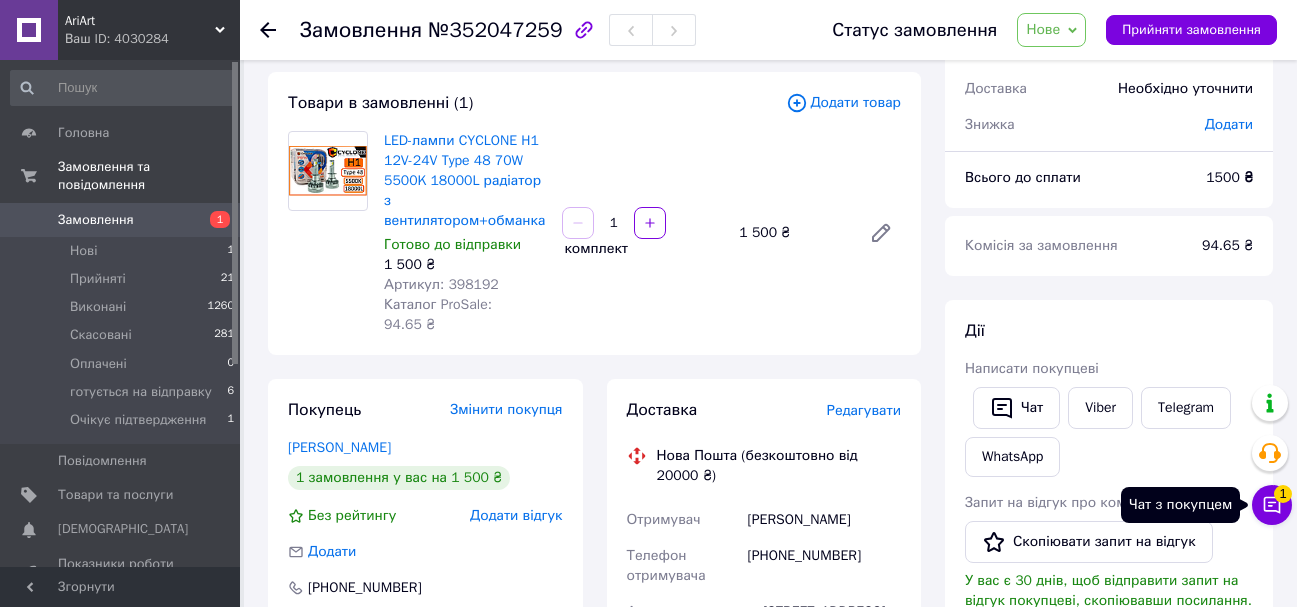 click 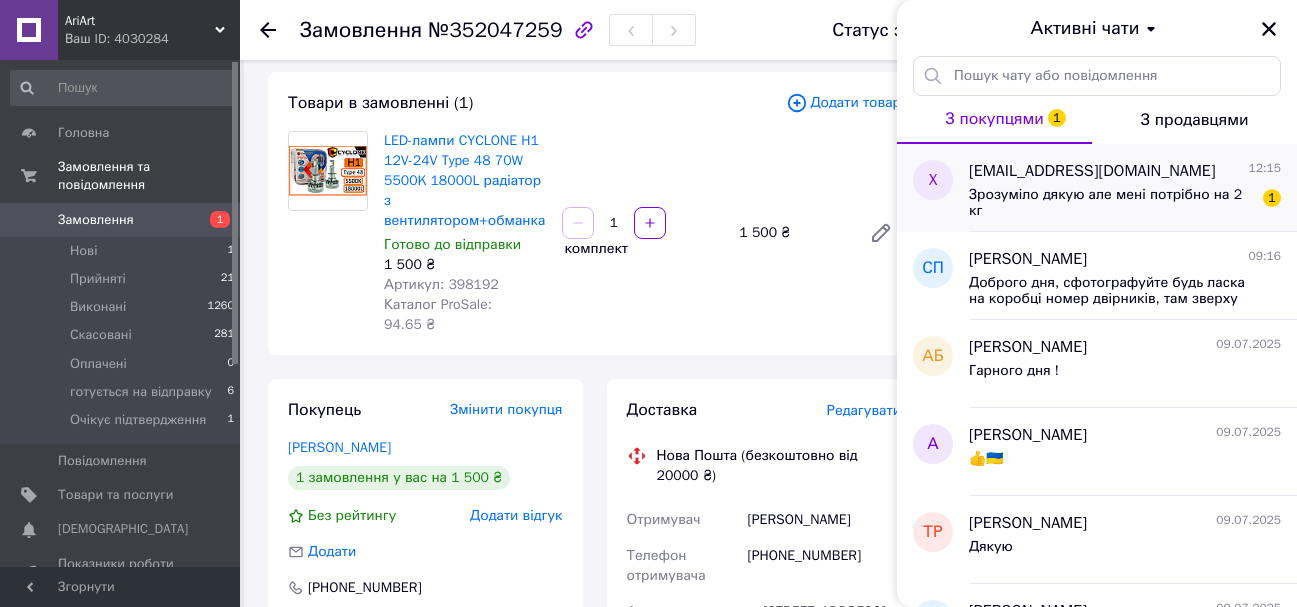 click on "Зрозуміло дякую  але мені потрібно на 2 кг" at bounding box center [1111, 203] 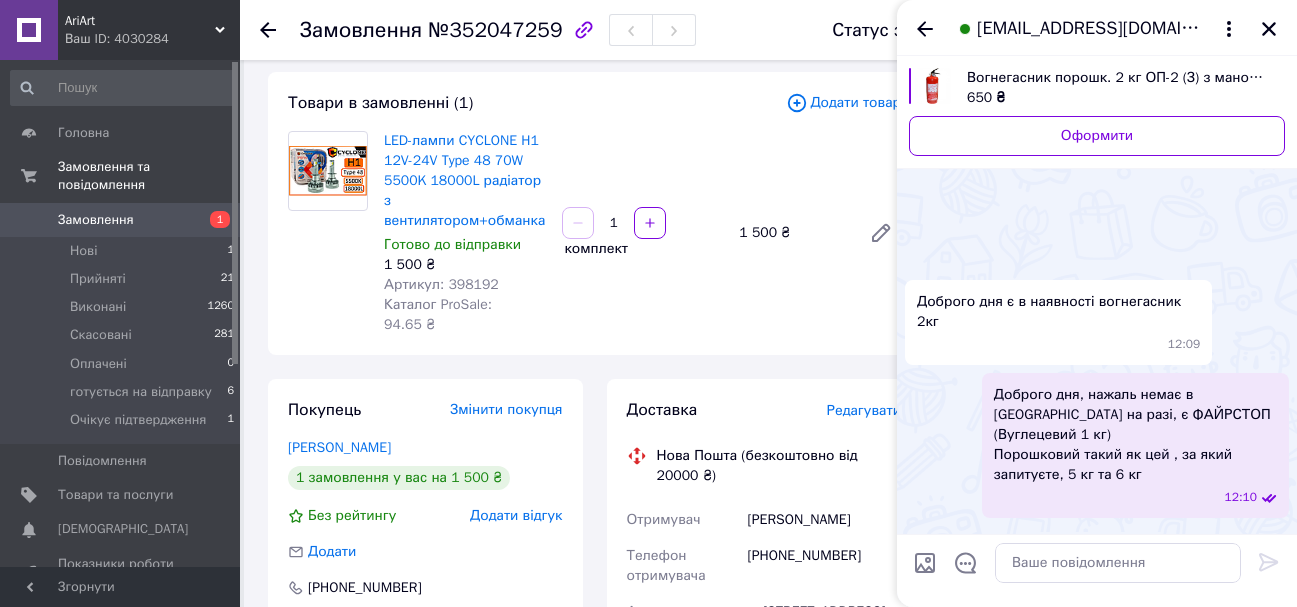 scroll, scrollTop: 61, scrollLeft: 0, axis: vertical 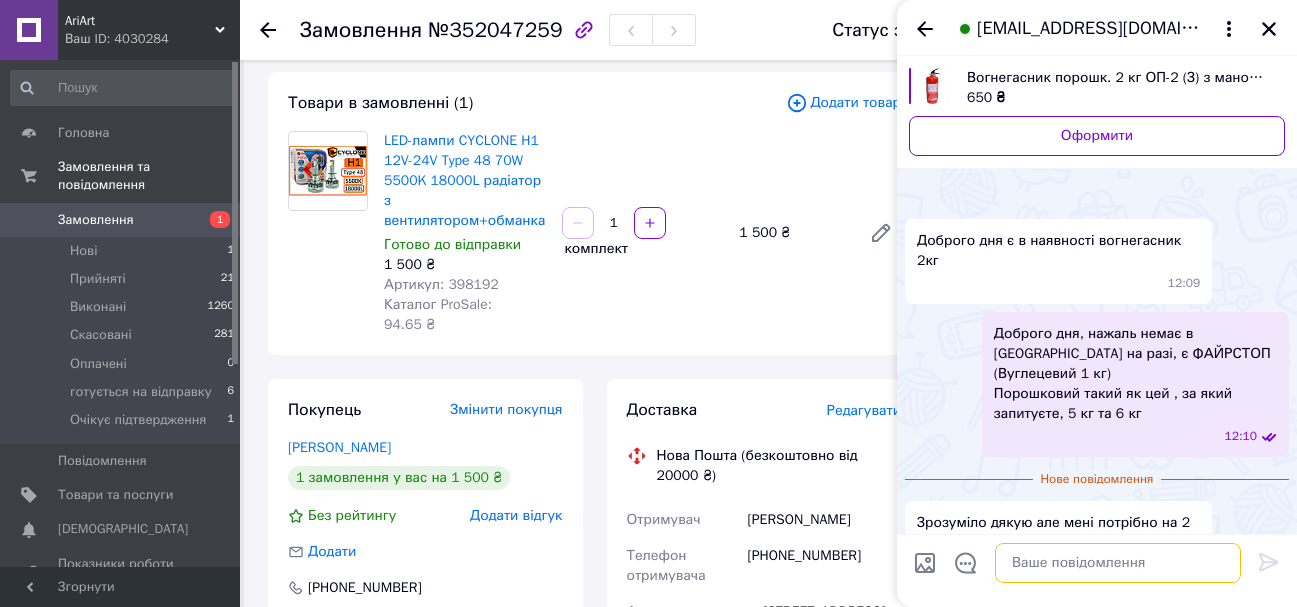 click at bounding box center [1118, 563] 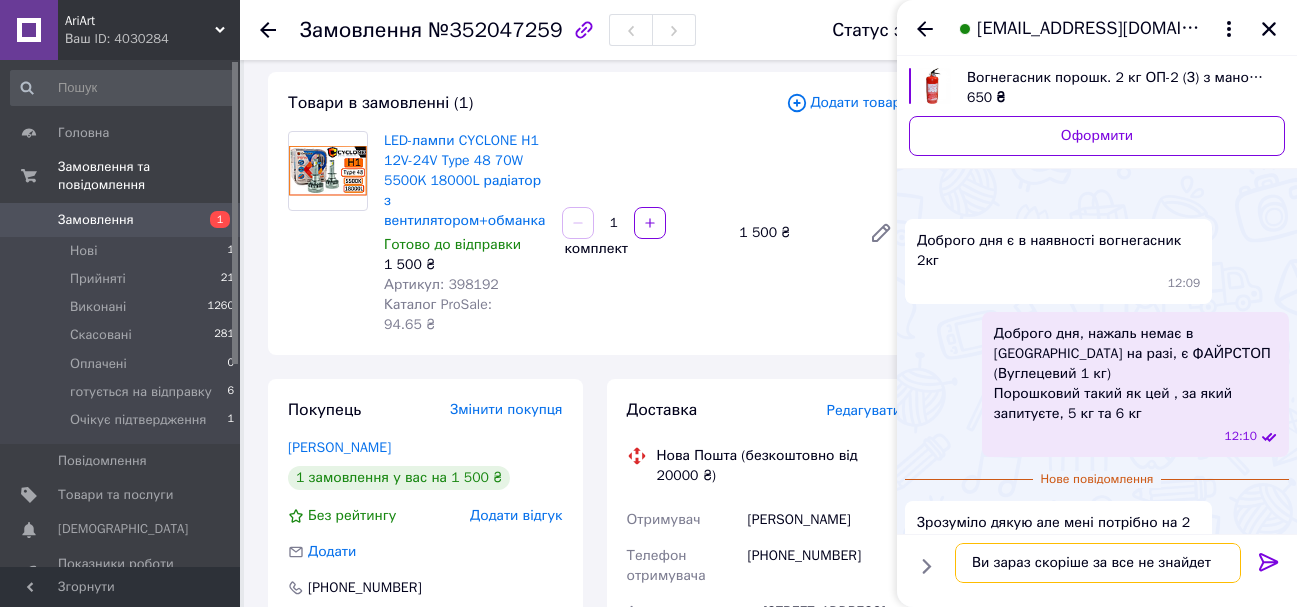 type on "Ви зараз скоріше за все не знайдете" 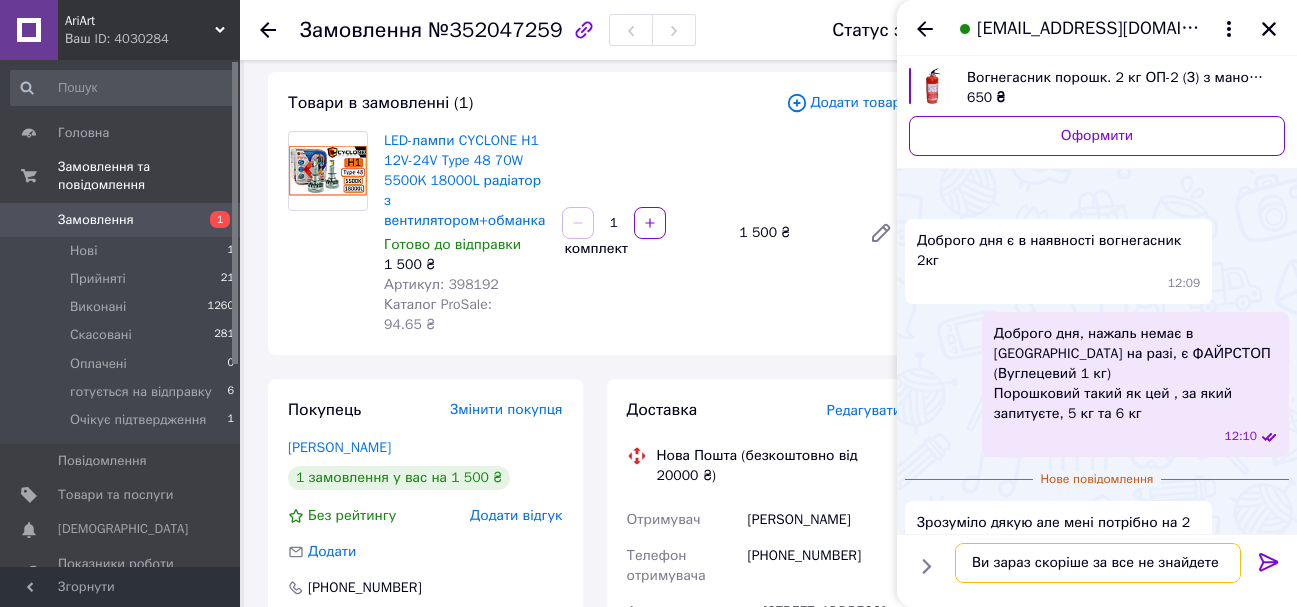 type 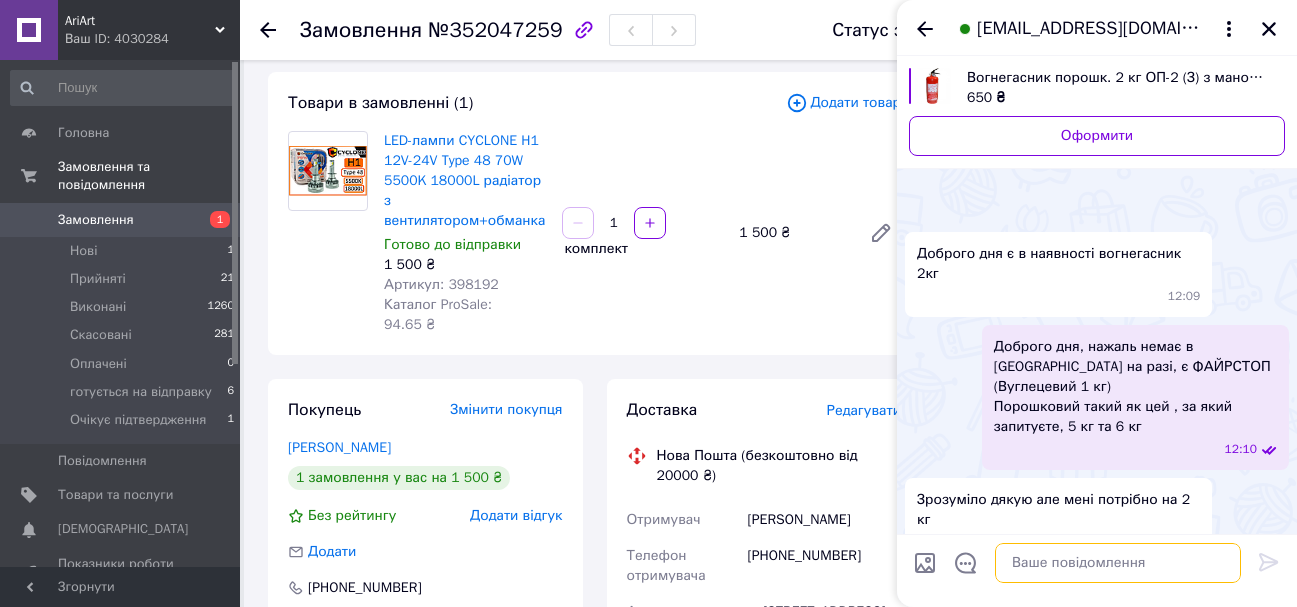 scroll, scrollTop: 99, scrollLeft: 0, axis: vertical 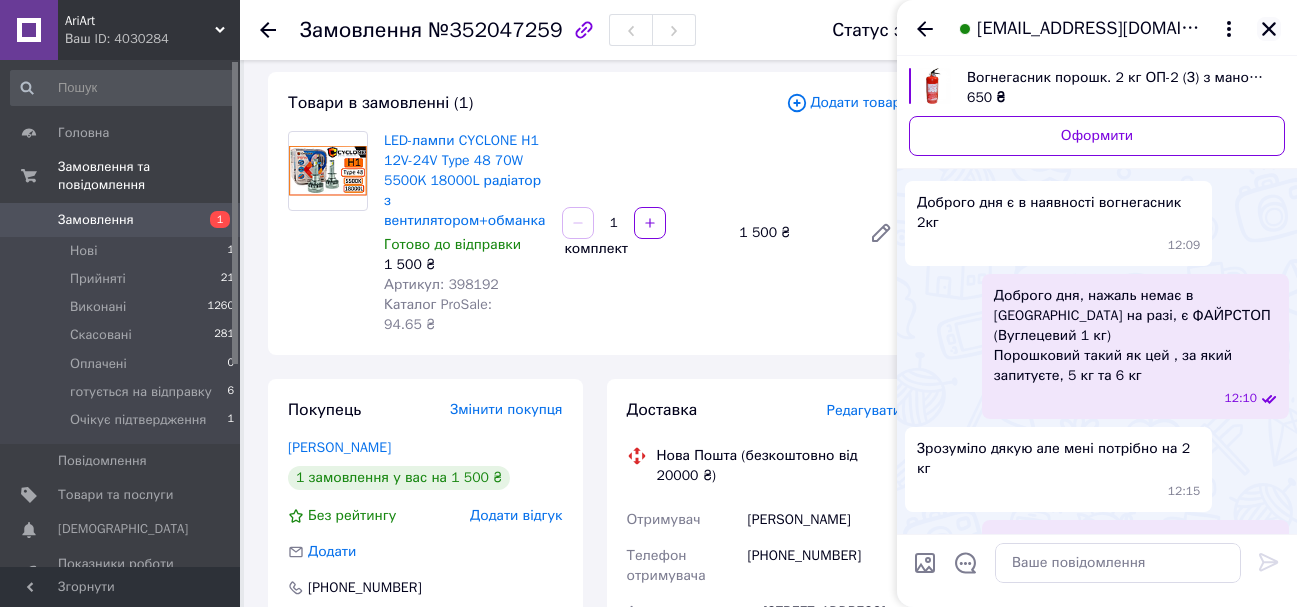 click 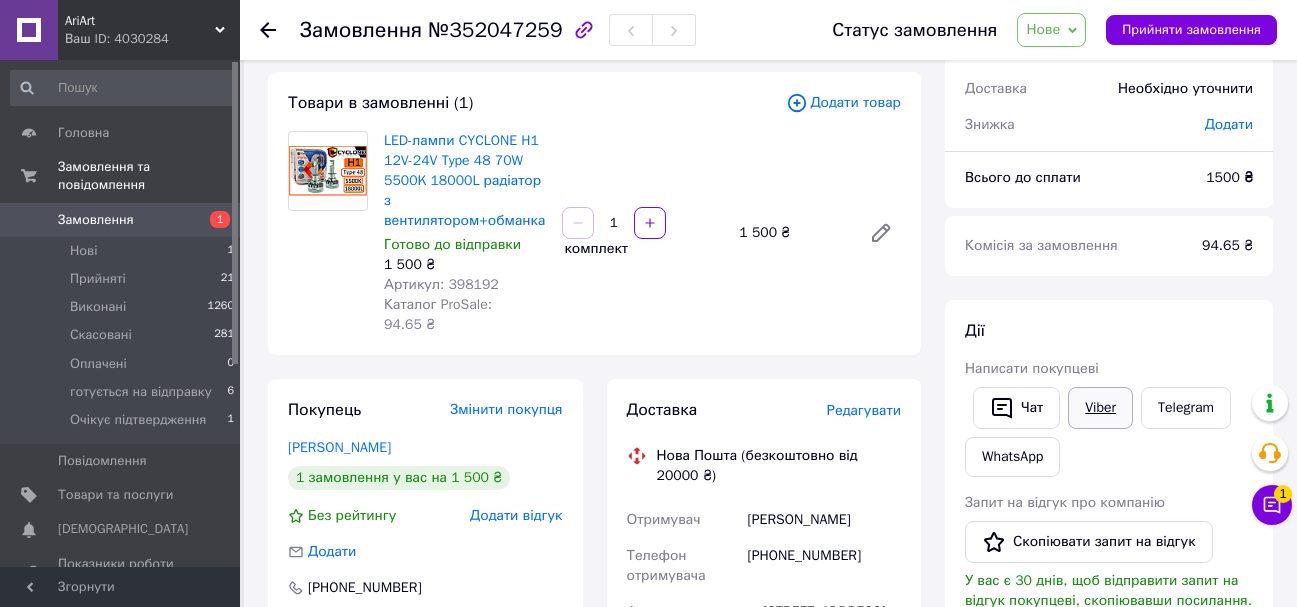 click on "Viber" at bounding box center (1100, 408) 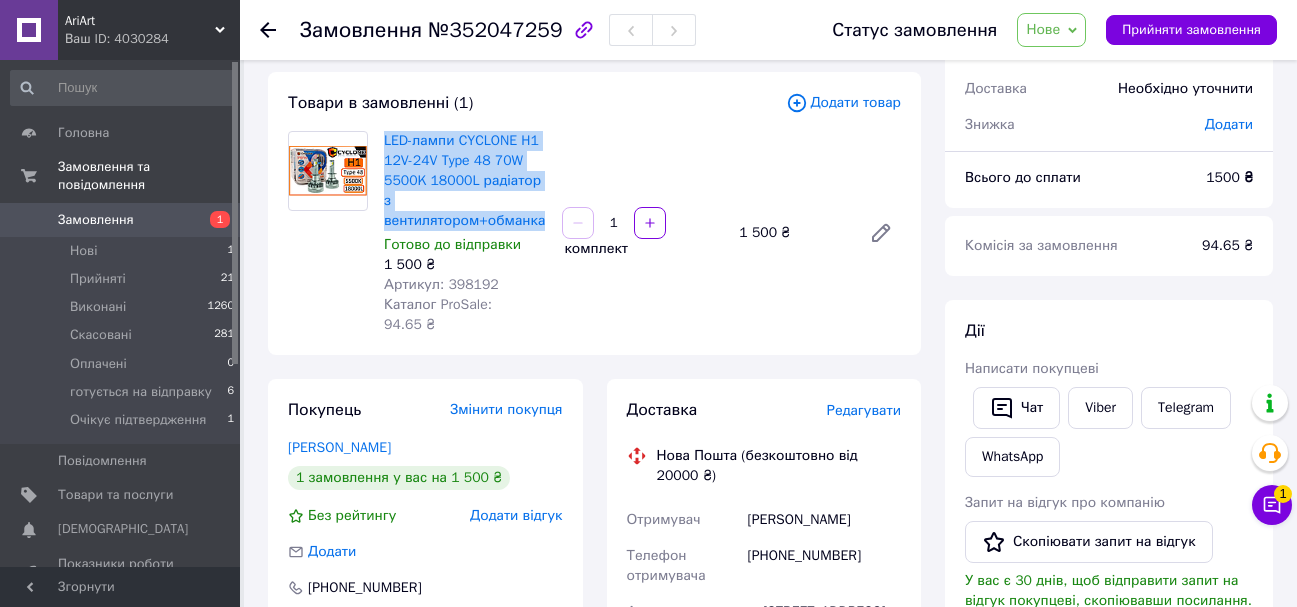 drag, startPoint x: 546, startPoint y: 203, endPoint x: 382, endPoint y: 143, distance: 174.63104 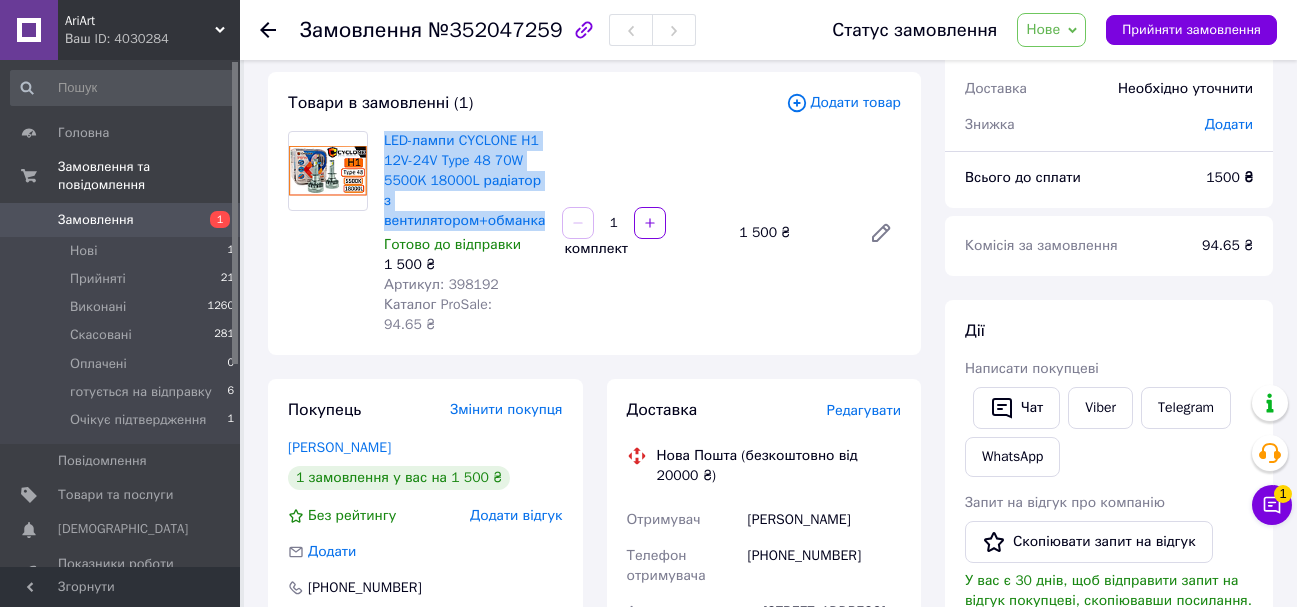 click on "LED-лампи CYCLONE H1 12V-24V Type 48 70W 5500K 18000L радіатор з вентилятором+обманка Готово до відправки 1 500 ₴ Артикул: 398192 Каталог ProSale: 94.65 ₴" at bounding box center [465, 233] 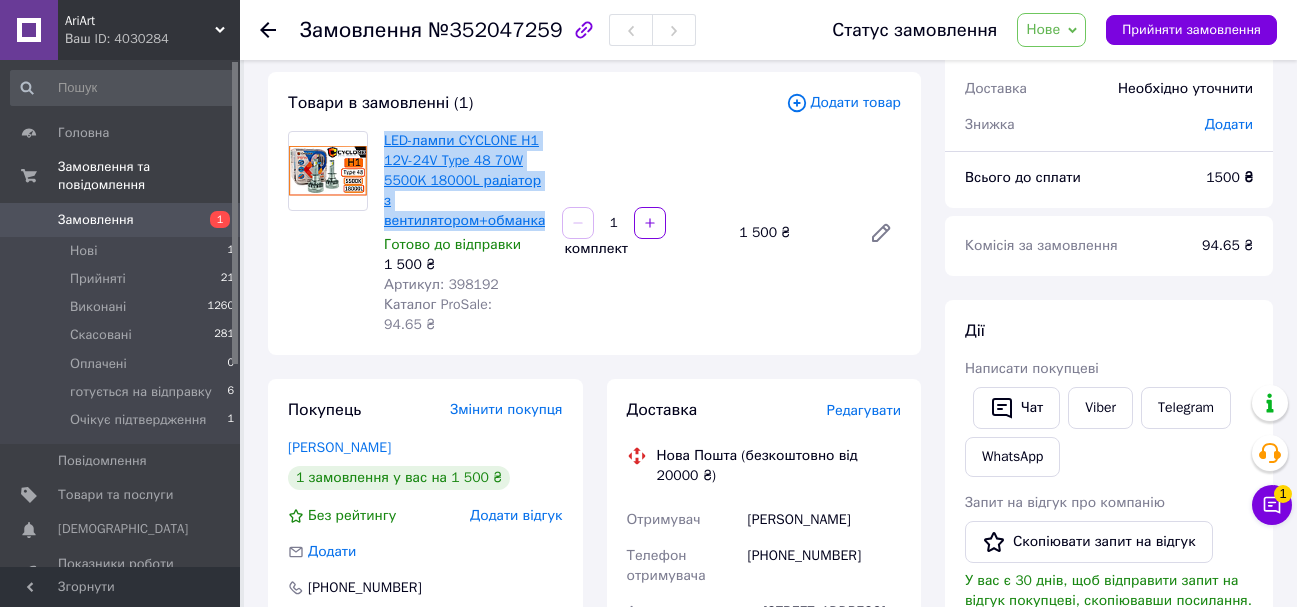 copy on "LED-лампи CYCLONE H1 12V-24V Type 48 70W 5500K 18000L радіатор з вентилятором+обманка" 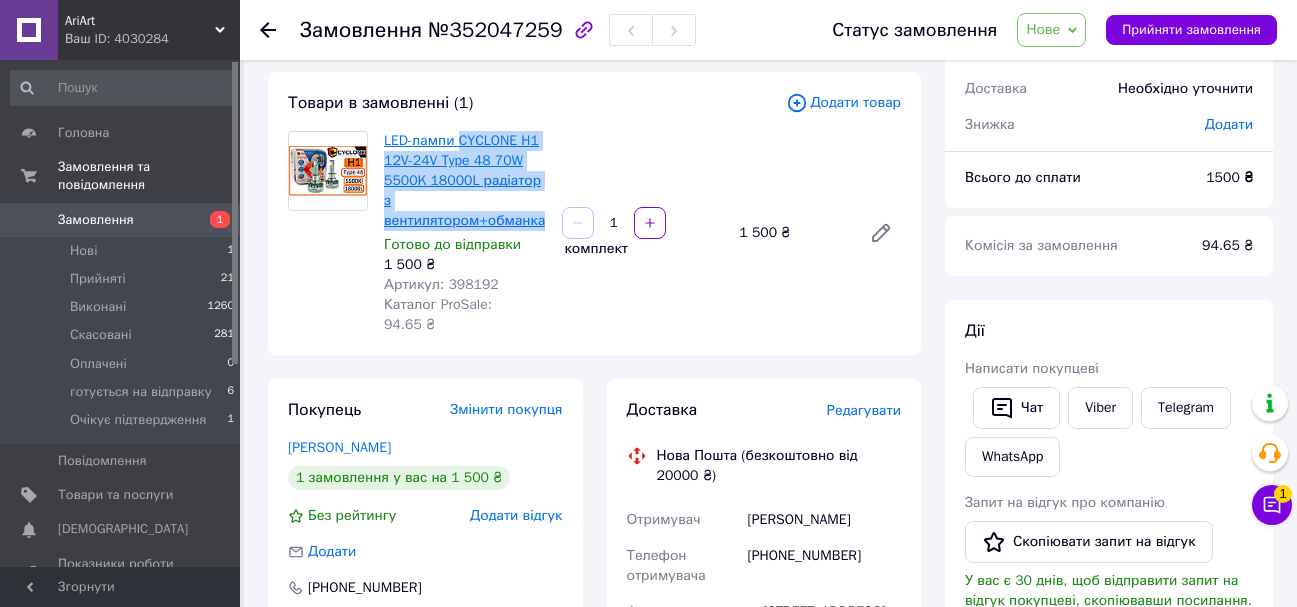 drag, startPoint x: 541, startPoint y: 203, endPoint x: 456, endPoint y: 140, distance: 105.801704 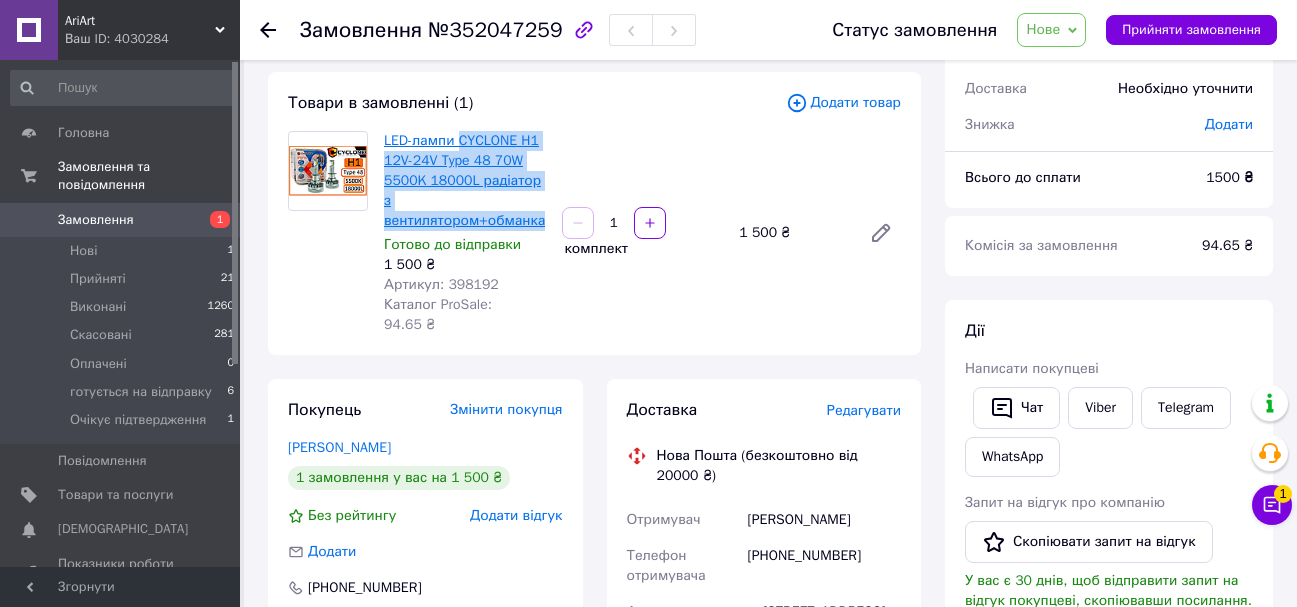 click on "LED-лампи CYCLONE H1 12V-24V Type 48 70W 5500K 18000L радіатор з вентилятором+обманка" at bounding box center (465, 181) 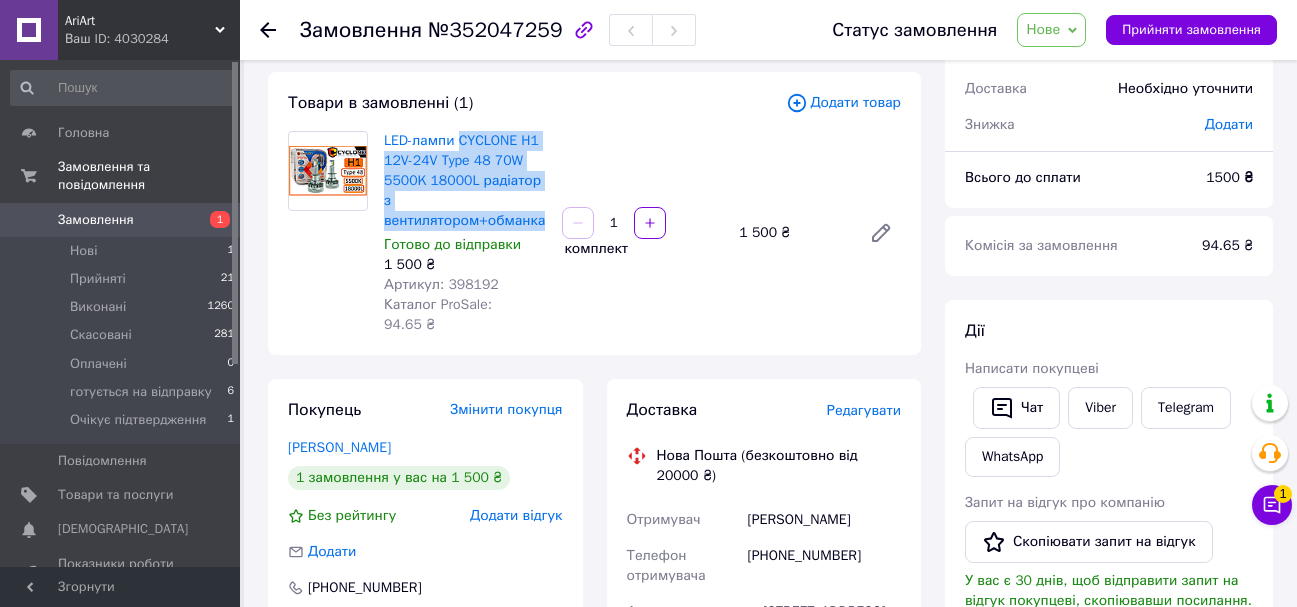 copy on "CYCLONE H1 12V-24V Type 48 70W 5500K 18000L радіатор з вентилятором+обманка" 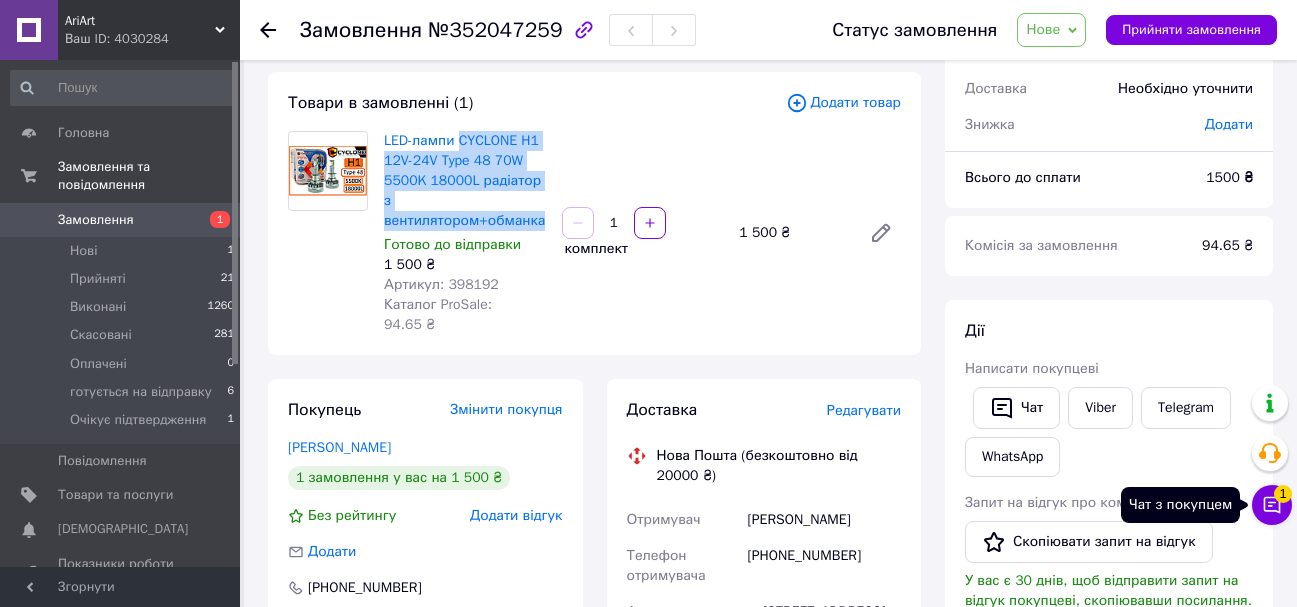 click 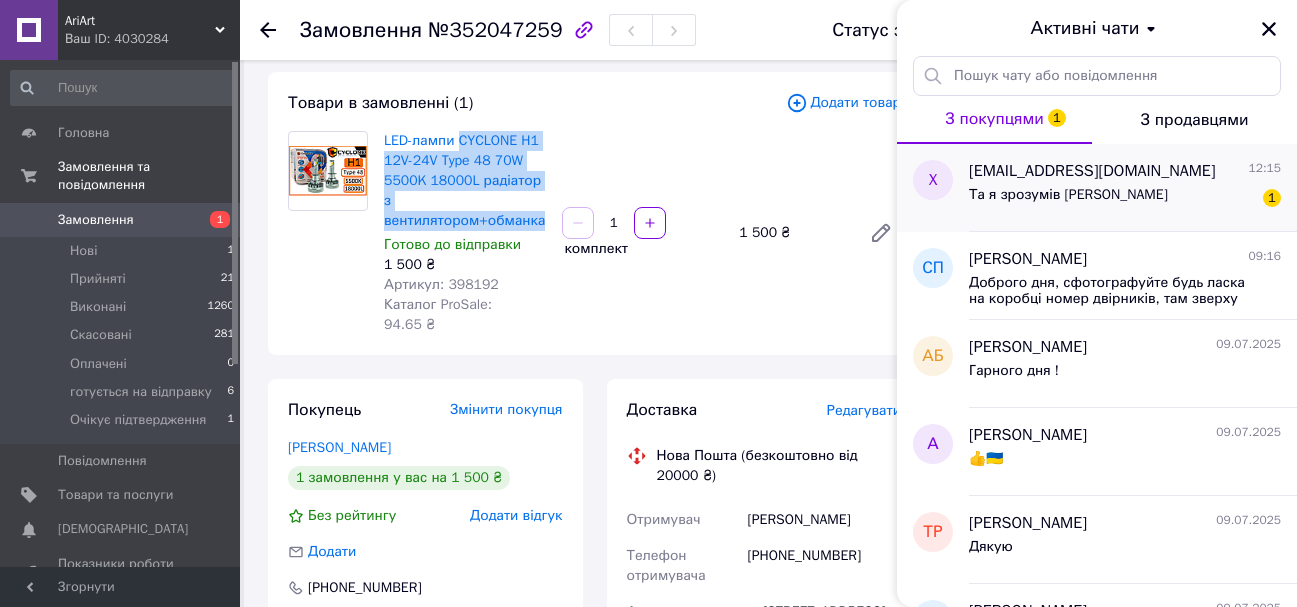 click on "Та я зрозумів
Шкода 1" at bounding box center [1125, 199] 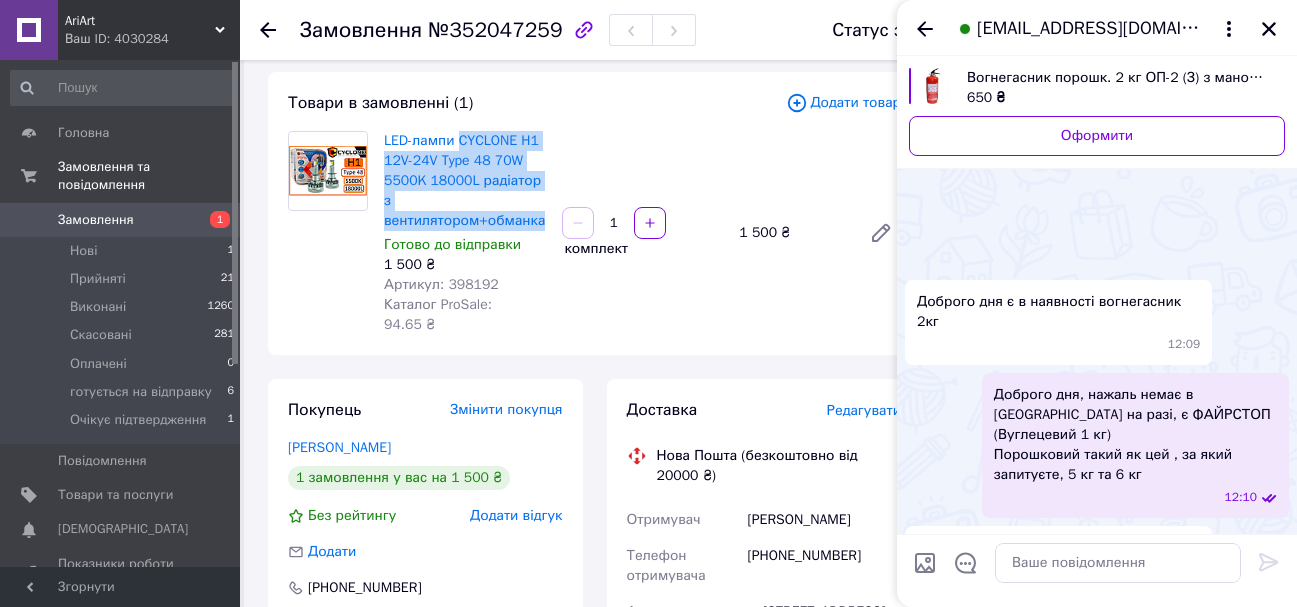 scroll, scrollTop: 207, scrollLeft: 0, axis: vertical 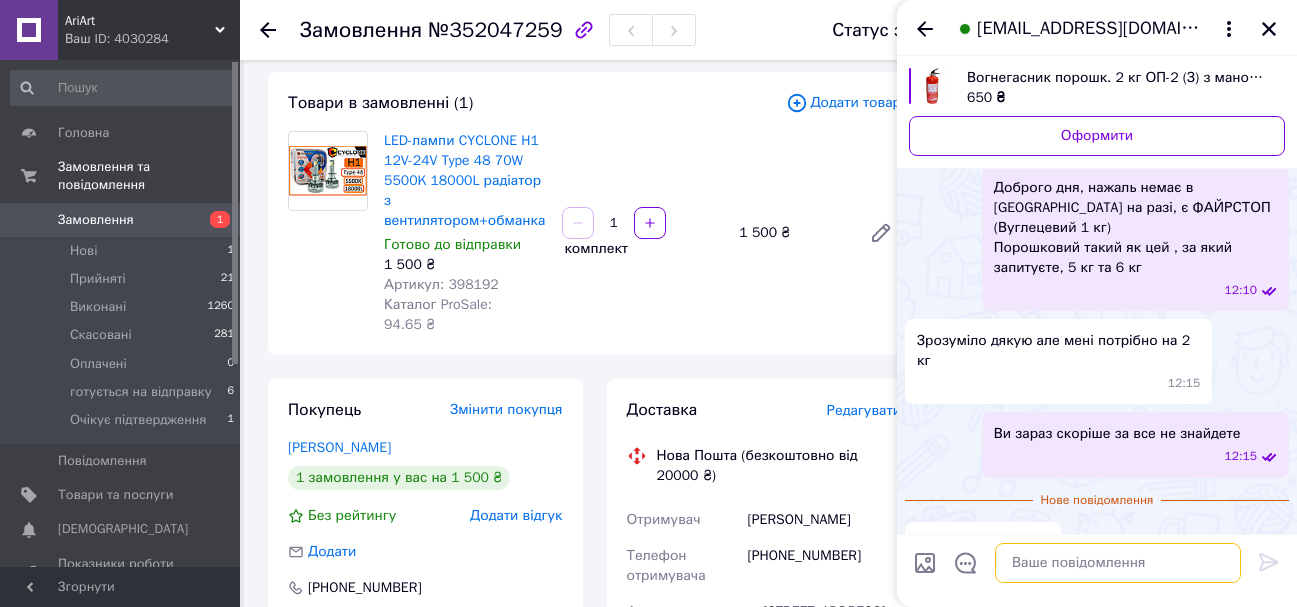 click at bounding box center [1118, 563] 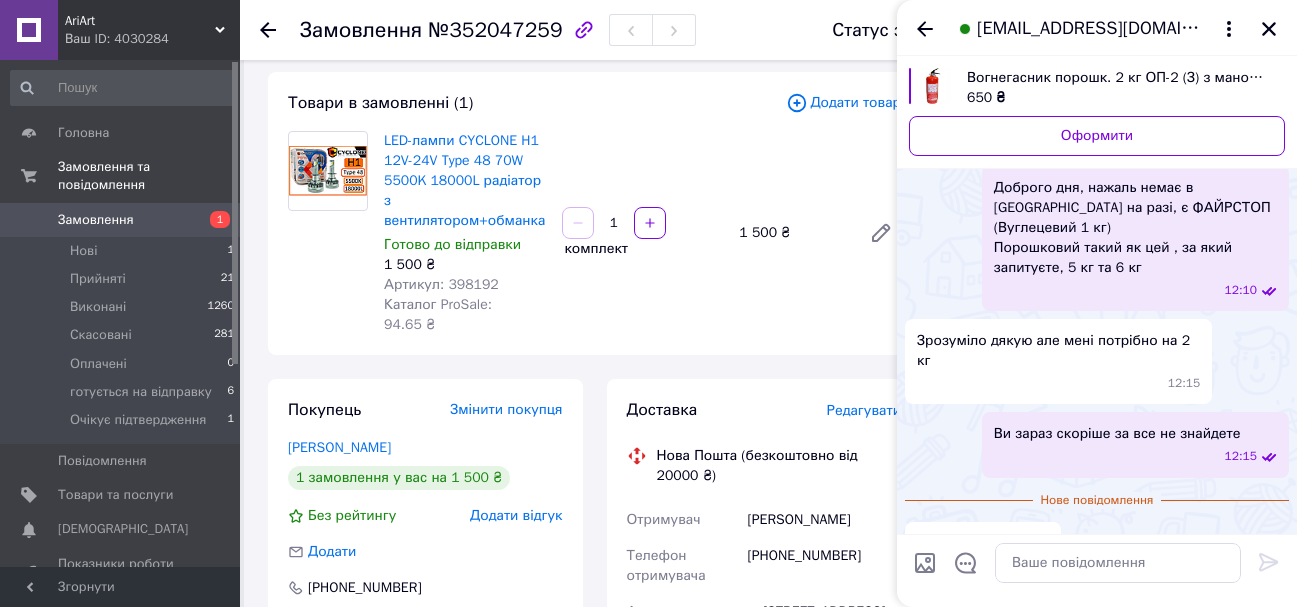 click on "xgzzty88nb@privaterelay.appleid.com" at bounding box center [1097, 28] 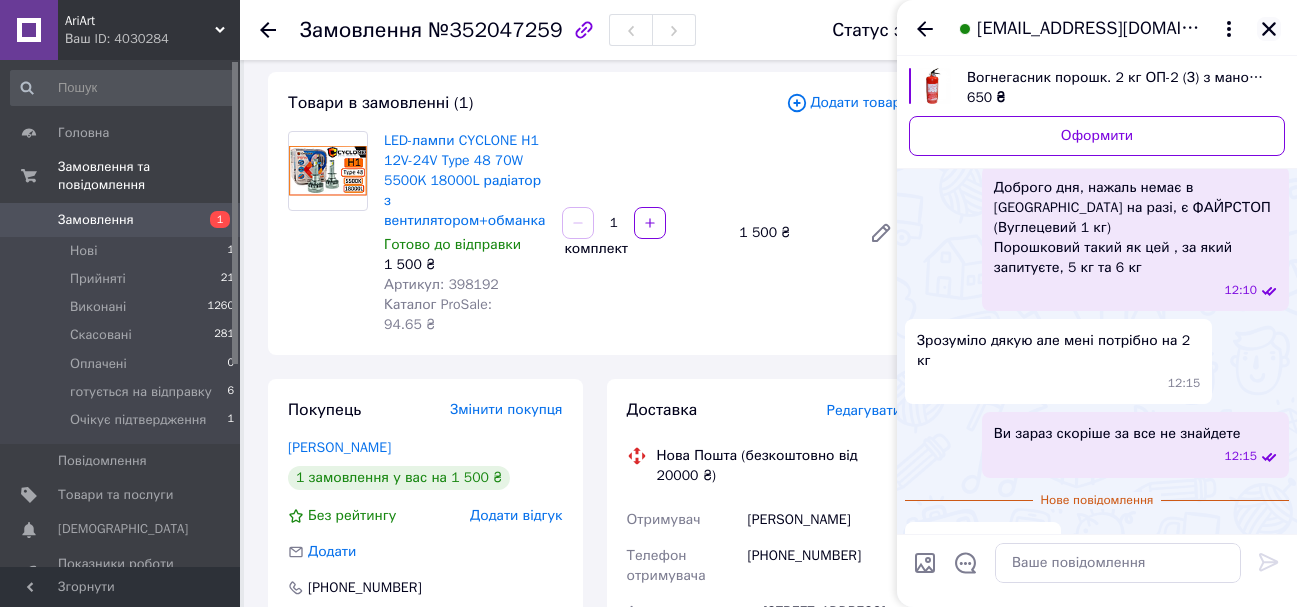 click at bounding box center (1269, 29) 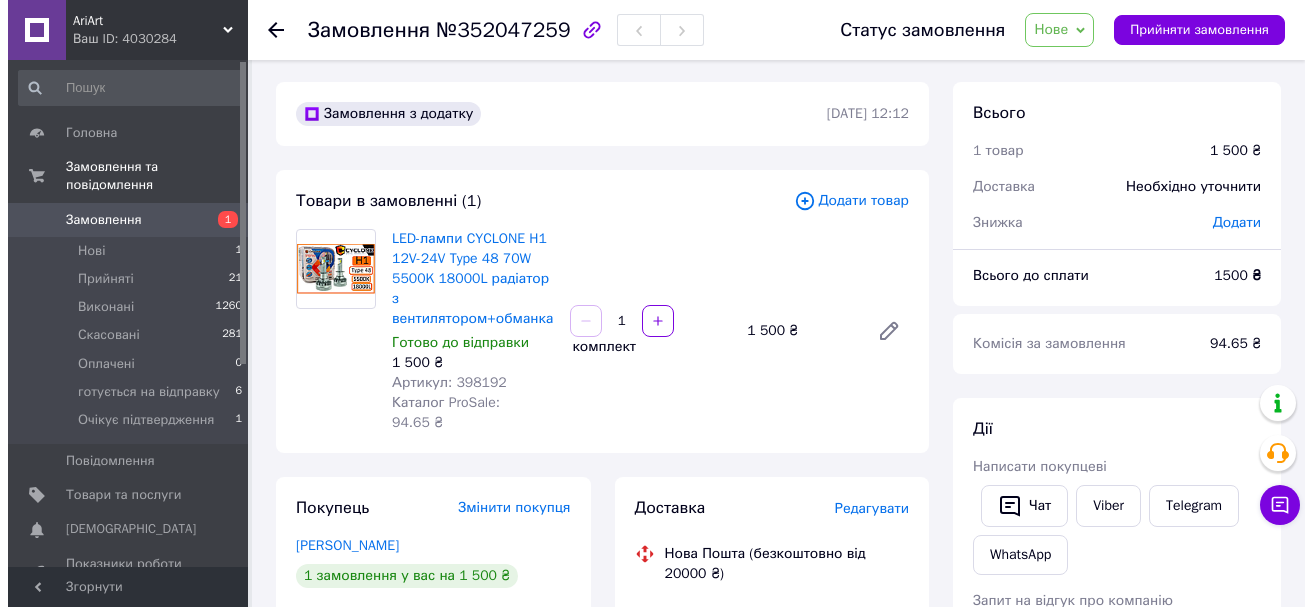 scroll, scrollTop: 0, scrollLeft: 0, axis: both 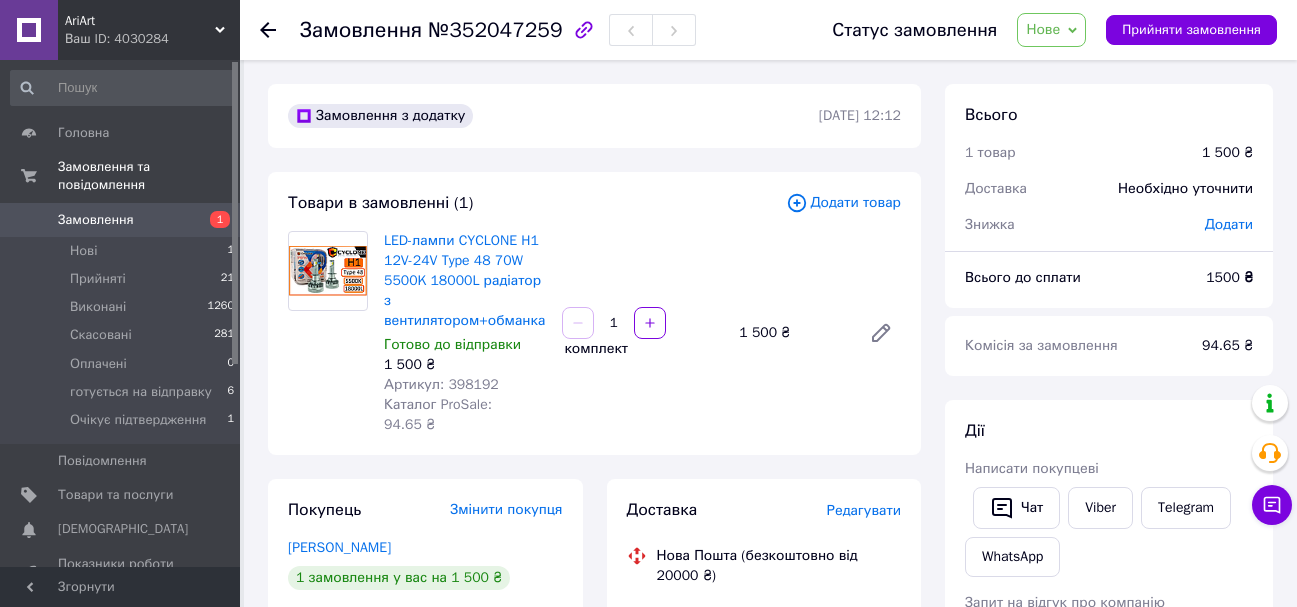 click on "Редагувати" at bounding box center (864, 510) 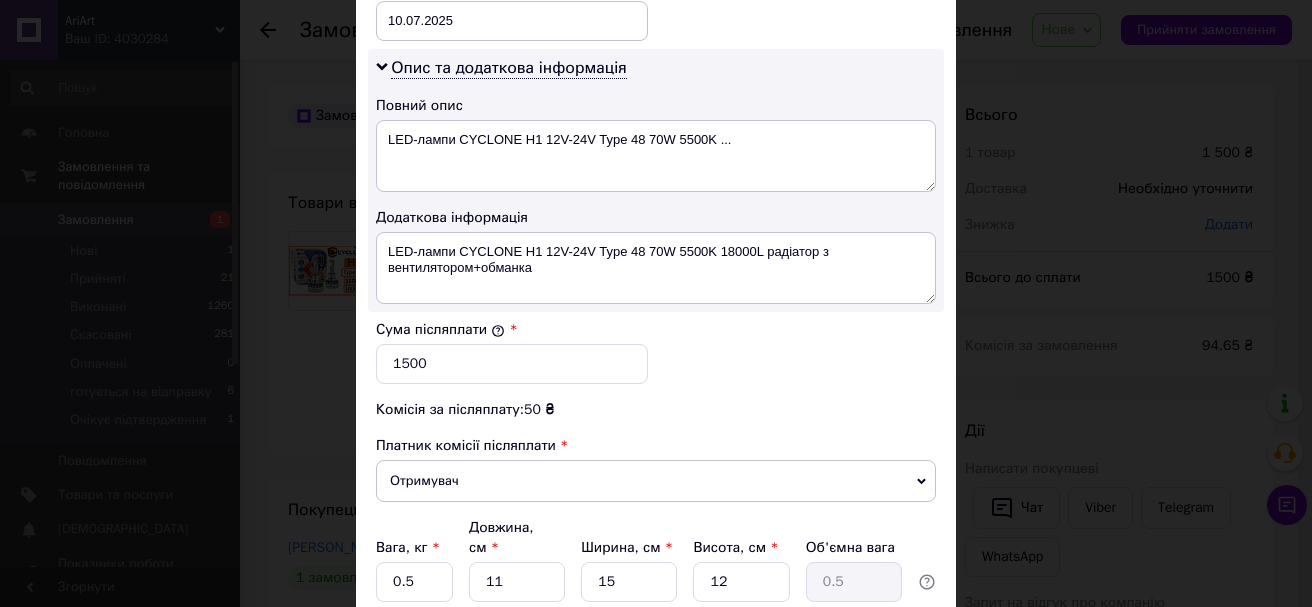 scroll, scrollTop: 1000, scrollLeft: 0, axis: vertical 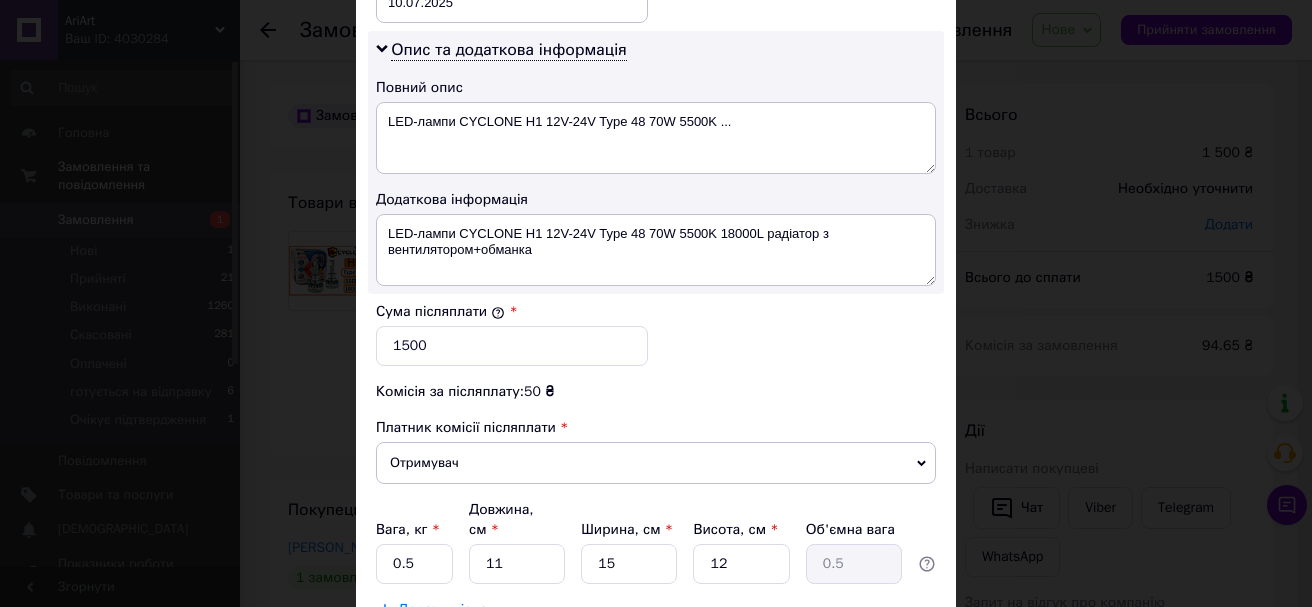 click on "Комісія за післяплату:  50 ₴" at bounding box center (656, 392) 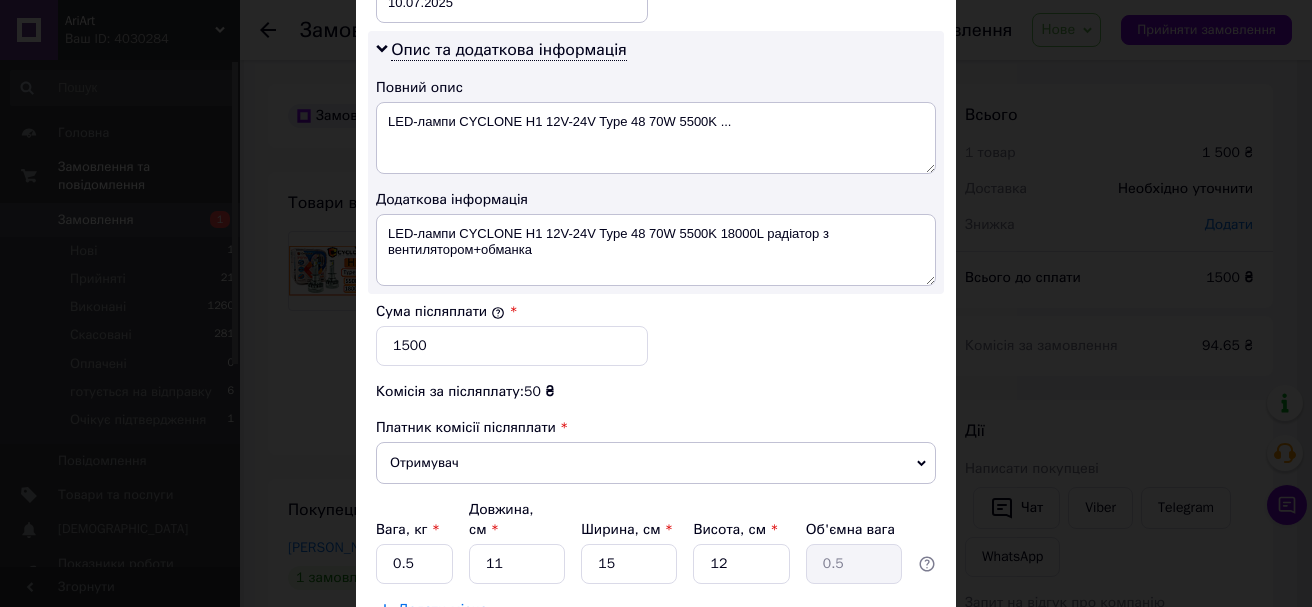 click on "Сума післяплати     * 1500" at bounding box center (656, 334) 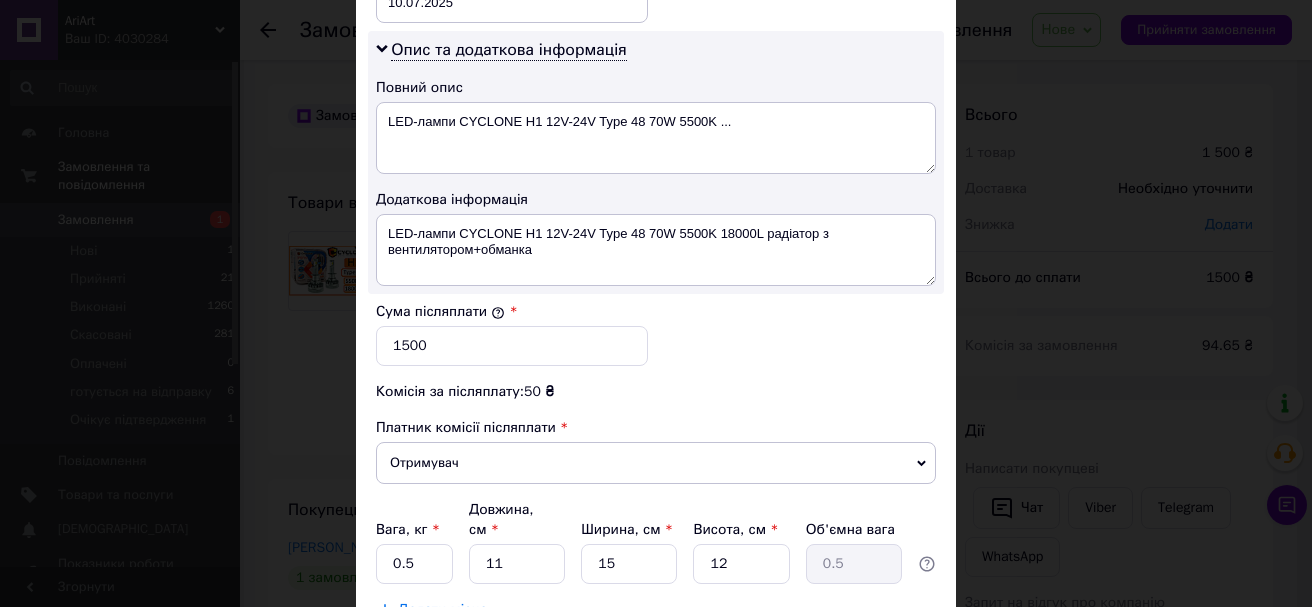 click on "Платник Отримувач Відправник Прізвище отримувача Попович Ім'я отримувача Михаил По батькові отримувача Телефон отримувача +380667807628 Тип доставки У відділенні Кур'єром В поштоматі Місто с. Нива Трудова Відділення №1: вул. Каштанова, 4/3 Місце відправки с. Зарванці: №1: вул. Молодіжна, 11-а Немає збігів. Спробуйте змінити умови пошуку Додати ще місце відправки Тип посилки Вантаж Документи Номер упаковки (не обов'язково) Оціночна вартість 1500 Дата відправки 10.07.2025 < 2025 > < Июль > Пн Вт Ср Чт Пт Сб Вс 30 1 2 3 4 5 6 7 8 9 10 11 12 13 14 15 16 17 18 19 20 21 22 23 24 25 26 27 28 29 30 31 1 2 3 4 5 6 7 8 9 10       * 1500" at bounding box center (656, -75) 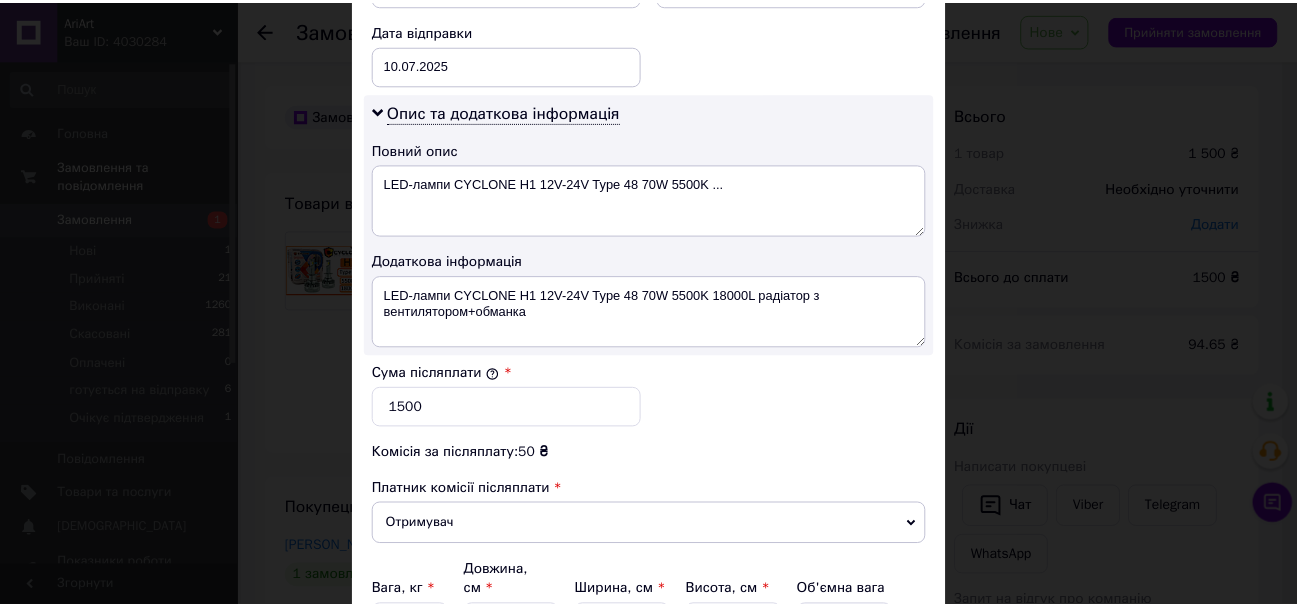 scroll, scrollTop: 1143, scrollLeft: 0, axis: vertical 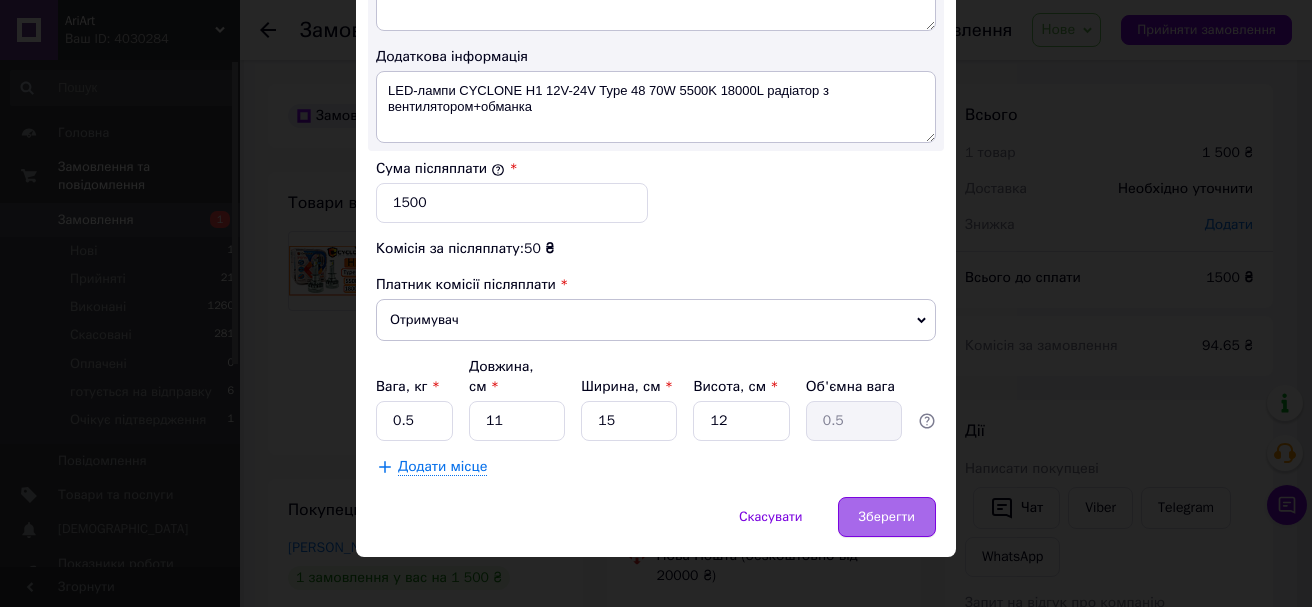 click on "Зберегти" at bounding box center [887, 517] 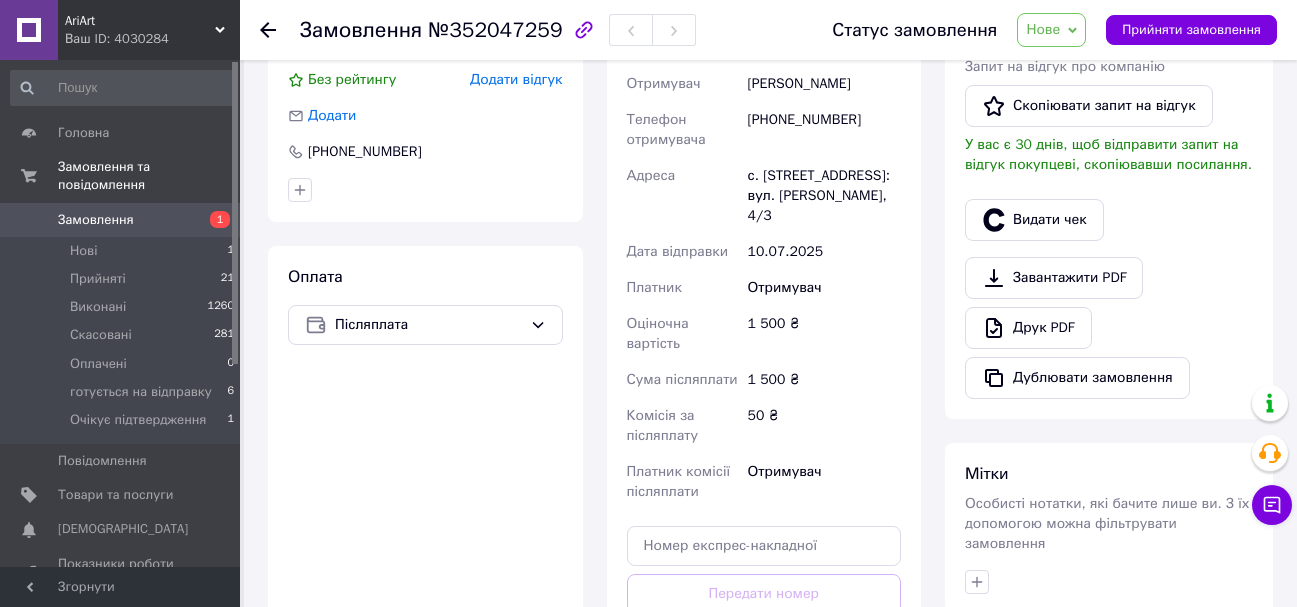 scroll, scrollTop: 600, scrollLeft: 0, axis: vertical 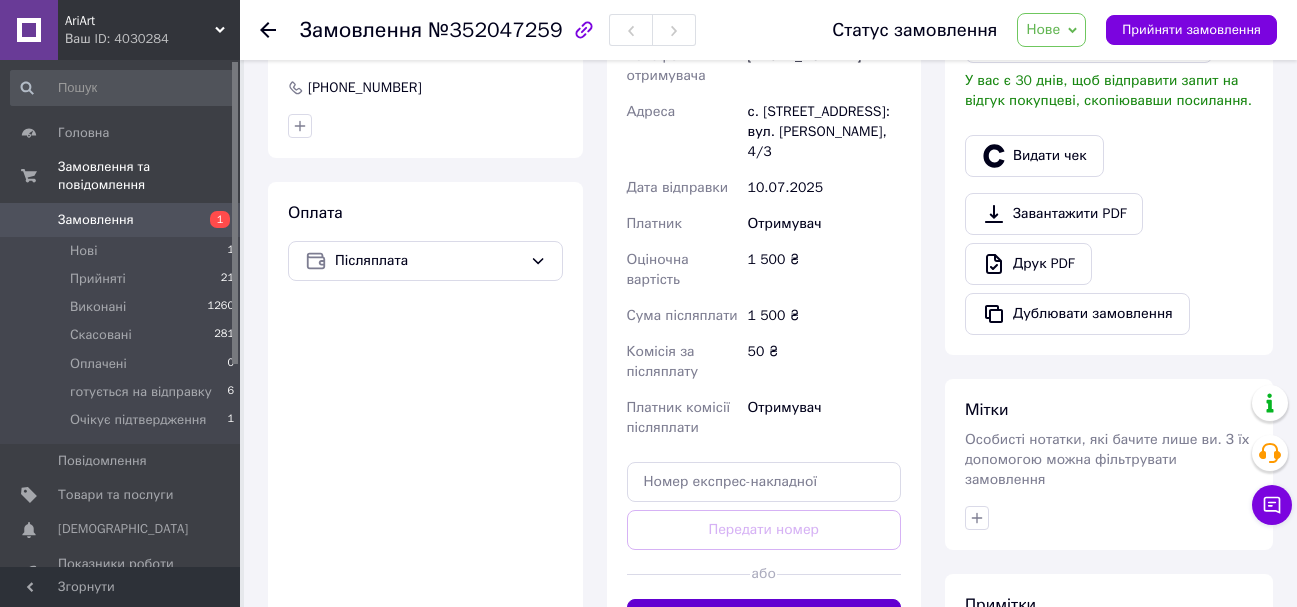 click on "Згенерувати ЕН" at bounding box center (764, 619) 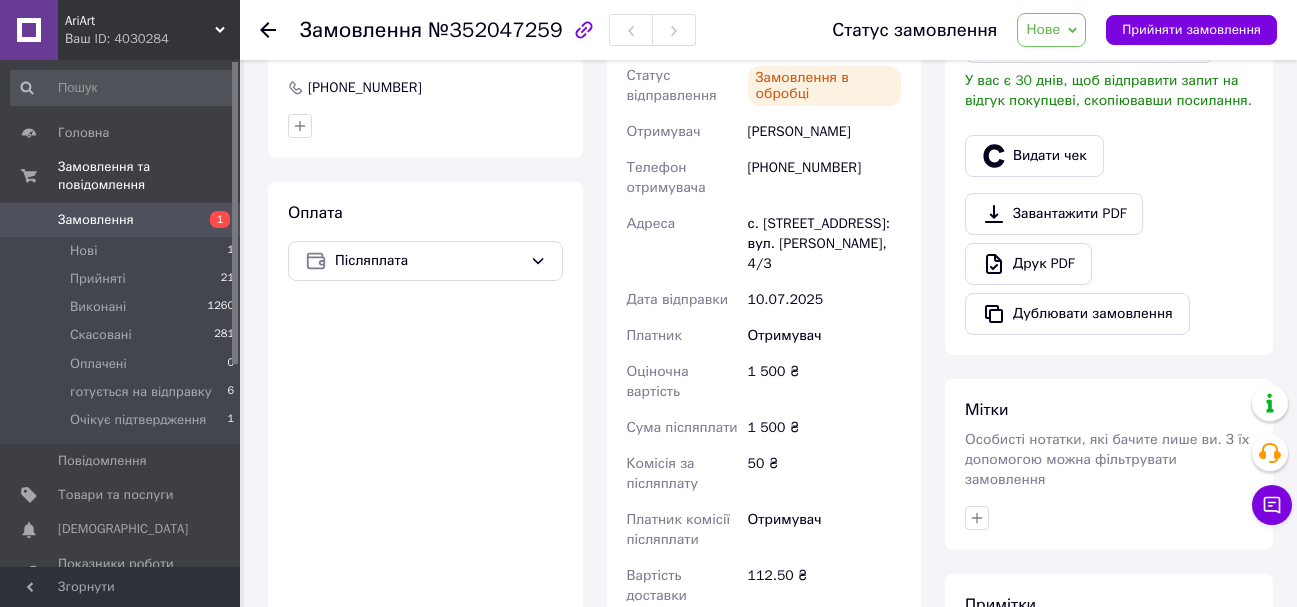 click 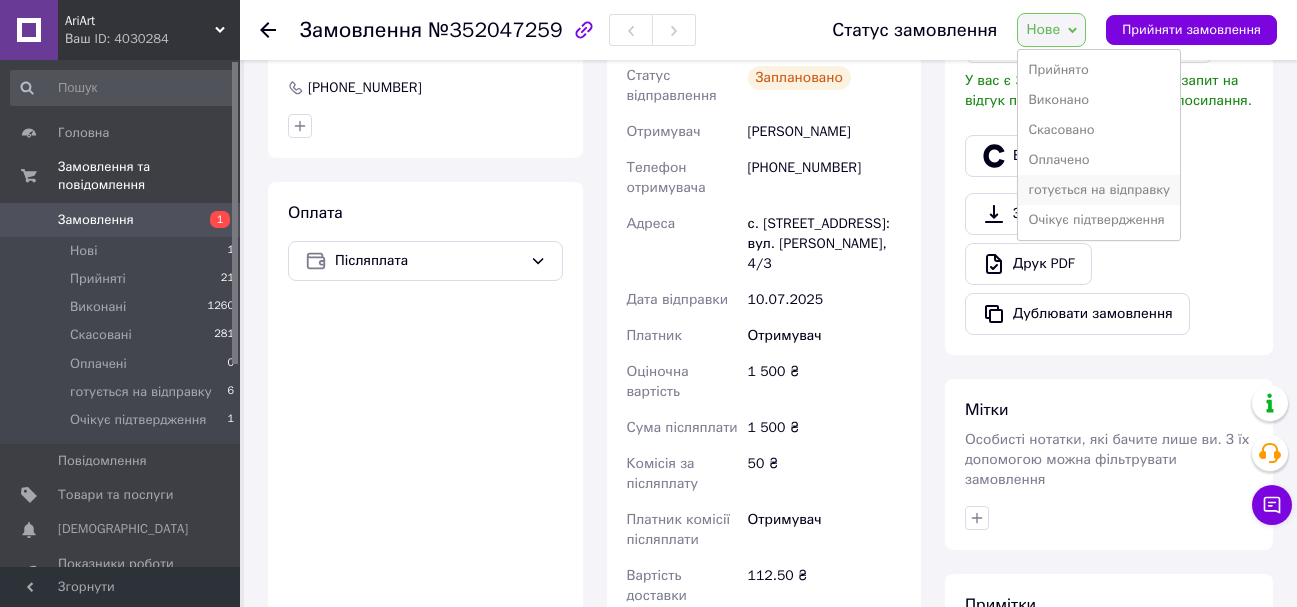 click on "готується на відправку" at bounding box center (1099, 190) 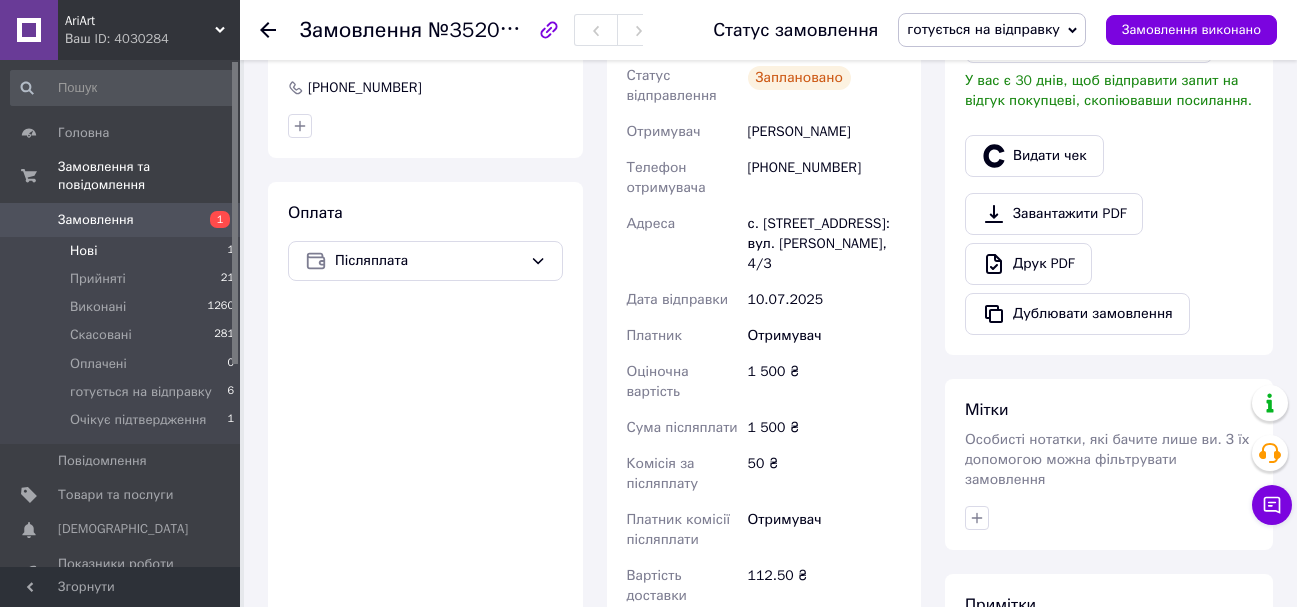 click on "Нові 1" at bounding box center [123, 251] 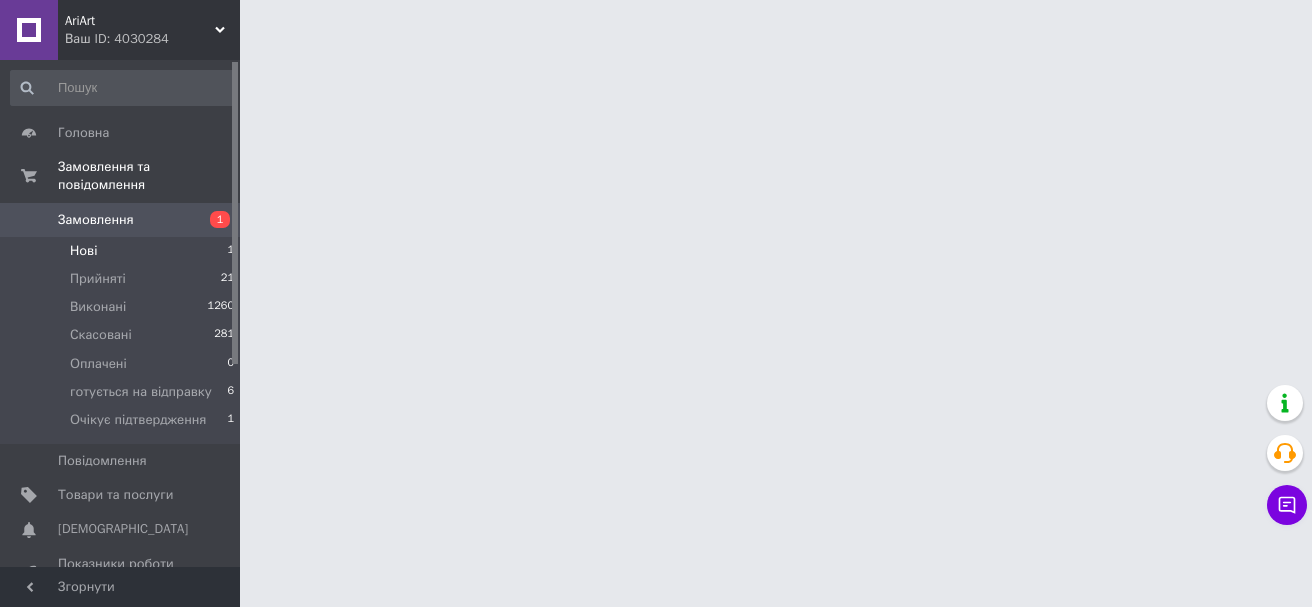 click on "Нові 1" at bounding box center (123, 251) 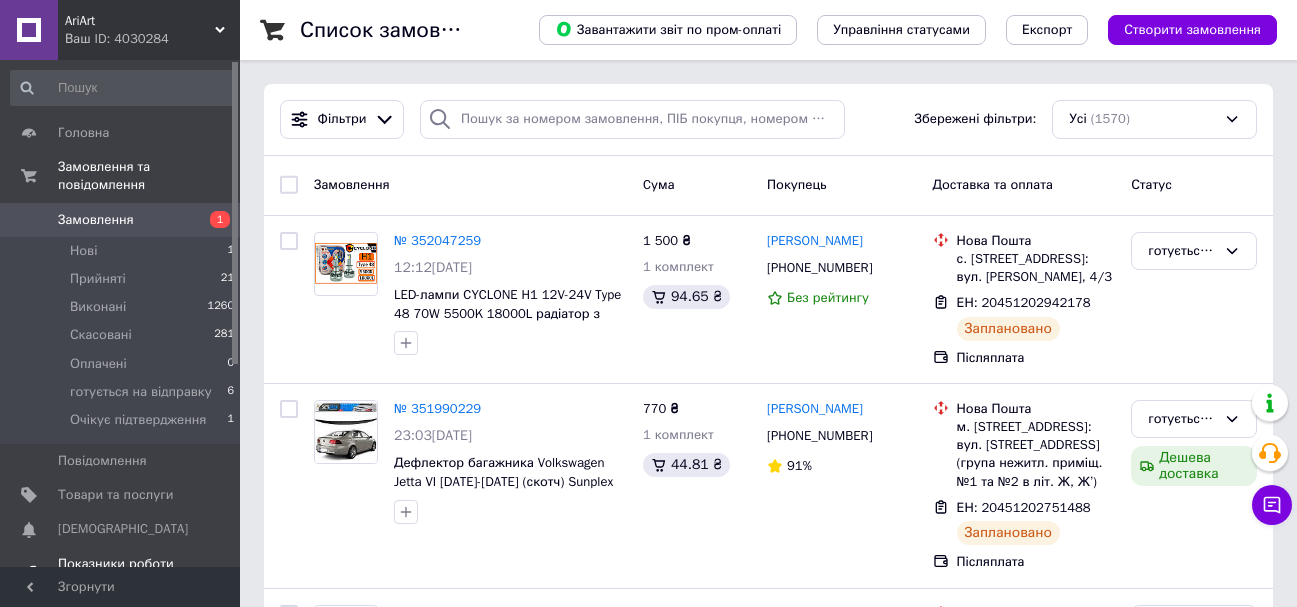 click on "Показники роботи компанії" at bounding box center [121, 573] 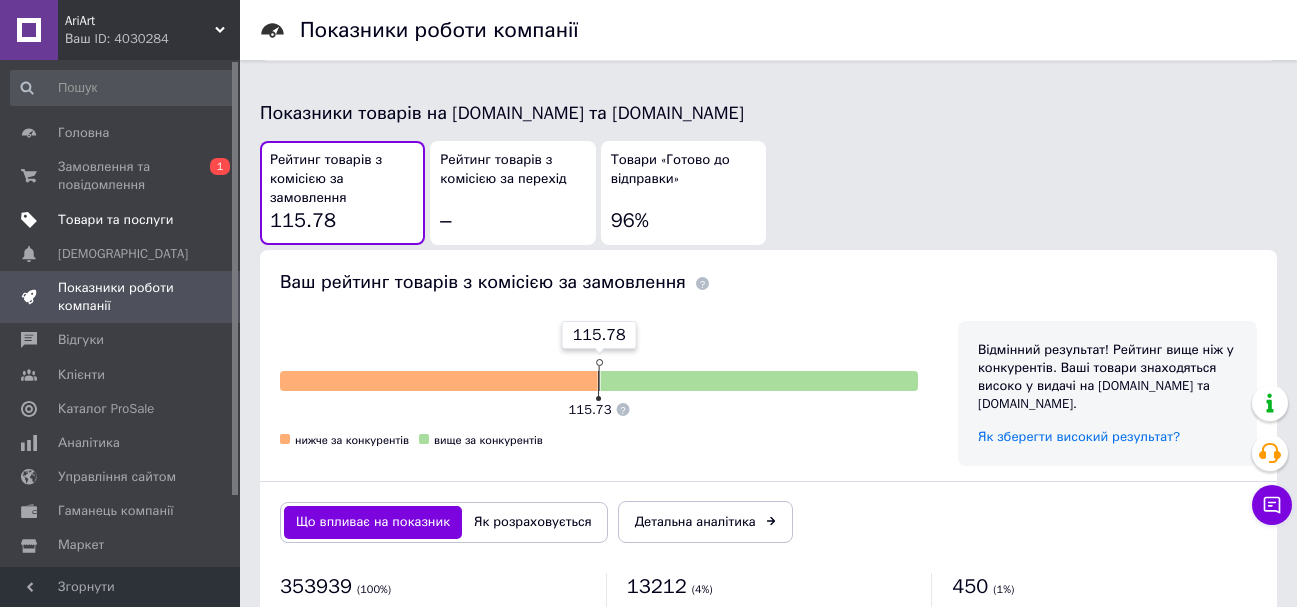 scroll, scrollTop: 902, scrollLeft: 0, axis: vertical 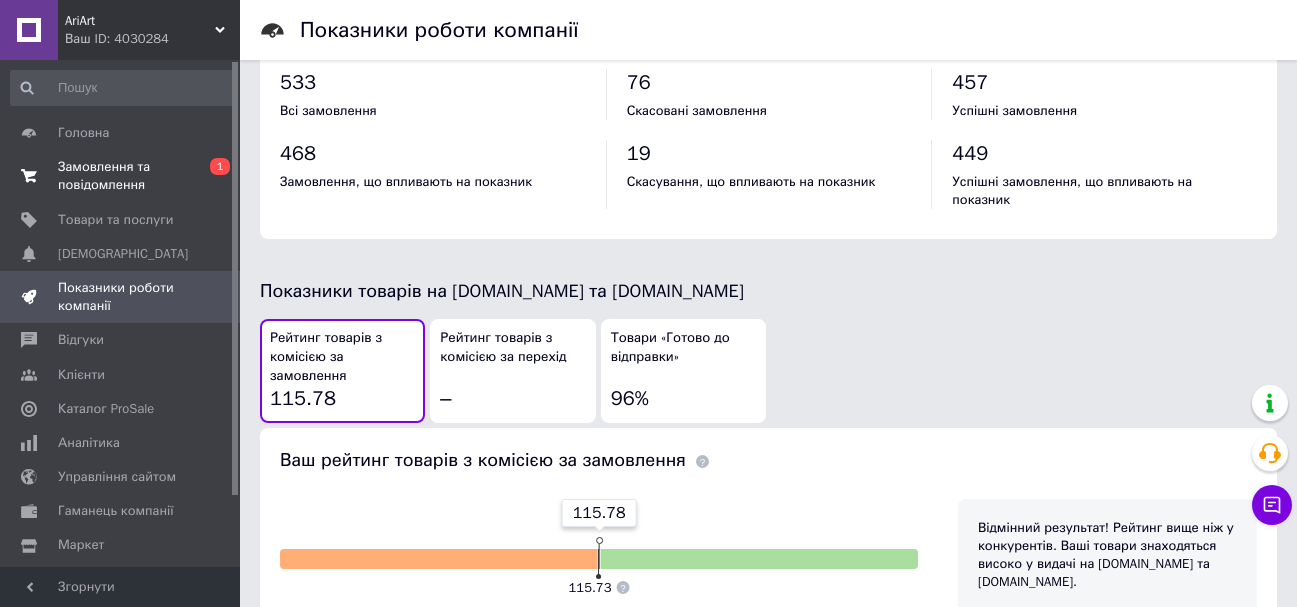click on "Замовлення та повідомлення" at bounding box center (121, 176) 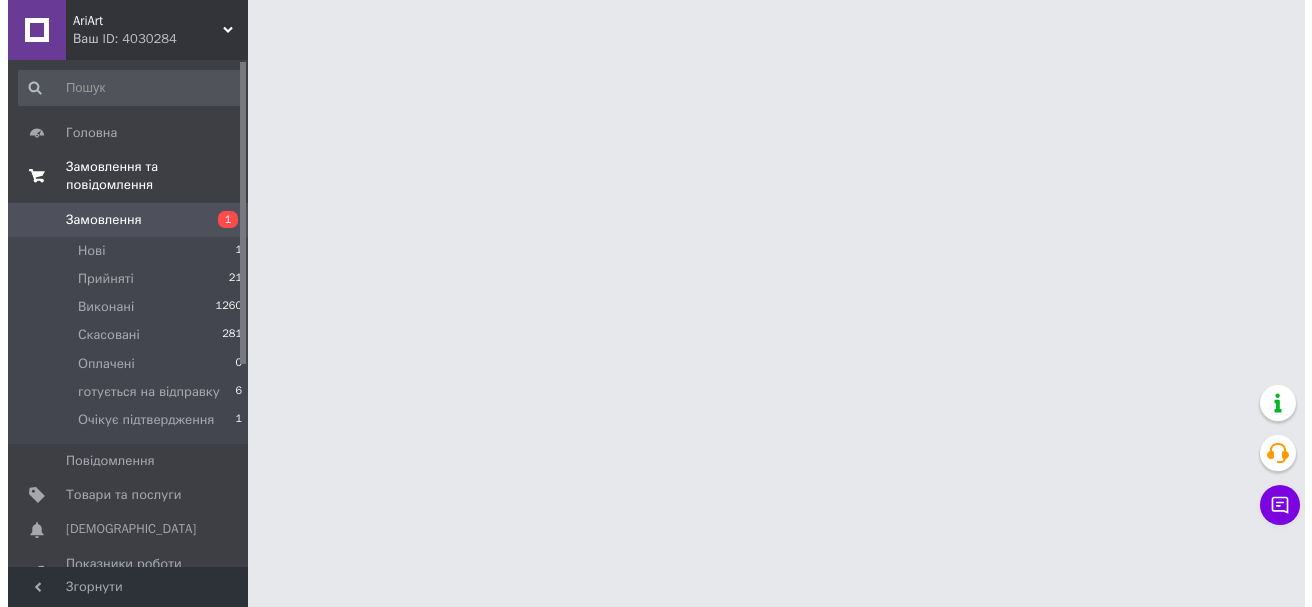 scroll, scrollTop: 0, scrollLeft: 0, axis: both 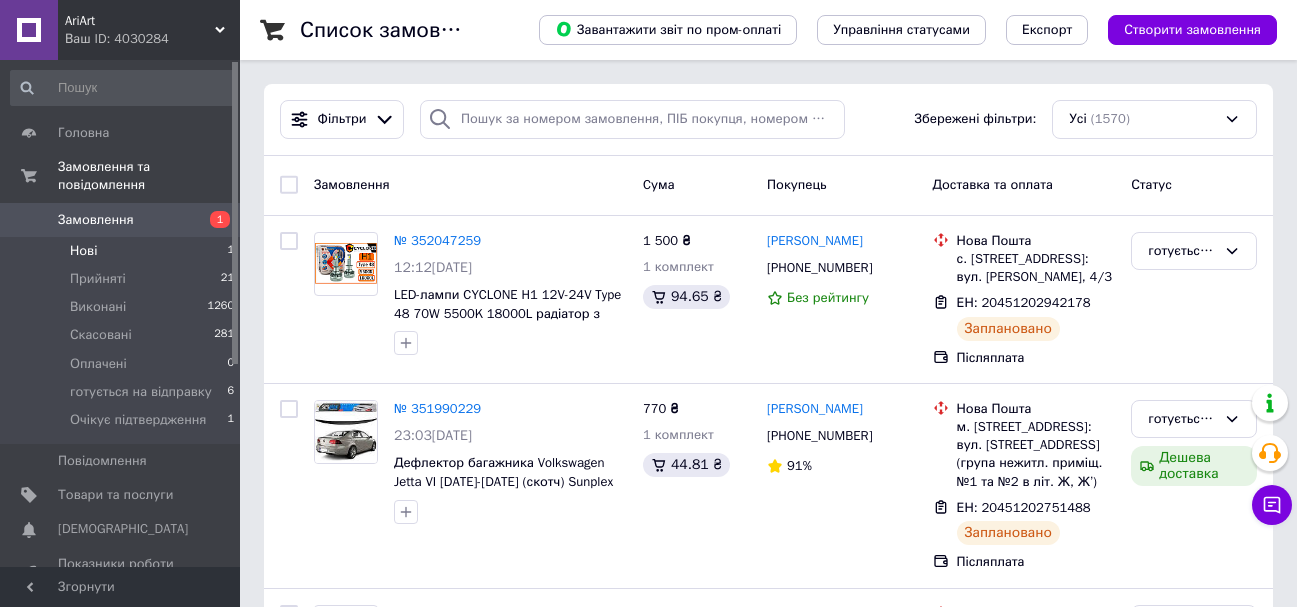 click on "Нові 1" at bounding box center [123, 251] 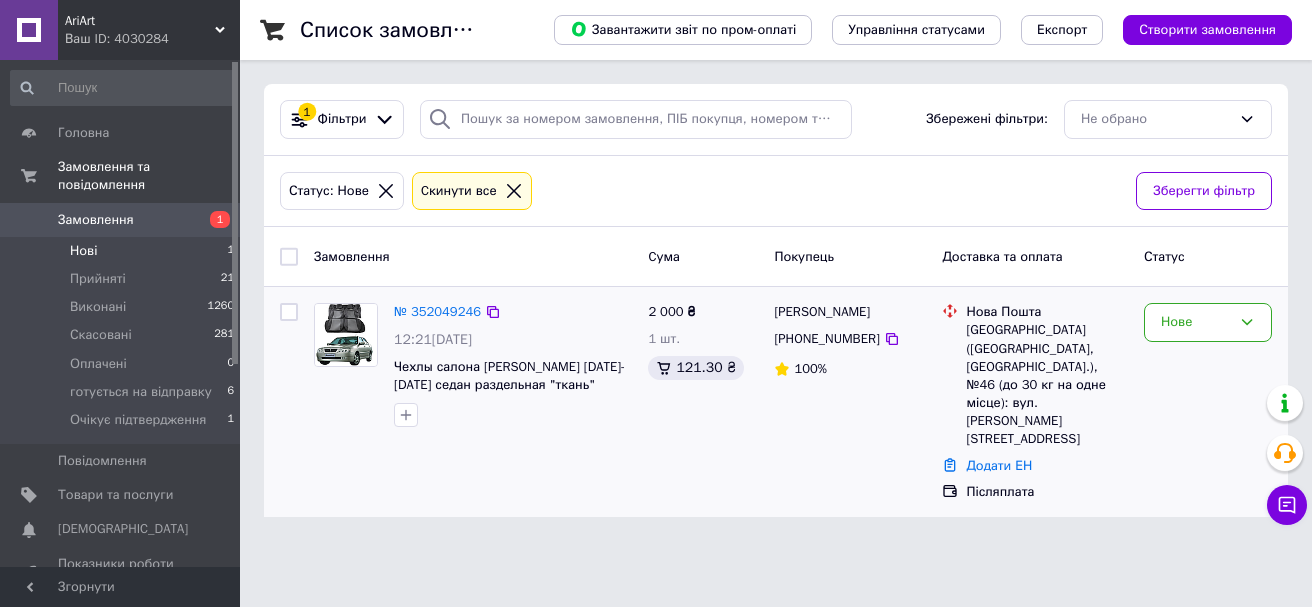 click on "Чехлы салона Chery Amulet 2003-2012 седан раздельная  "ткань" серые" at bounding box center (513, 376) 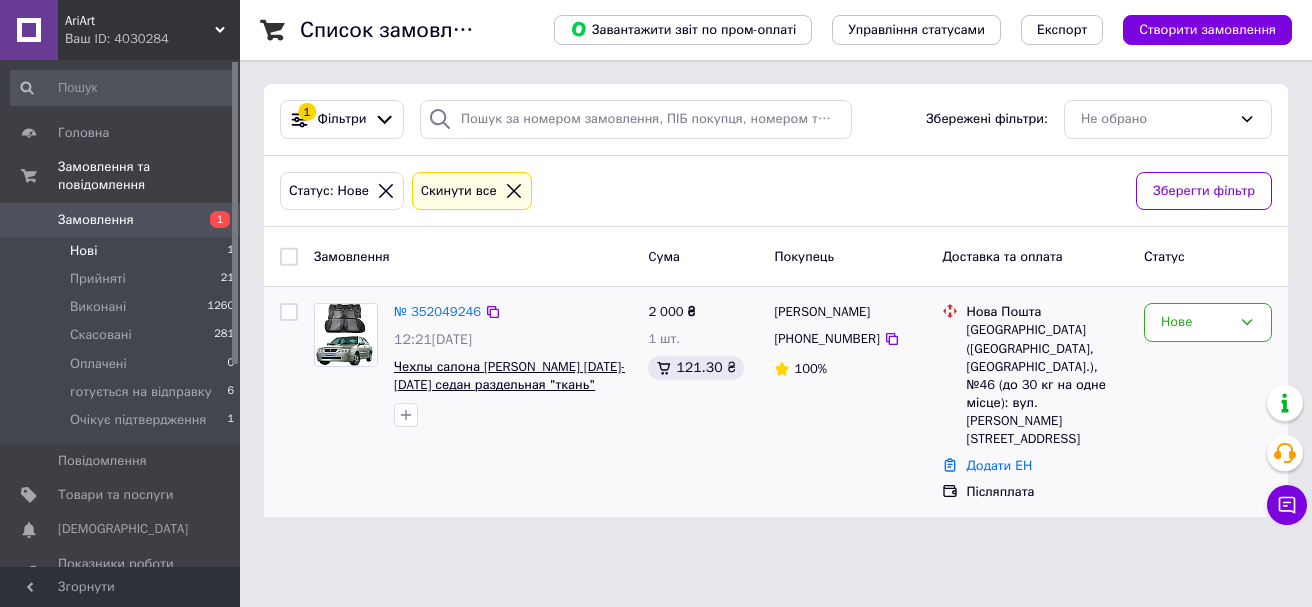click on "Чехлы салона Chery Amulet 2003-2012 седан раздельная  "ткань" серые" at bounding box center (509, 385) 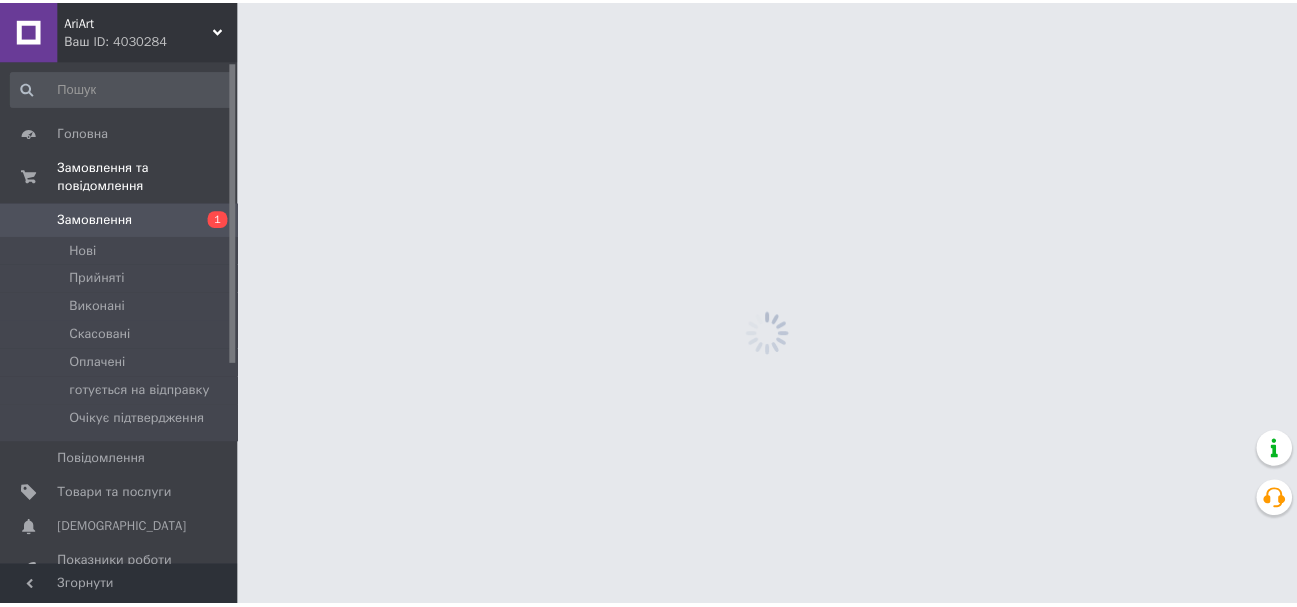 scroll, scrollTop: 0, scrollLeft: 0, axis: both 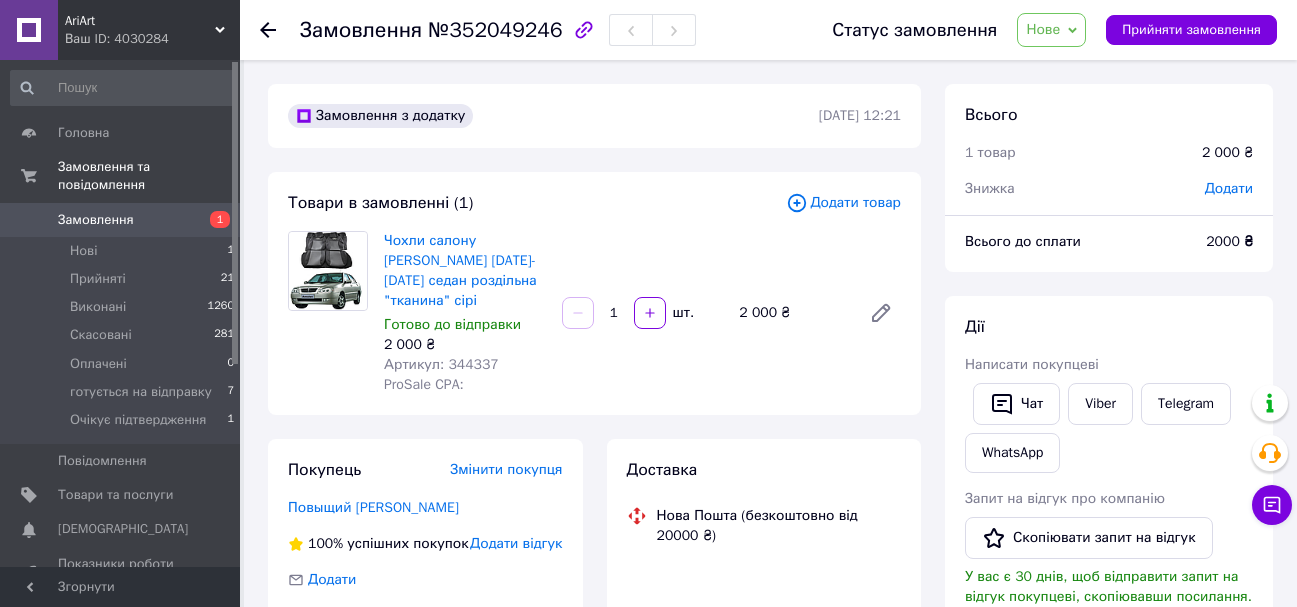click on "Артикул: 344337" at bounding box center (441, 364) 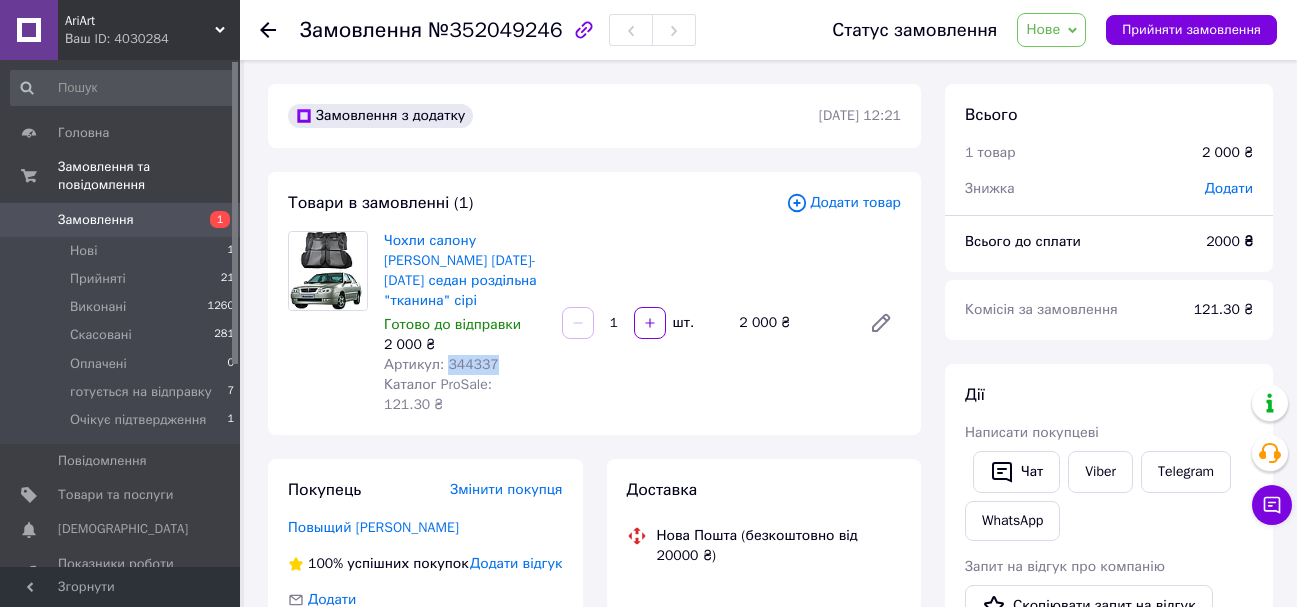 click on "Артикул: 344337" at bounding box center (441, 364) 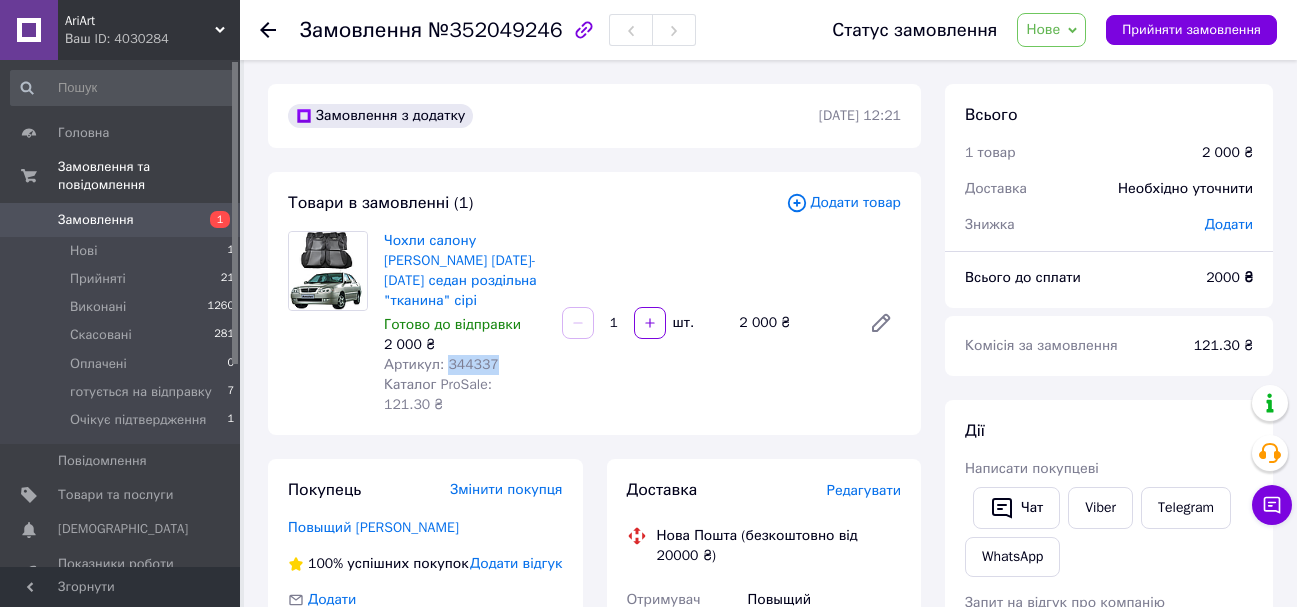 scroll, scrollTop: 100, scrollLeft: 0, axis: vertical 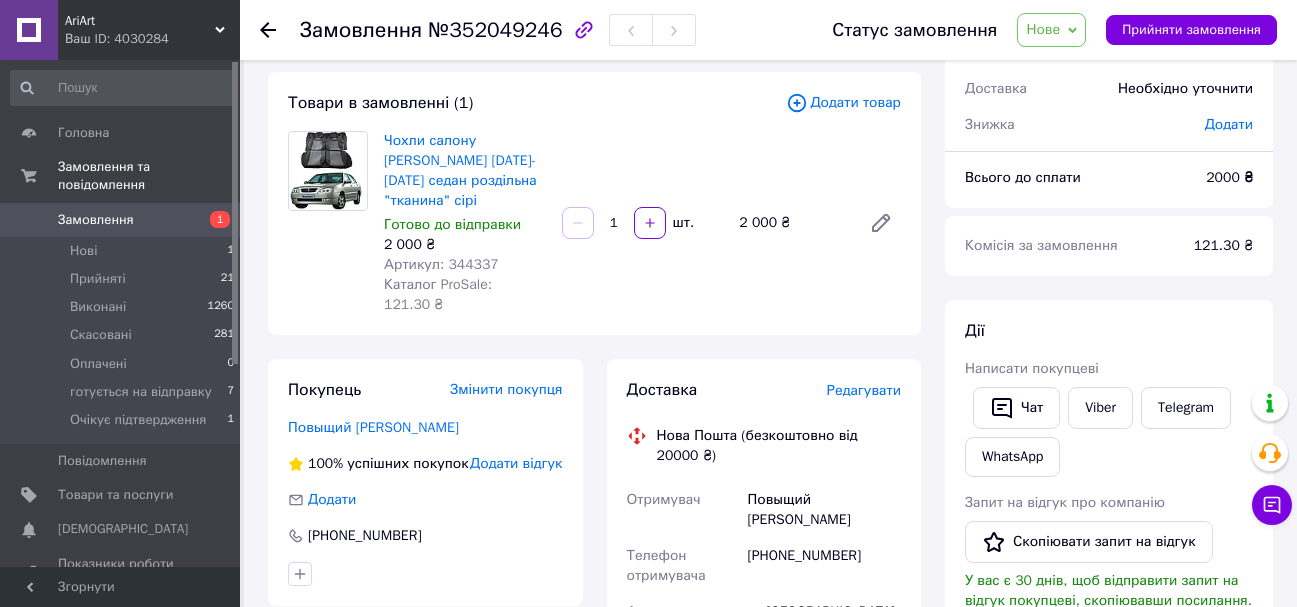 click on "Замовлення з додатку 10.07.2025 | 12:21 Товари в замовленні (1) Додати товар Чохли салону Chery Amulet 2003-2012 седан роздільна "тканина" сірі Готово до відправки 2 000 ₴ Артикул: 344337 Каталог ProSale: 121.30 ₴  1   шт. 2 000 ₴ Покупець Змінити покупця Повыщий Алексей 100%   успішних покупок Додати відгук Додати +380963385449 Оплата Післяплата Доставка Редагувати Нова Пошта (безкоштовно від 20000 ₴) Отримувач Повыщий Алексей Телефон отримувача +380963385449 Адреса м. Запоріжжя (Запорізька обл., Запорізький р-н.), №46 (до 30 кг на одне місце): вул. Талаліхіна, 46г Дата відправки 10.07.2025 Платник Отримувач 60 ₴ <" at bounding box center (594, 683) 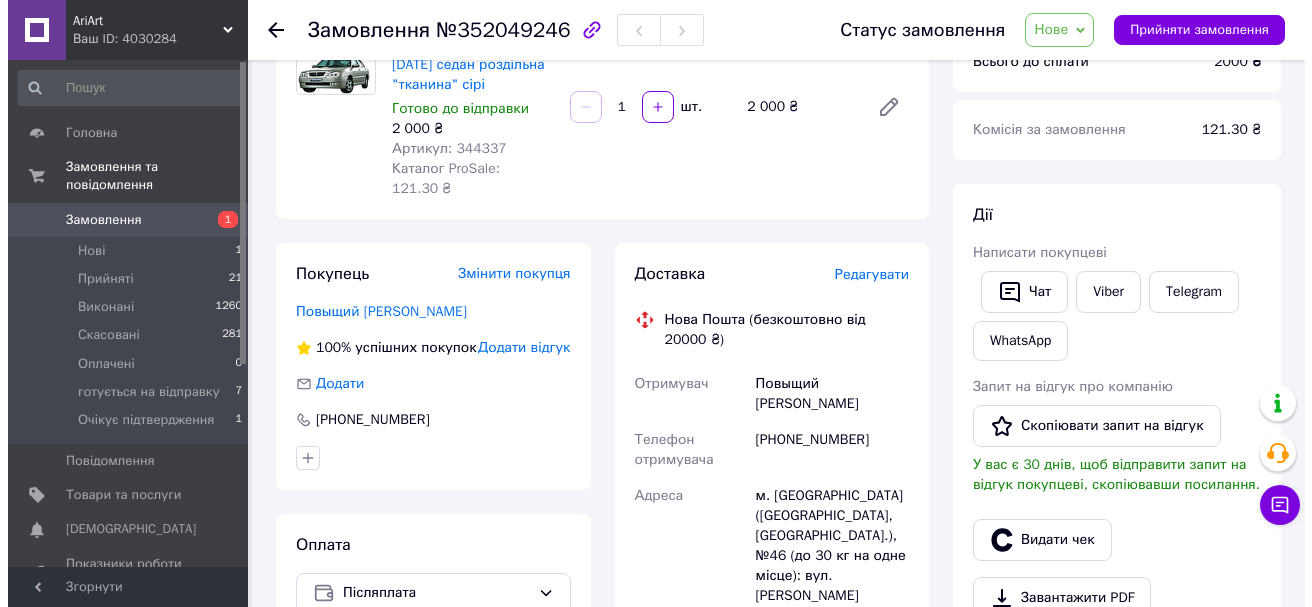 scroll, scrollTop: 200, scrollLeft: 0, axis: vertical 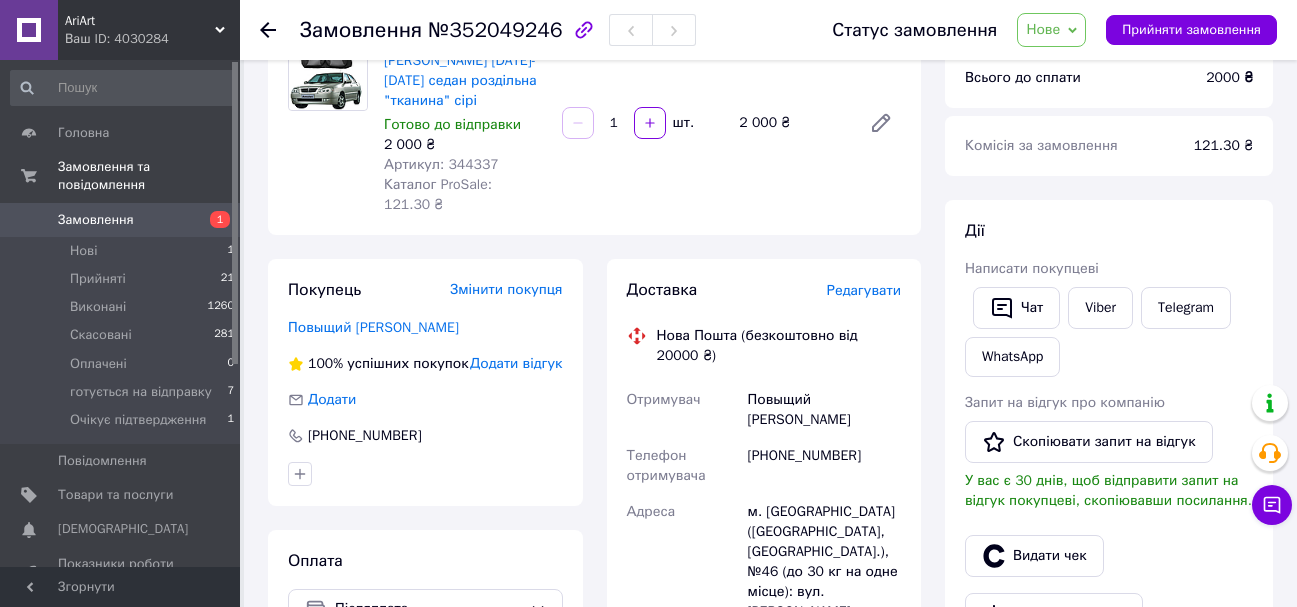 click on "Доставка Редагувати" at bounding box center (764, 290) 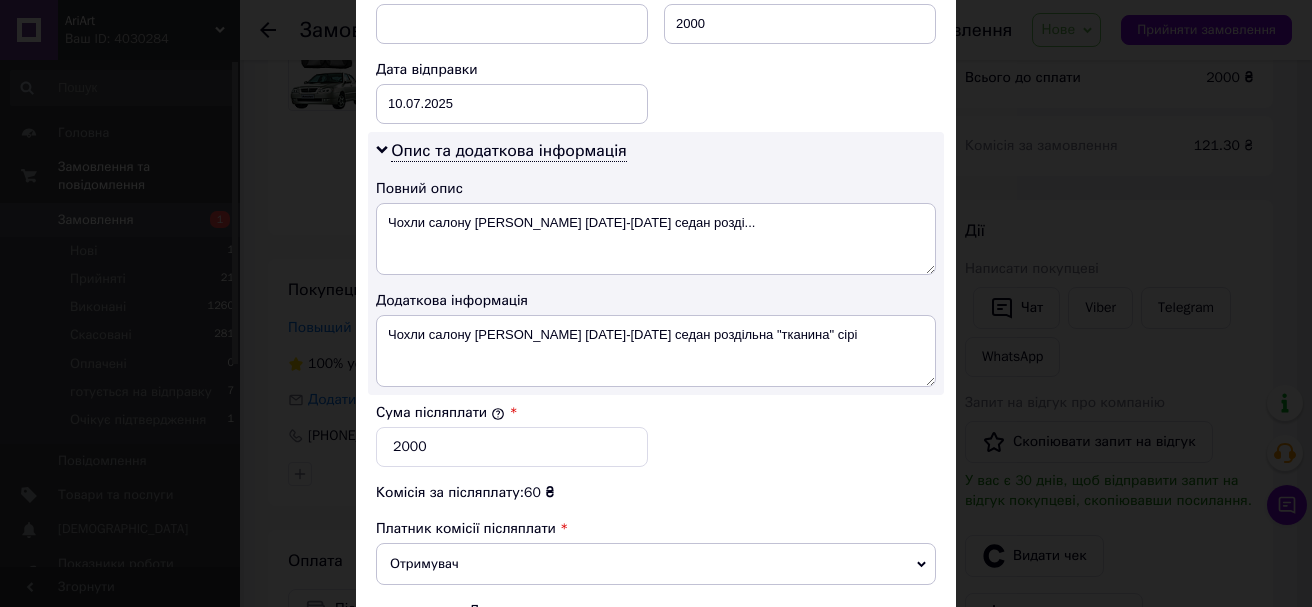 scroll, scrollTop: 900, scrollLeft: 0, axis: vertical 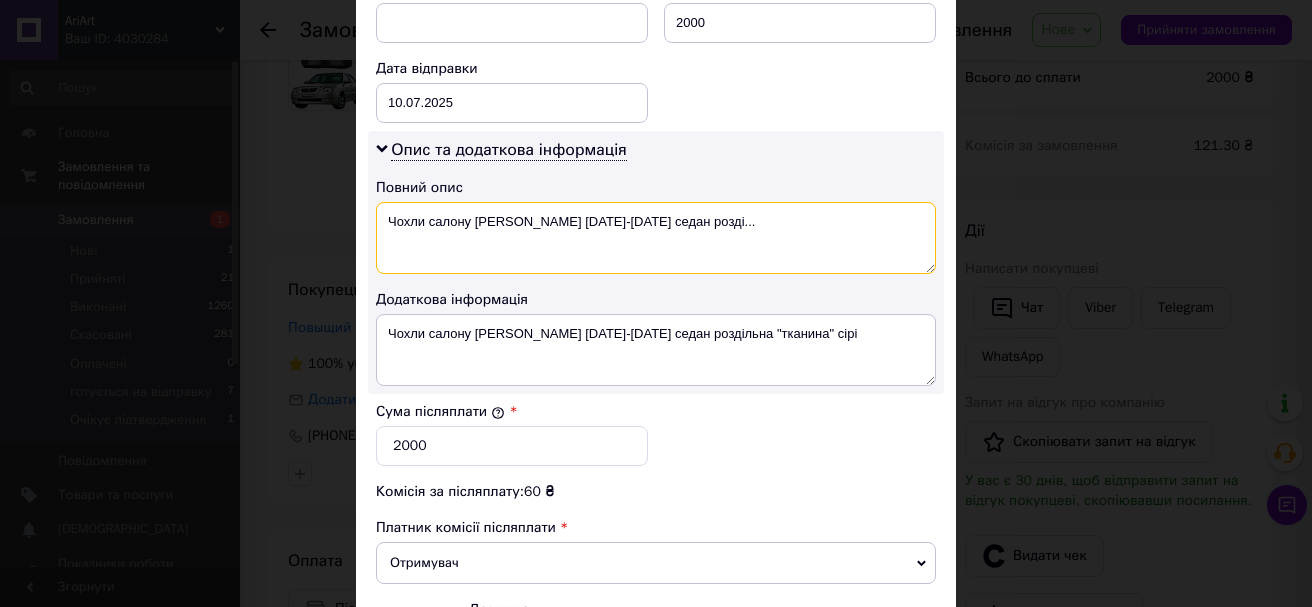 drag, startPoint x: 731, startPoint y: 216, endPoint x: 658, endPoint y: 227, distance: 73.82411 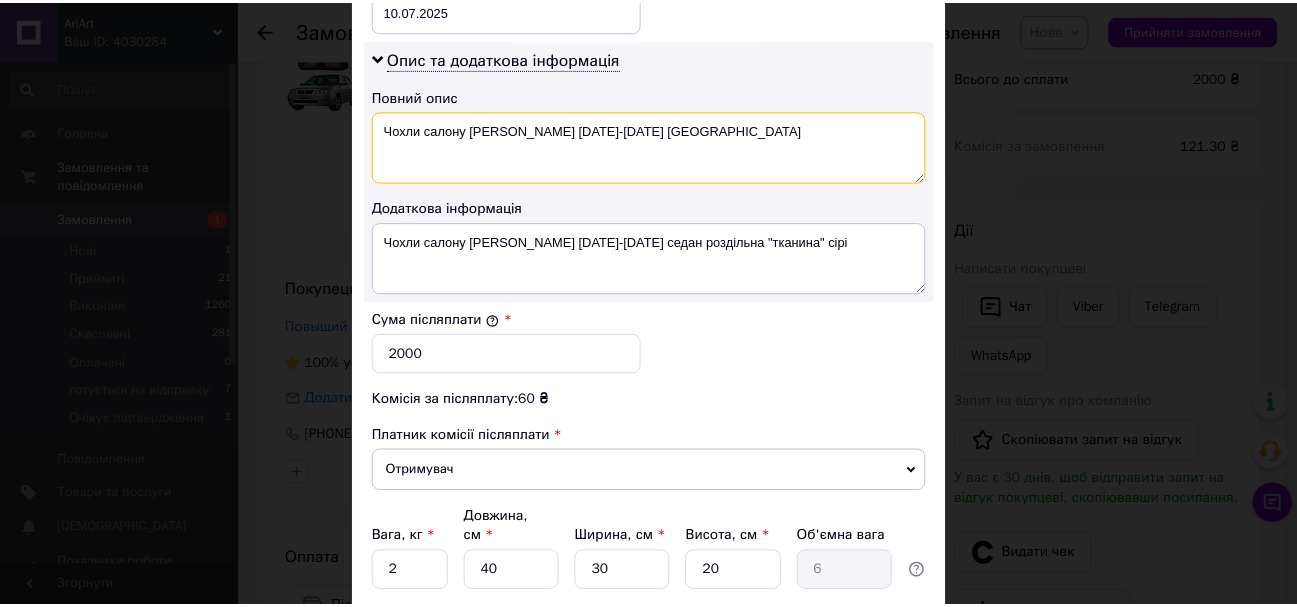 scroll, scrollTop: 1143, scrollLeft: 0, axis: vertical 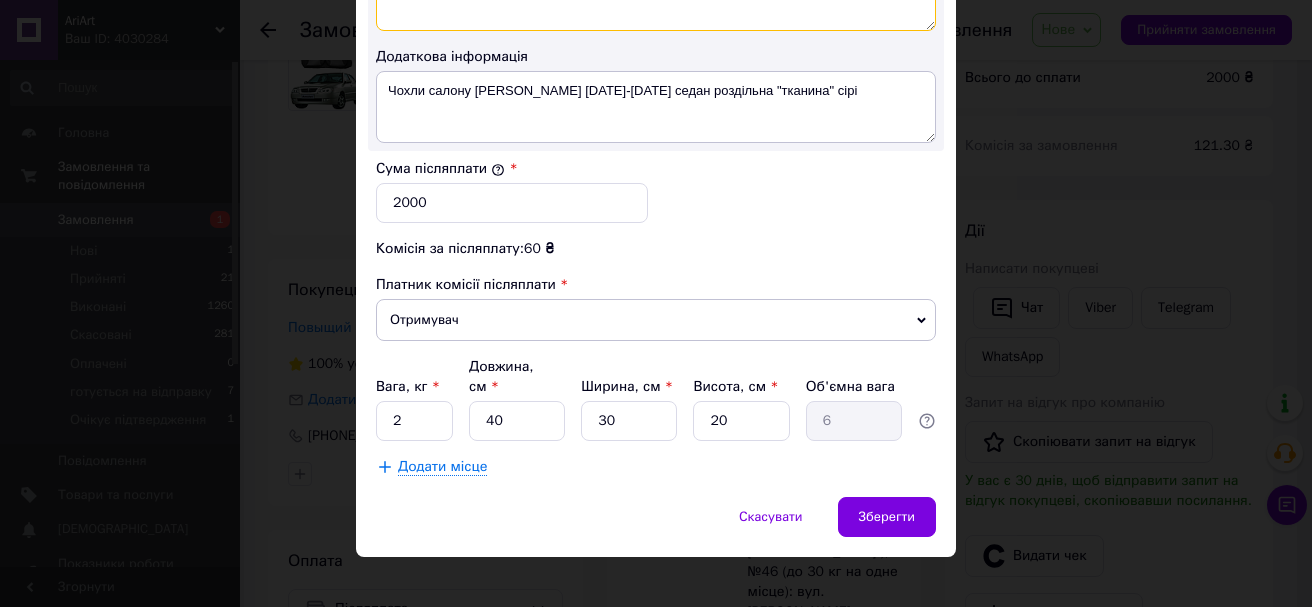 type on "Чохли салону Chery Amulet 2003-2012 седан" 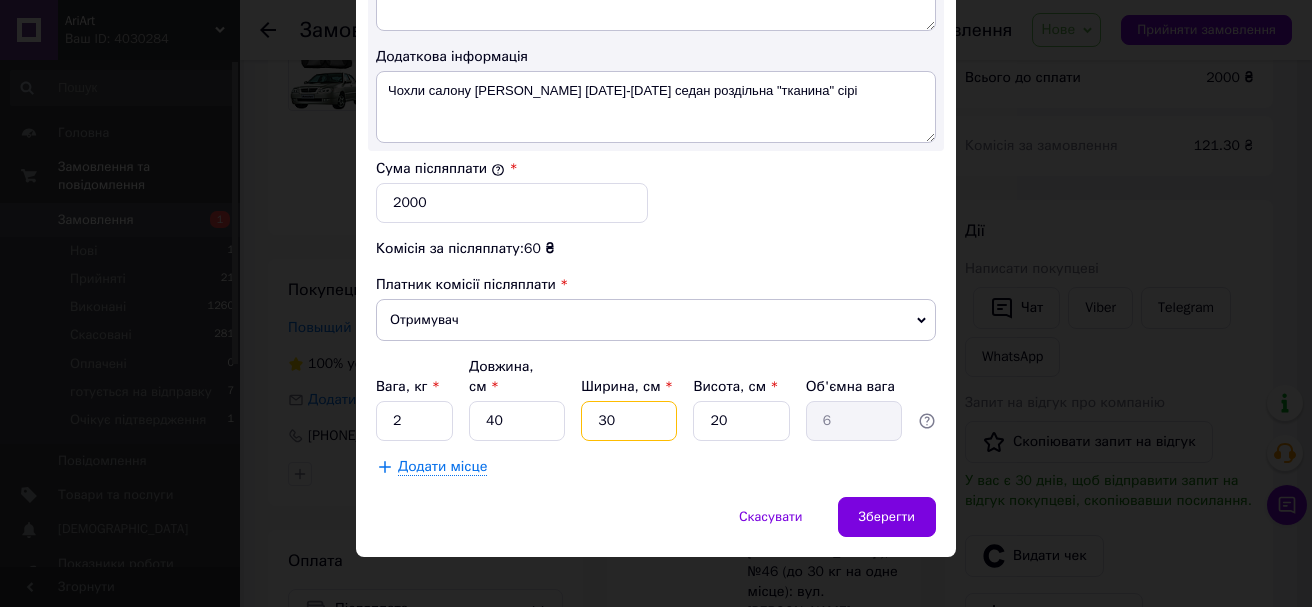 click on "30" at bounding box center [629, 421] 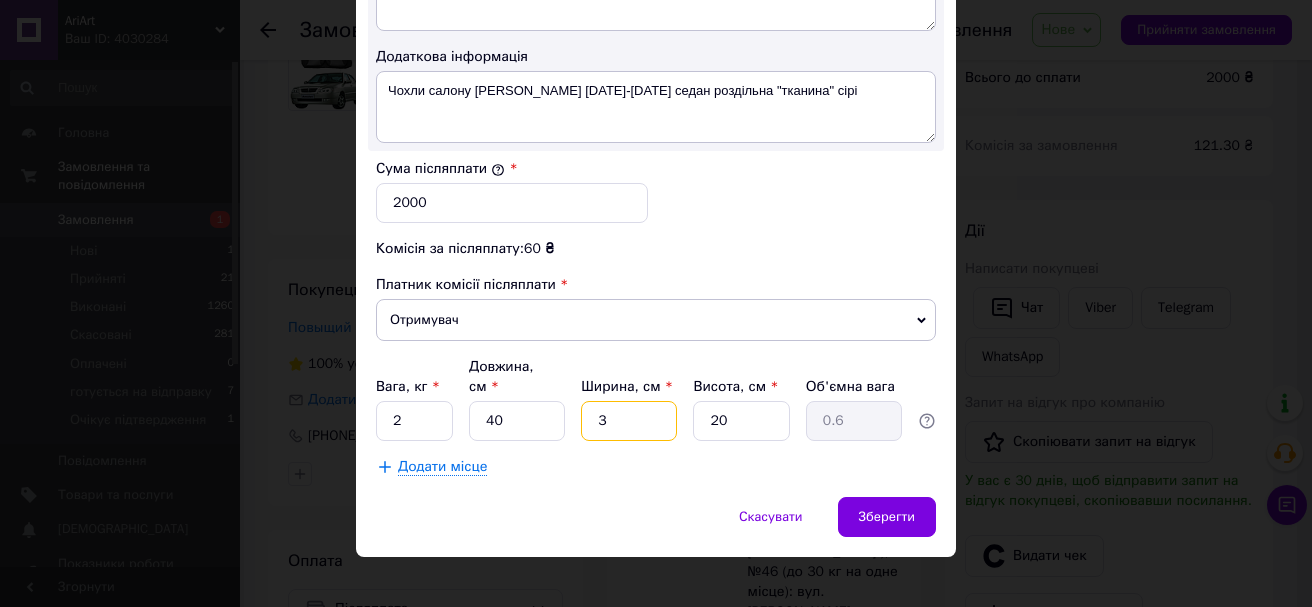 type 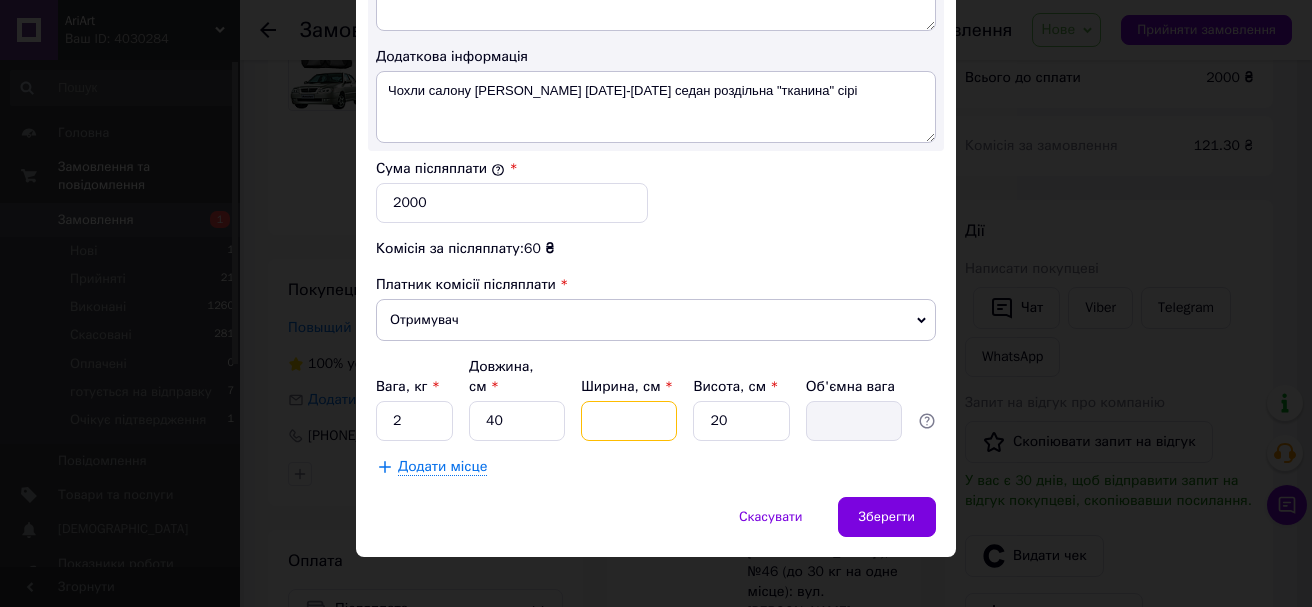 type on "2" 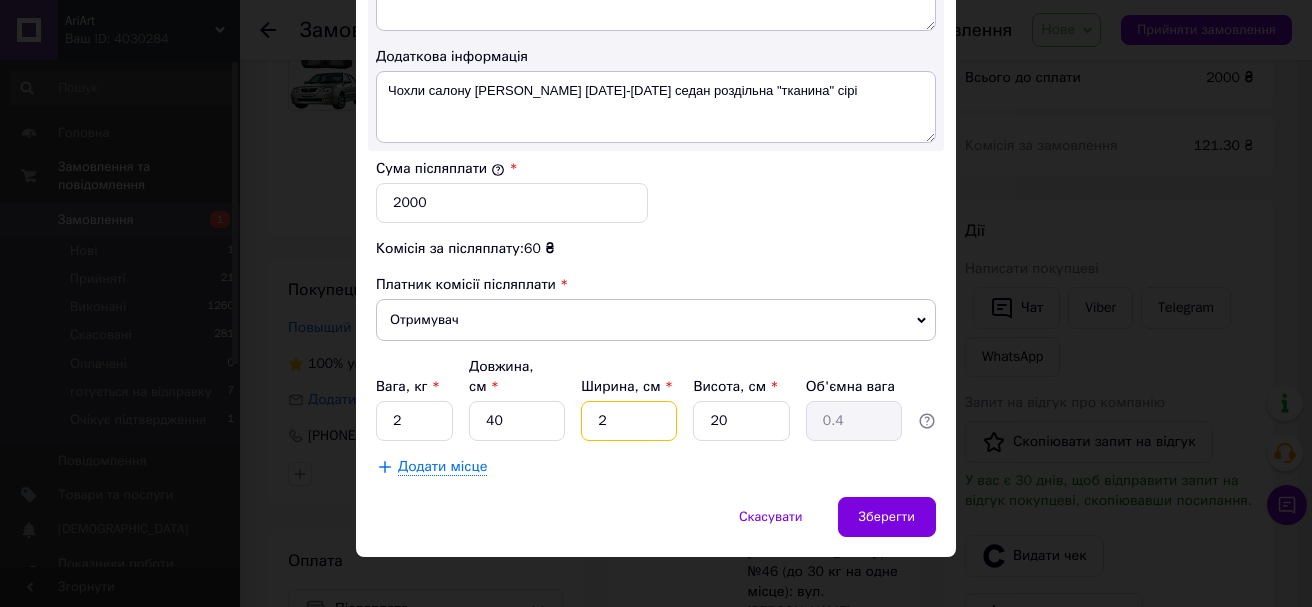 type on "20" 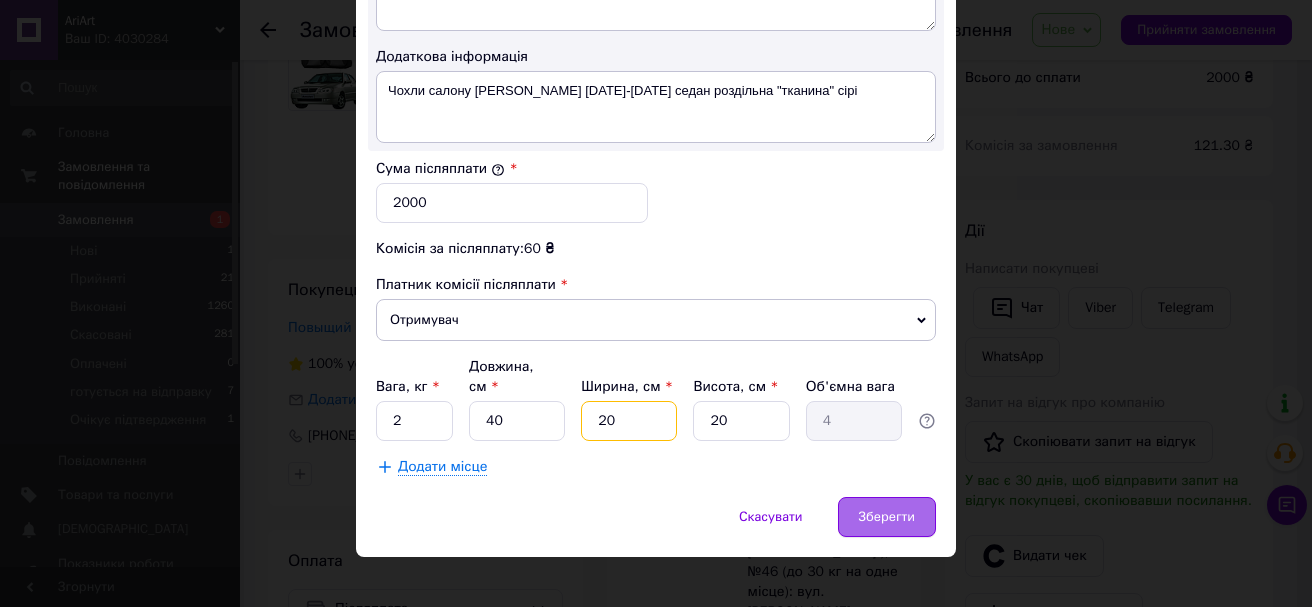 type on "20" 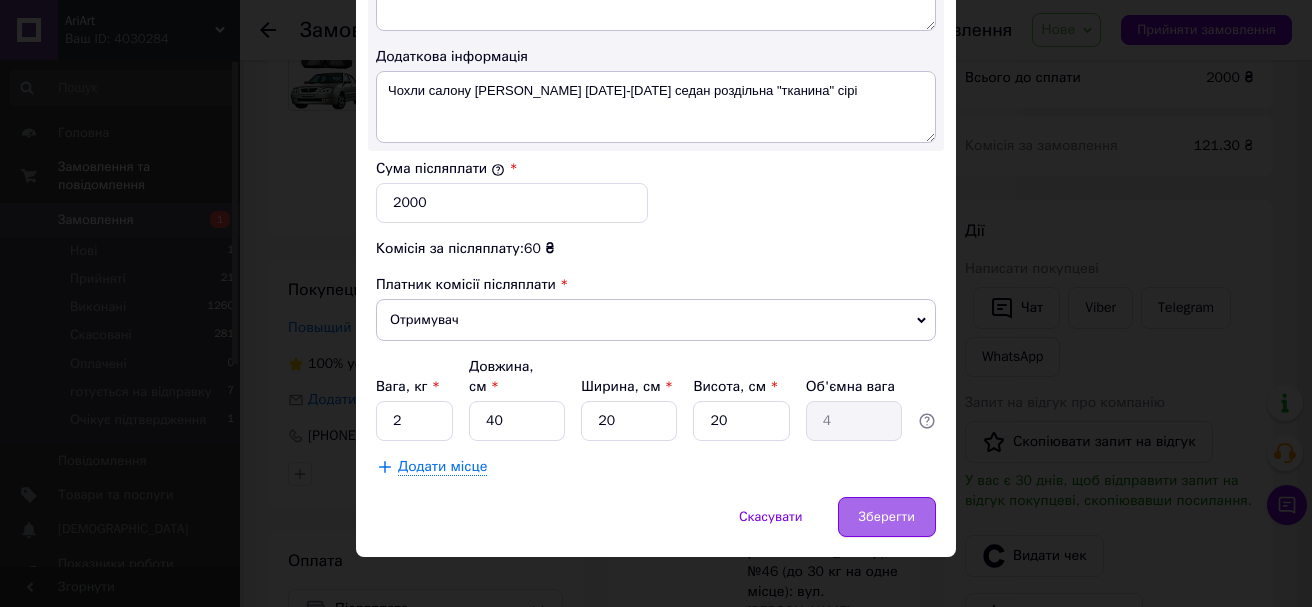 click on "Зберегти" at bounding box center (887, 517) 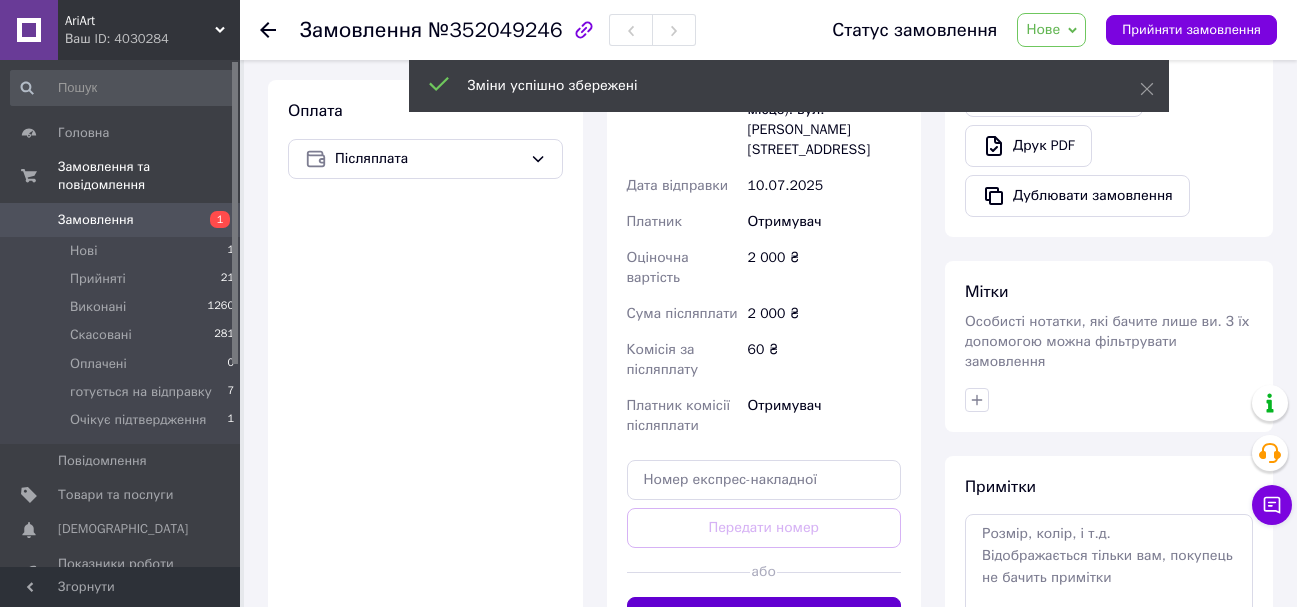 scroll, scrollTop: 900, scrollLeft: 0, axis: vertical 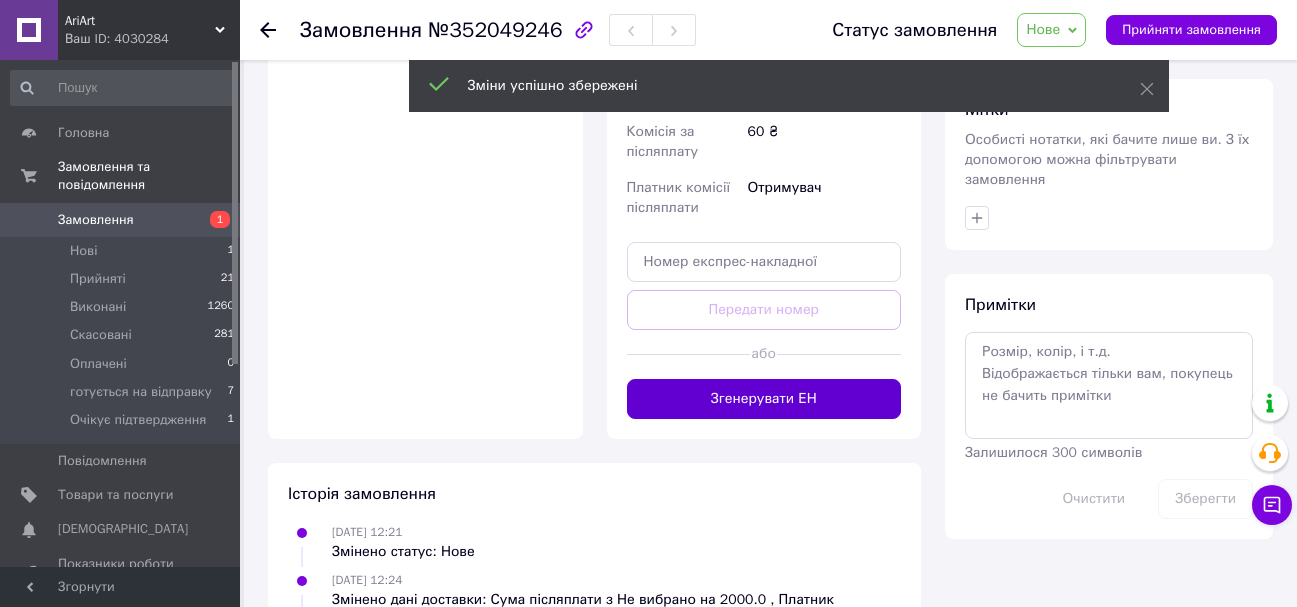 click on "Згенерувати ЕН" at bounding box center [764, 399] 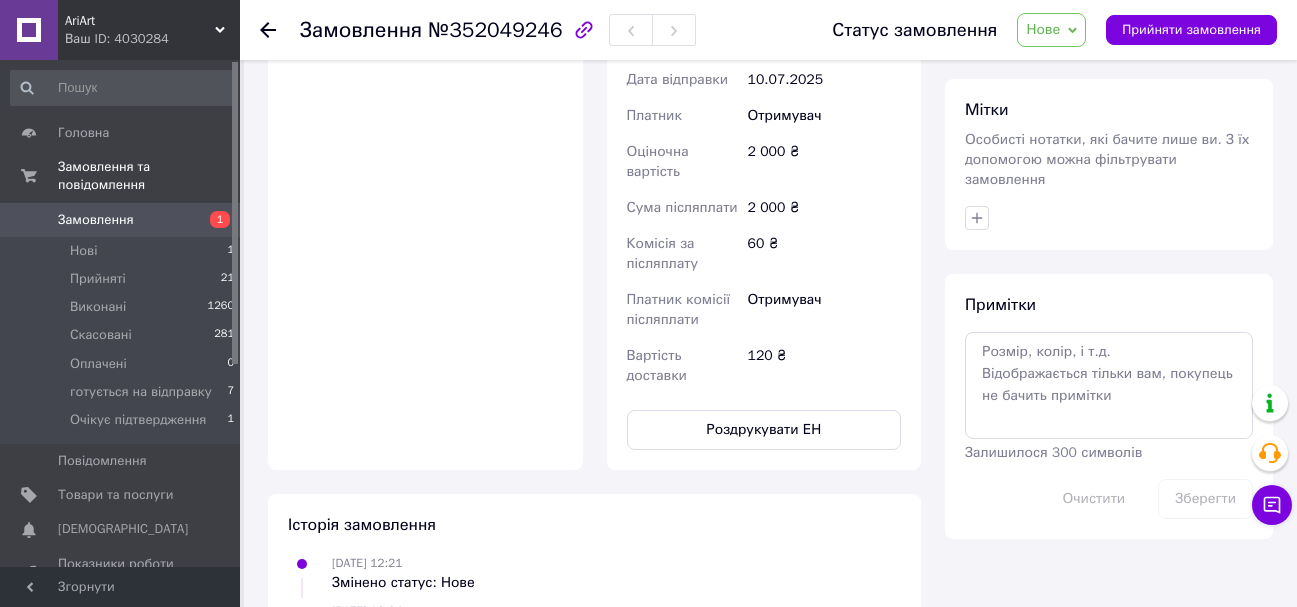 click on "Нове" at bounding box center [1043, 29] 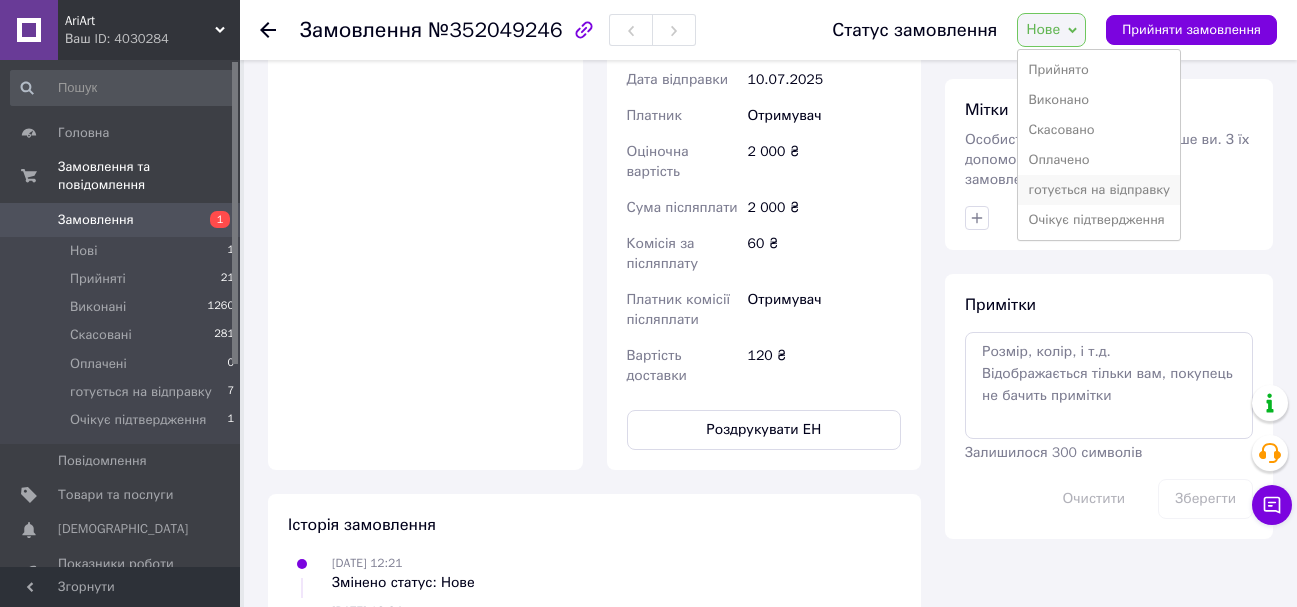 click on "готується на відправку" at bounding box center [1099, 190] 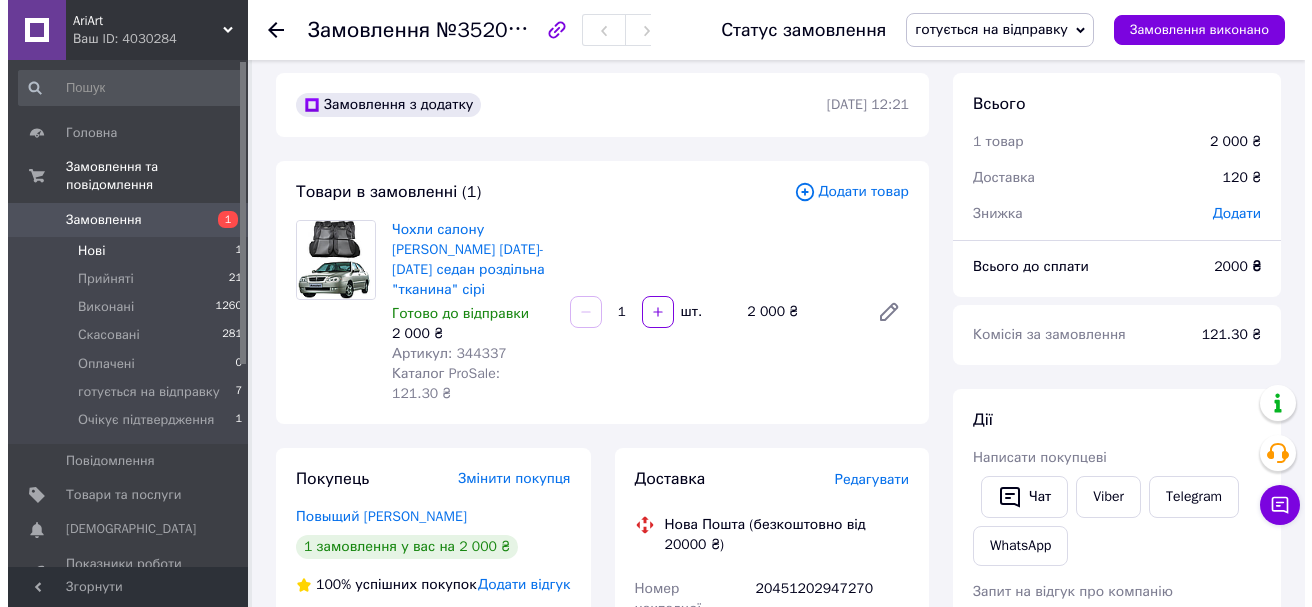 scroll, scrollTop: 0, scrollLeft: 0, axis: both 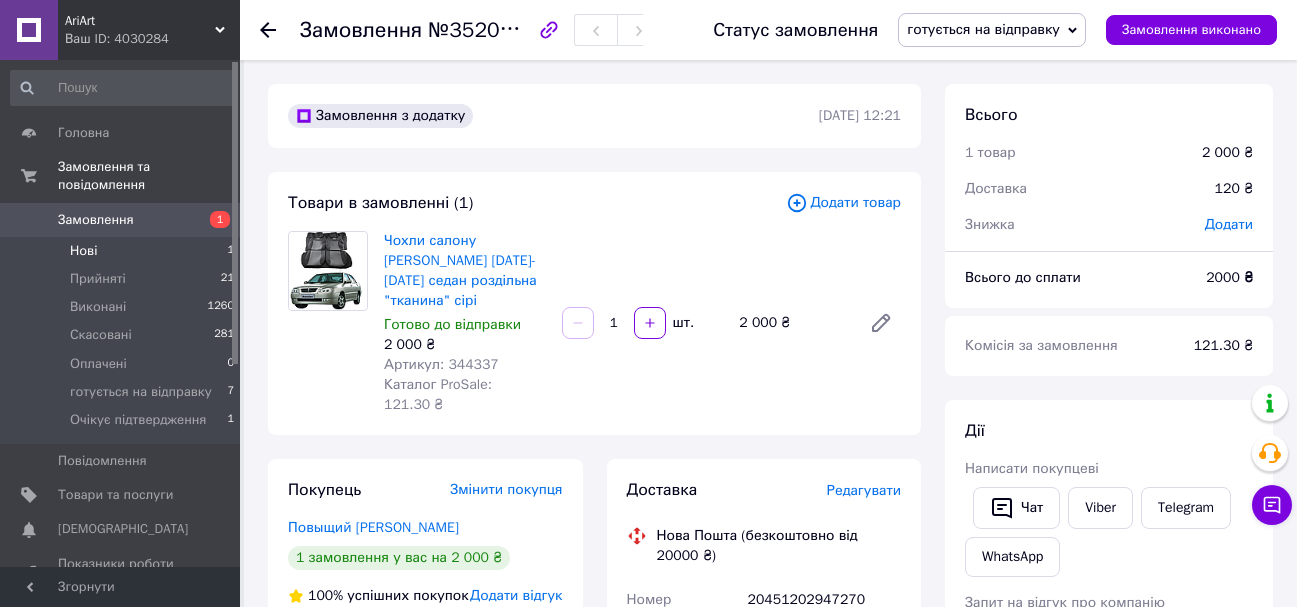 click on "Нові 1" at bounding box center [123, 251] 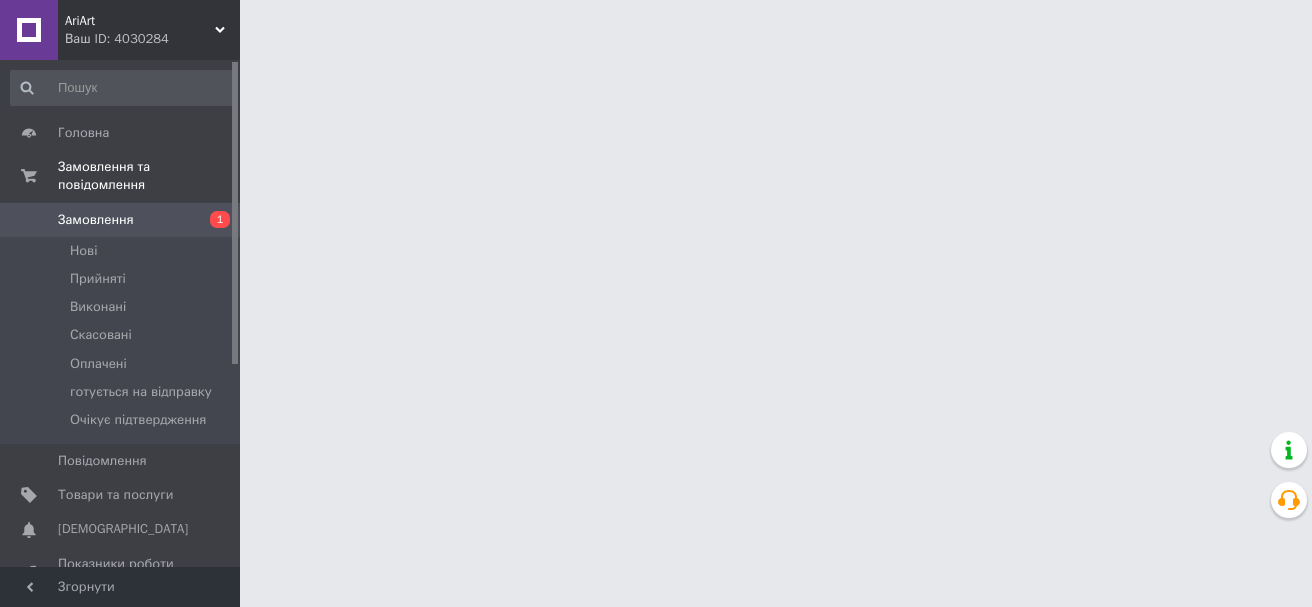 scroll, scrollTop: 0, scrollLeft: 0, axis: both 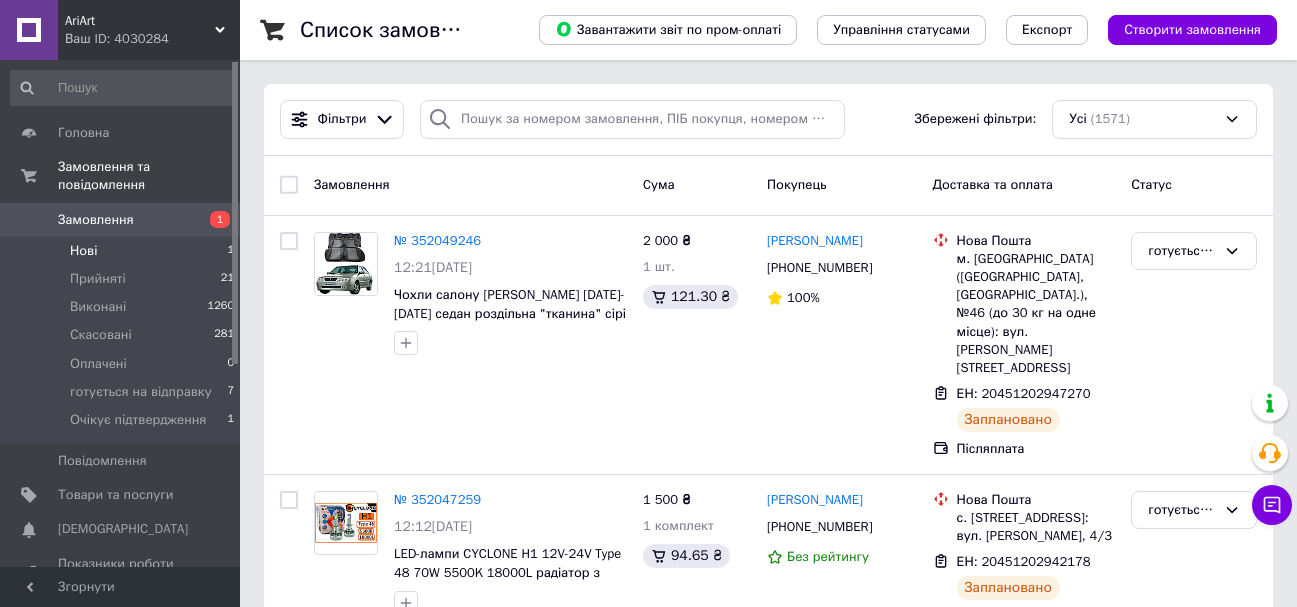 click on "Нові 1" at bounding box center (123, 251) 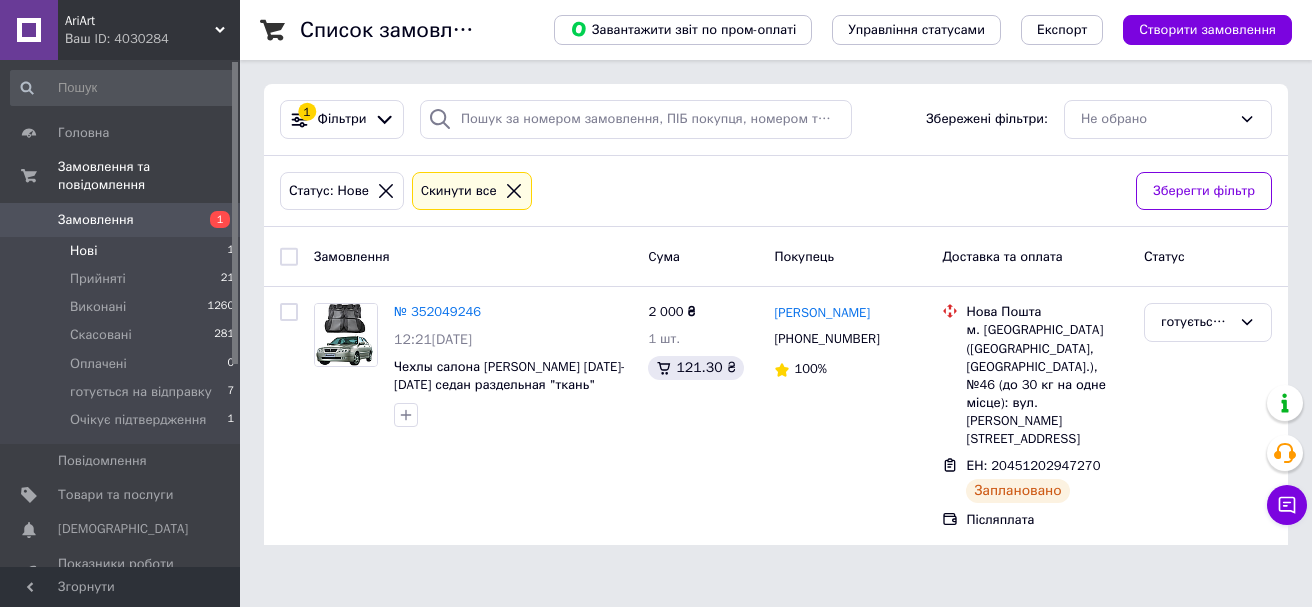 click on "Нові 1" at bounding box center [123, 251] 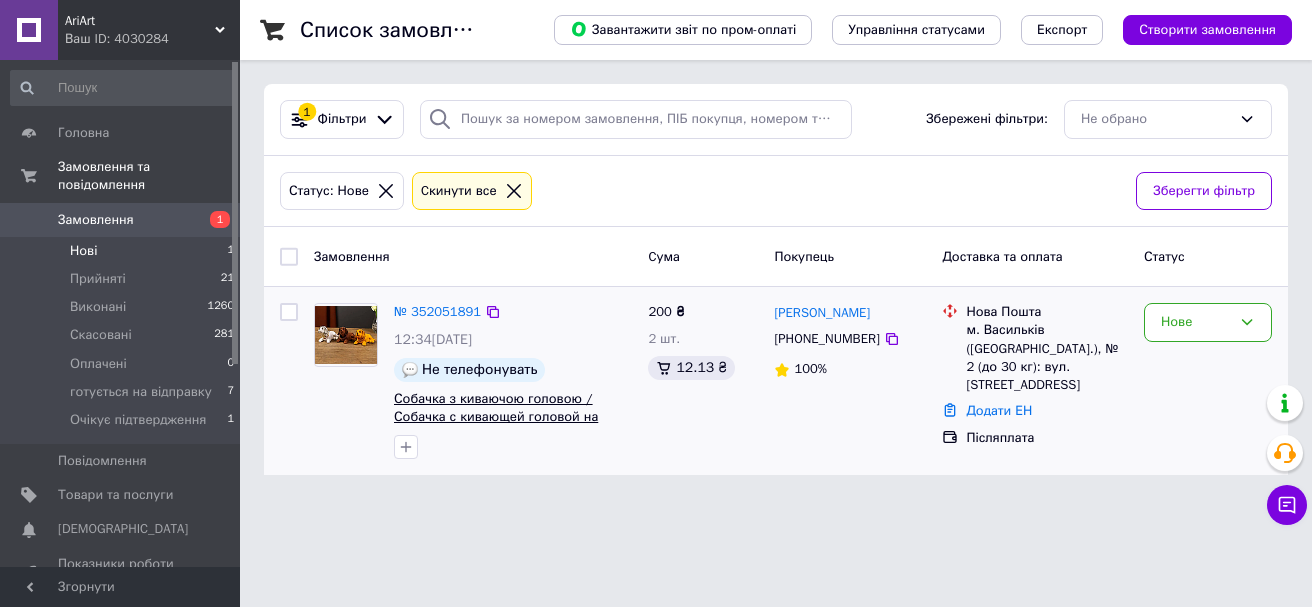 click on "Собачка з киваючою головою / Собачка с кивающей головой на панель авто" at bounding box center [496, 417] 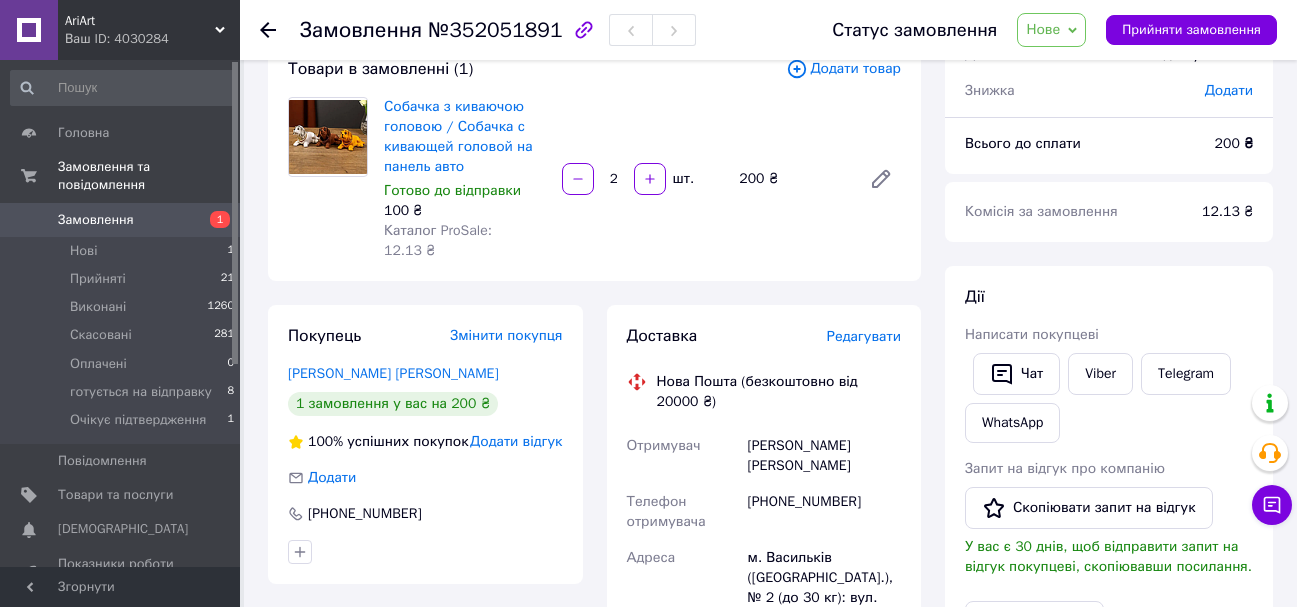 scroll, scrollTop: 100, scrollLeft: 0, axis: vertical 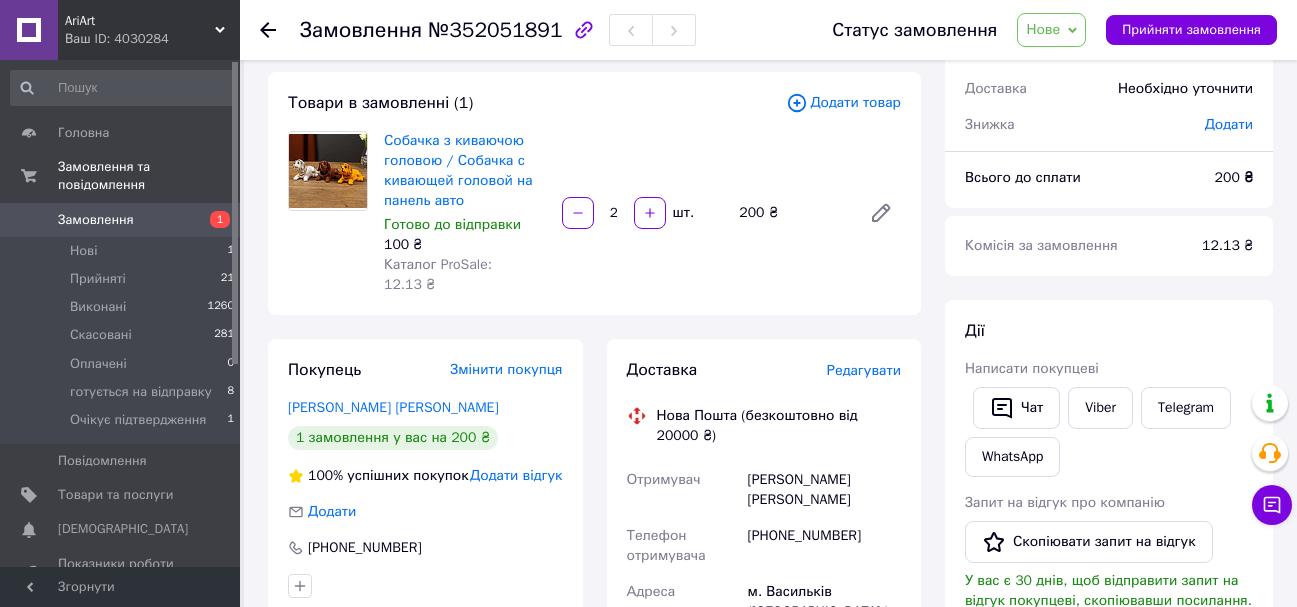 click on "Замовлення з додатку Не телефонувать  [DATE] 12:34 Товари в замовленні (1) Додати товар Собачка з киваючою головою / Собачка с кивающей головой на панель авто Готово до відправки 100 ₴ Каталог ProSale: 12.13 ₴  2   шт. 200 ₴ Покупець Змінити покупця Кашиашвили [PERSON_NAME] 1 замовлення у вас на 200 ₴ 100%   успішних покупок Додати відгук Додати [PHONE_NUMBER] Оплата Післяплата Доставка Редагувати Нова Пошта (безкоштовно від 20000 ₴) Отримувач Кашиашвили [PERSON_NAME] Телефон отримувача [PHONE_NUMBER] Адреса м. Васильків ([GEOGRAPHIC_DATA].), № 2 (до 30 кг): вул. Гоголя, 5 Дата відправки [DATE] Платник 200 ₴ або" at bounding box center [594, 661] 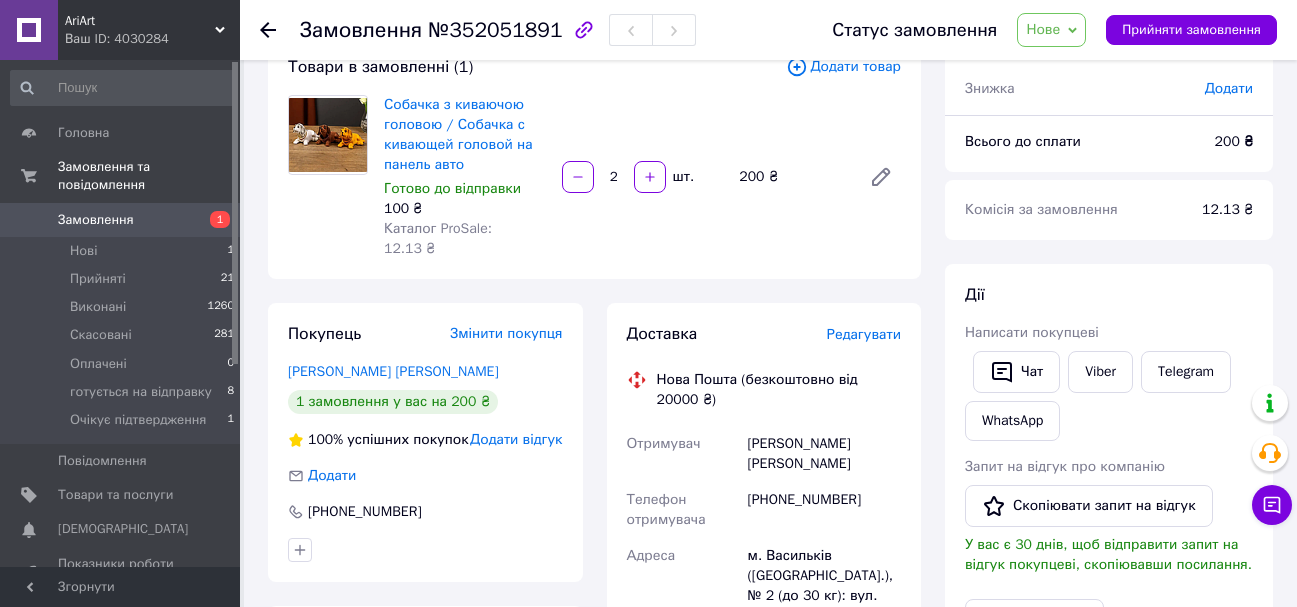 scroll, scrollTop: 100, scrollLeft: 0, axis: vertical 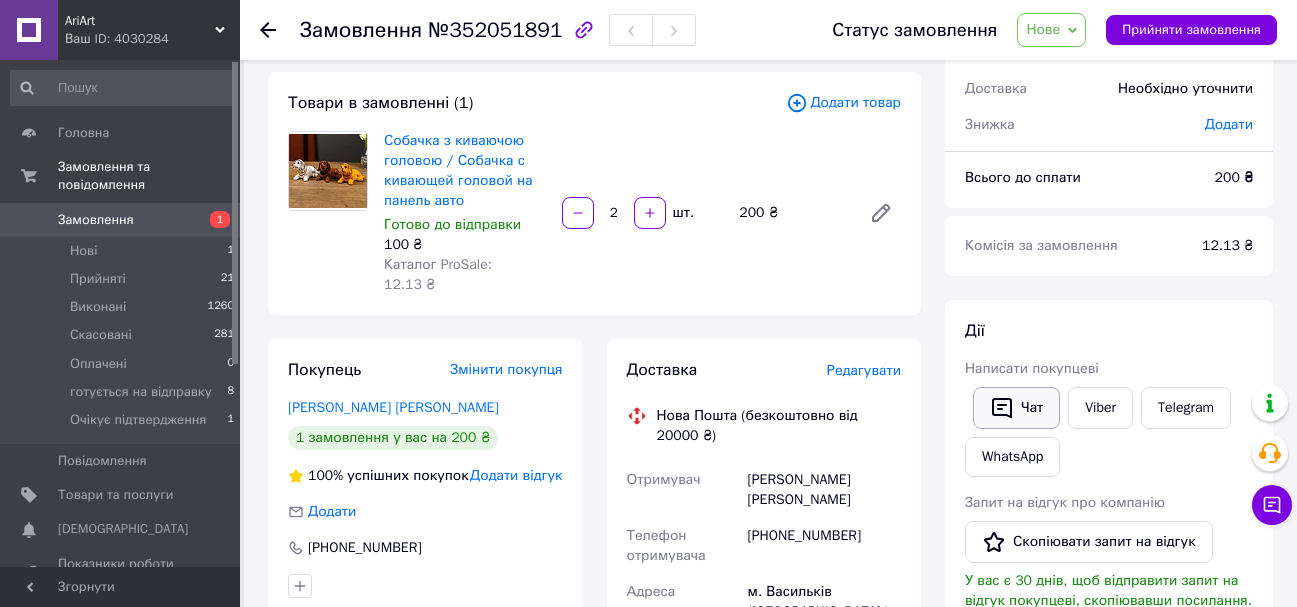 click on "Чат" at bounding box center [1016, 408] 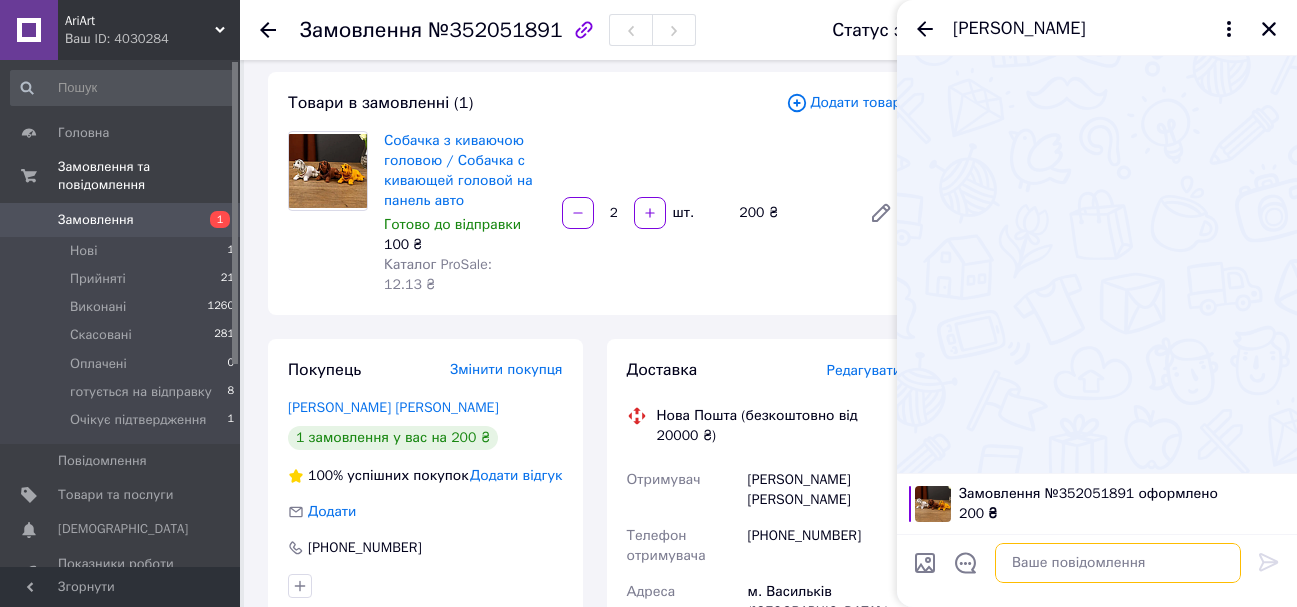 click at bounding box center (1118, 563) 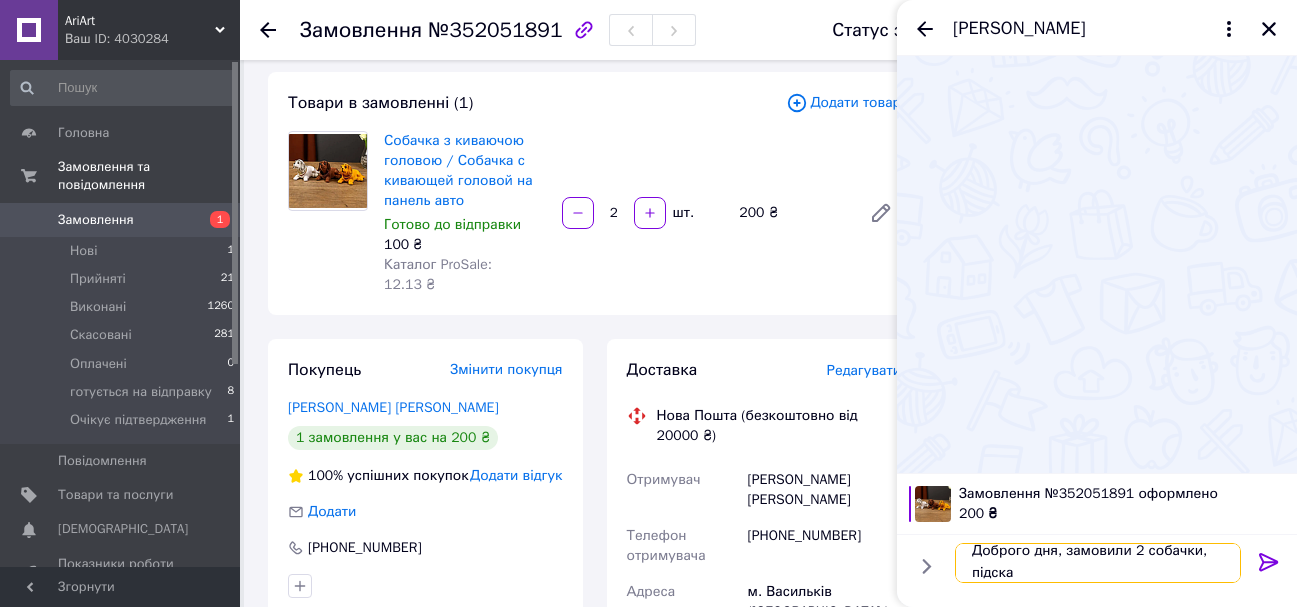 scroll, scrollTop: 2, scrollLeft: 0, axis: vertical 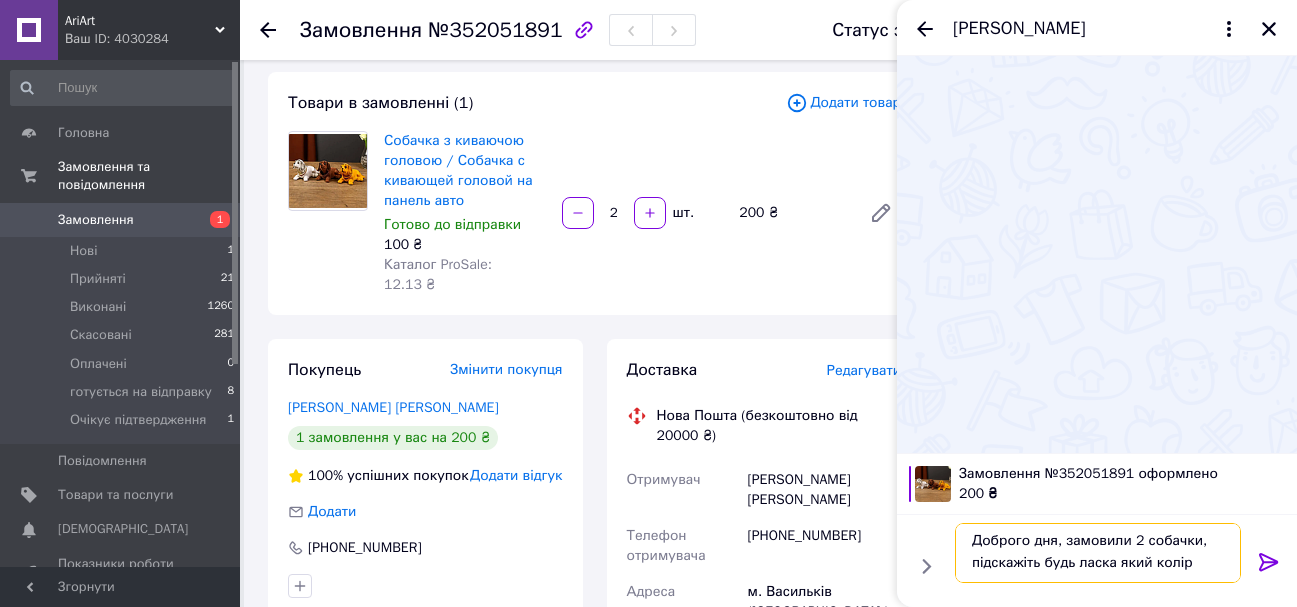 type on "Доброго дня, замовили 2 собачки, підскажіть будь ласка який колір?" 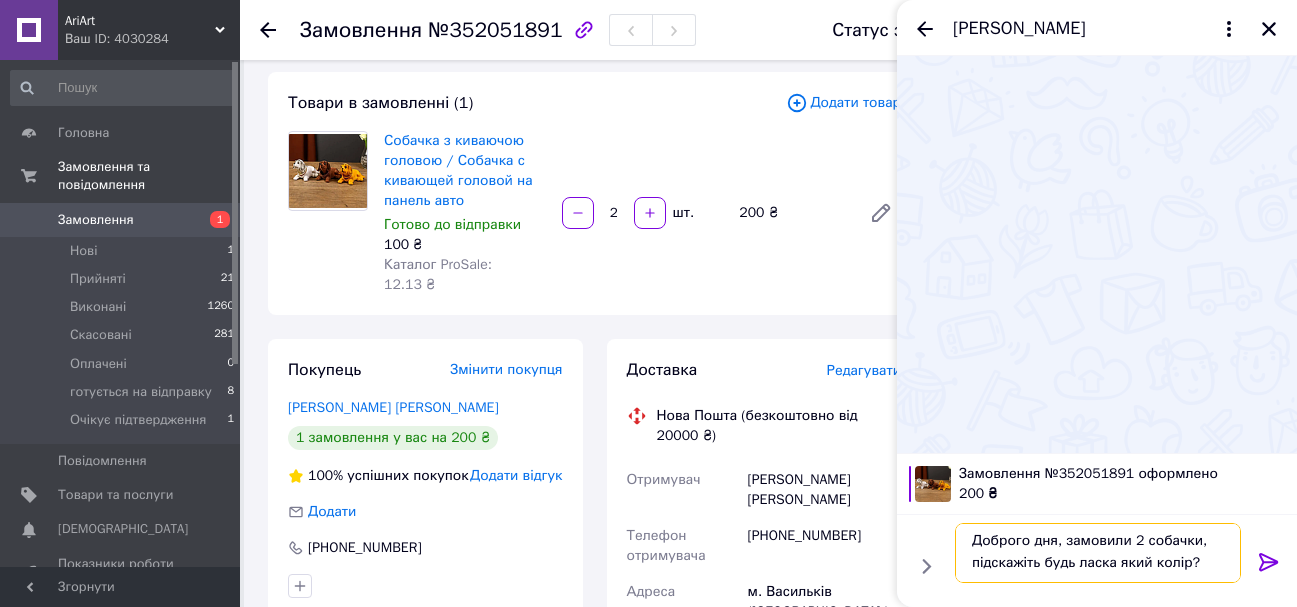type 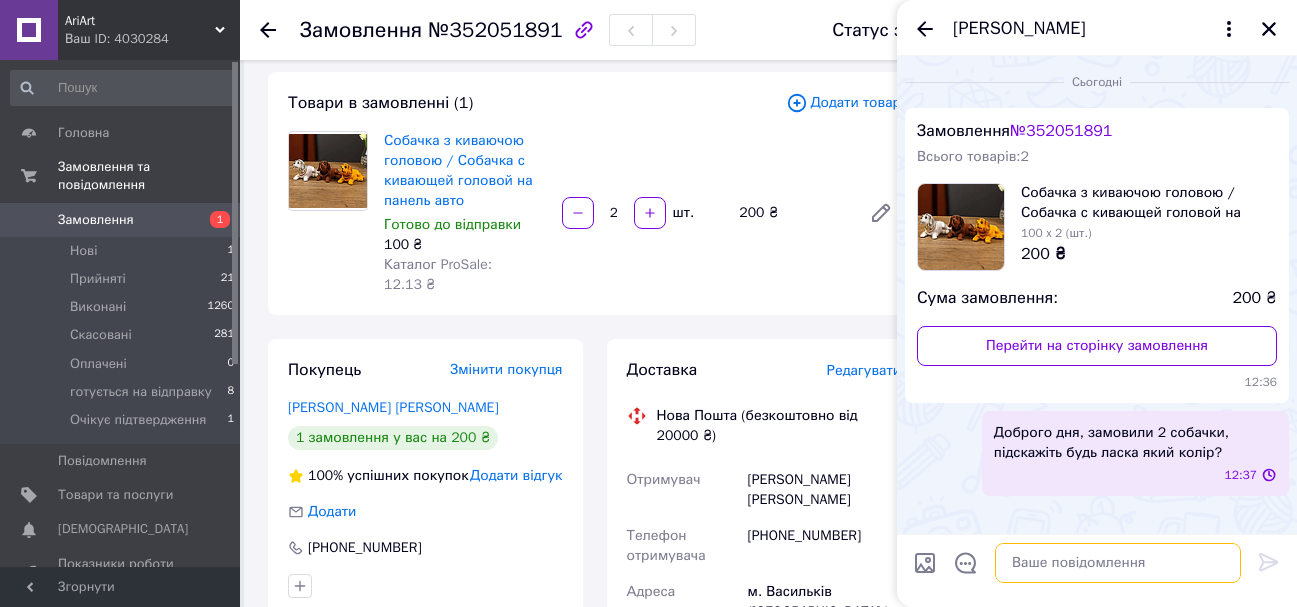 scroll, scrollTop: 0, scrollLeft: 0, axis: both 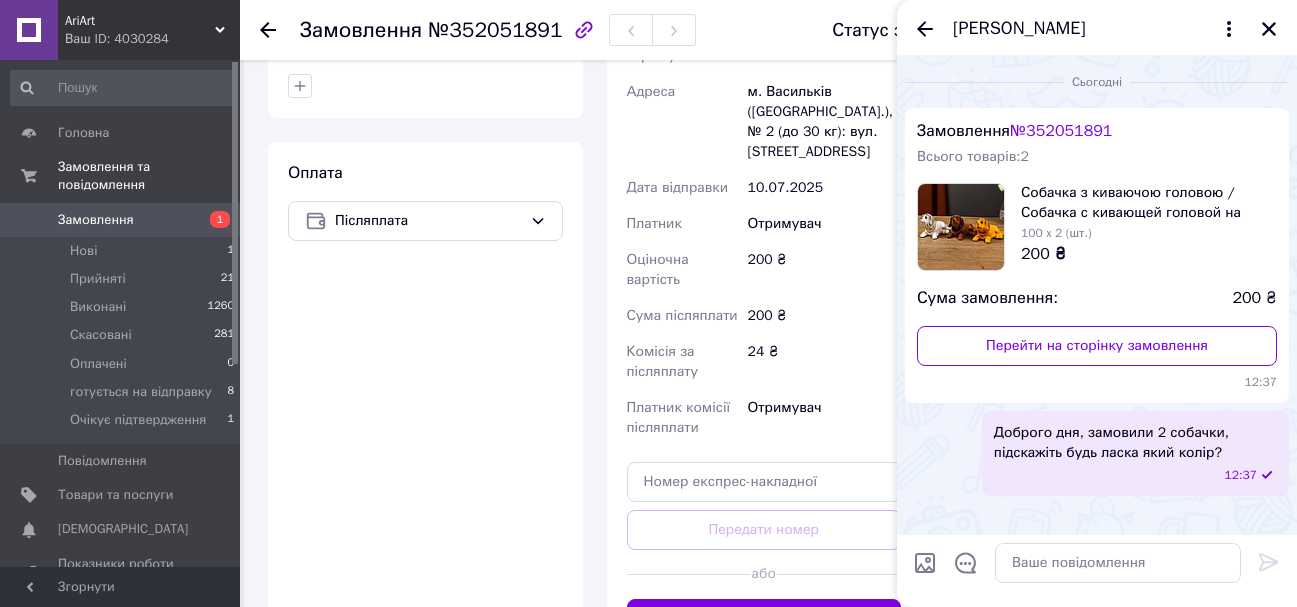 click on "Доброго дня, замовили 2 собачки, підскажіть будь ласка який колір?" at bounding box center (1135, 443) 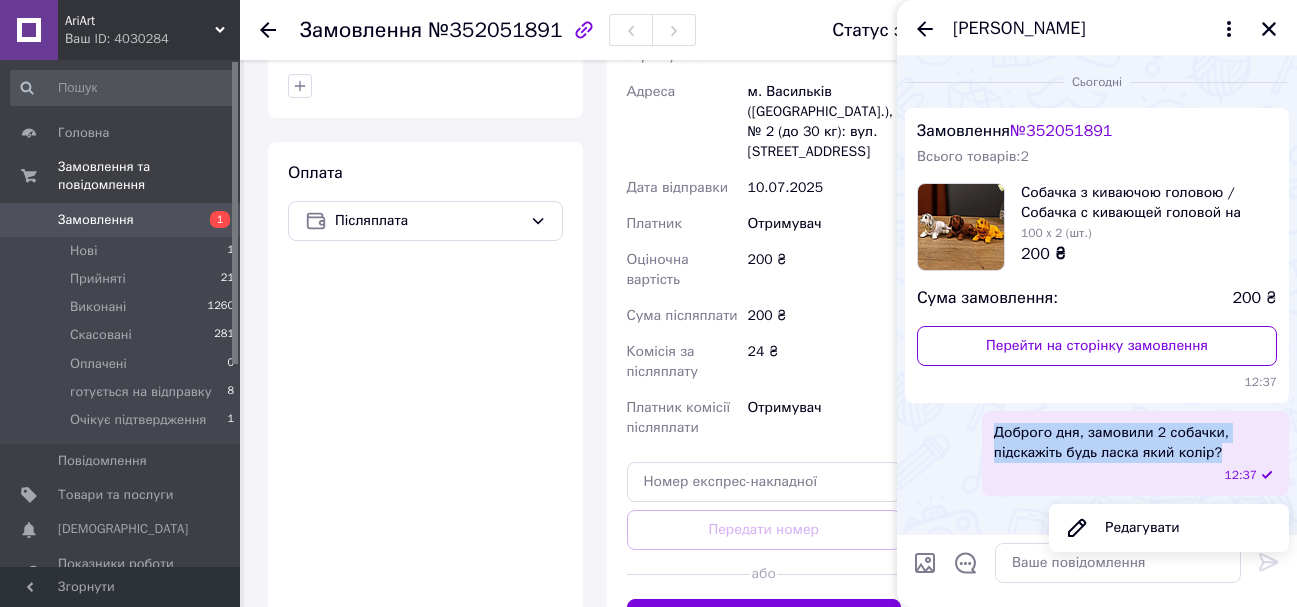 drag, startPoint x: 1229, startPoint y: 460, endPoint x: 975, endPoint y: 420, distance: 257.1303 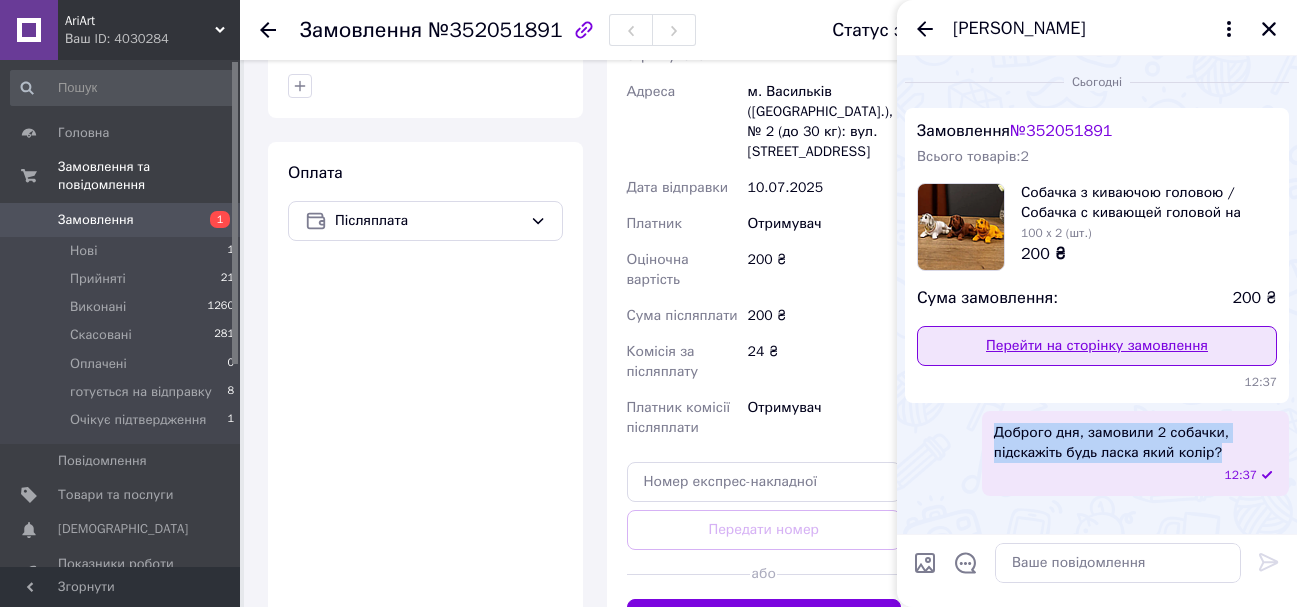 copy on "Доброго дня, замовили 2 собачки, підскажіть будь ласка який колір?" 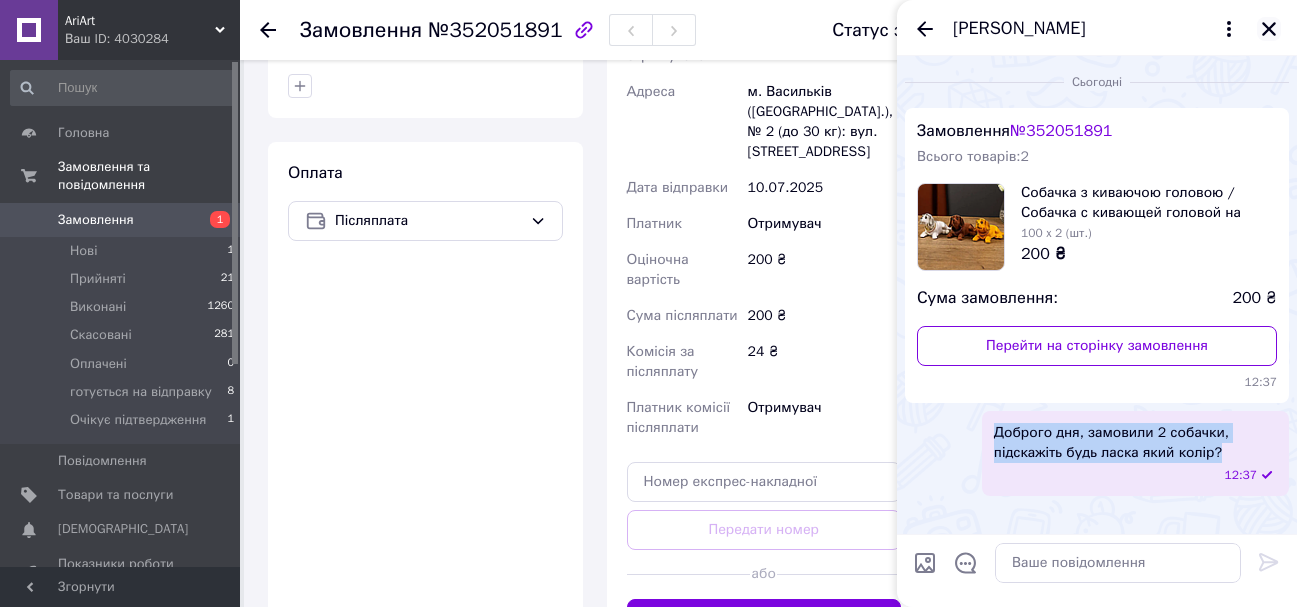 click at bounding box center [1269, 29] 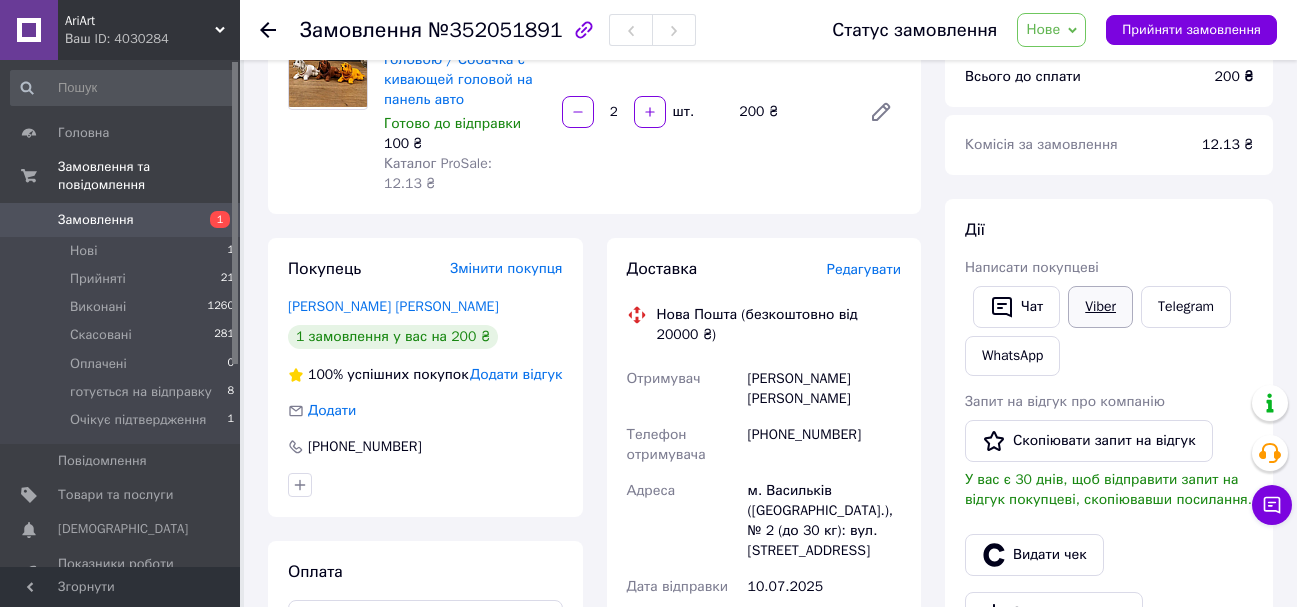 scroll, scrollTop: 200, scrollLeft: 0, axis: vertical 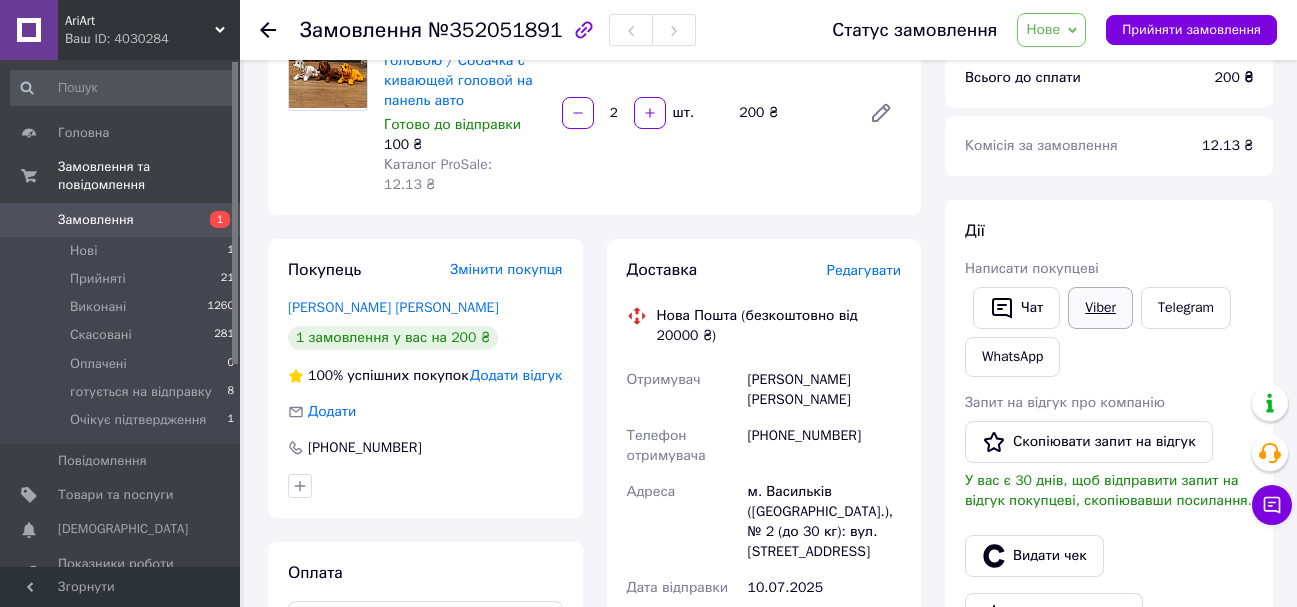 click on "Viber" at bounding box center [1100, 308] 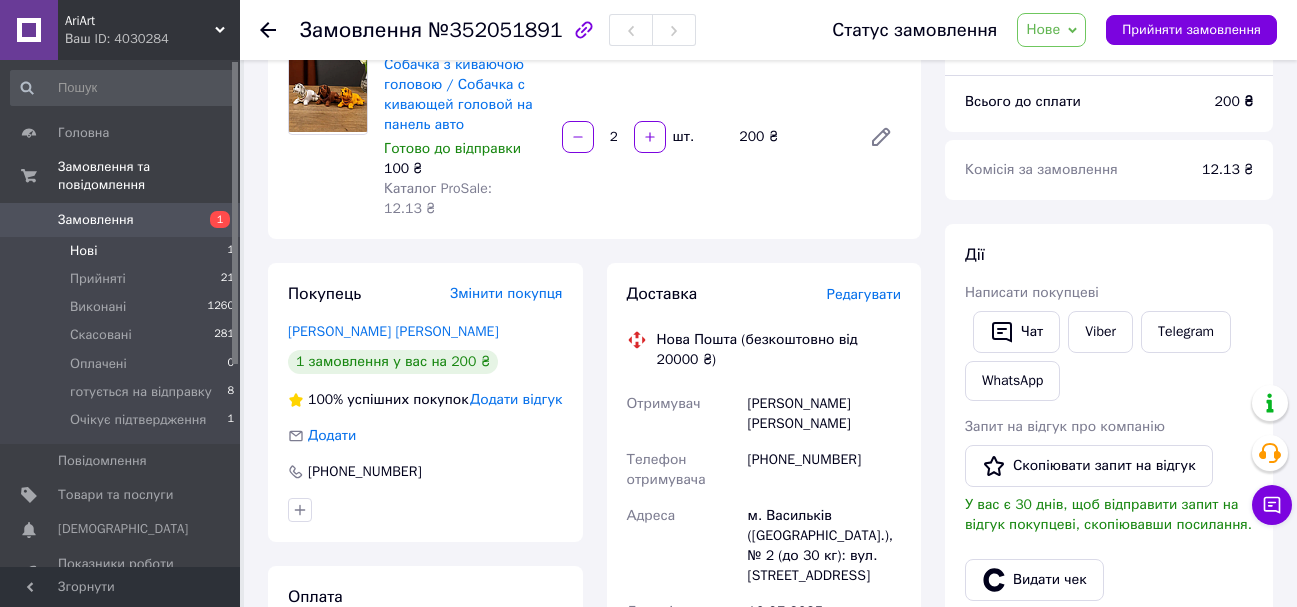 scroll, scrollTop: 100, scrollLeft: 0, axis: vertical 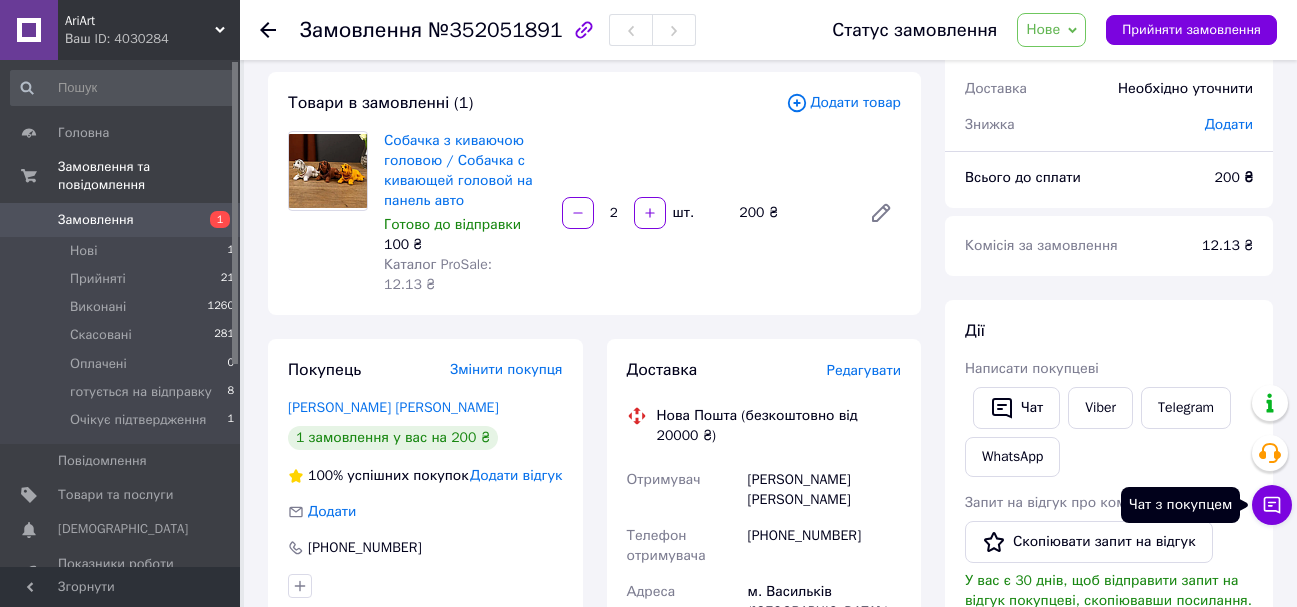 click 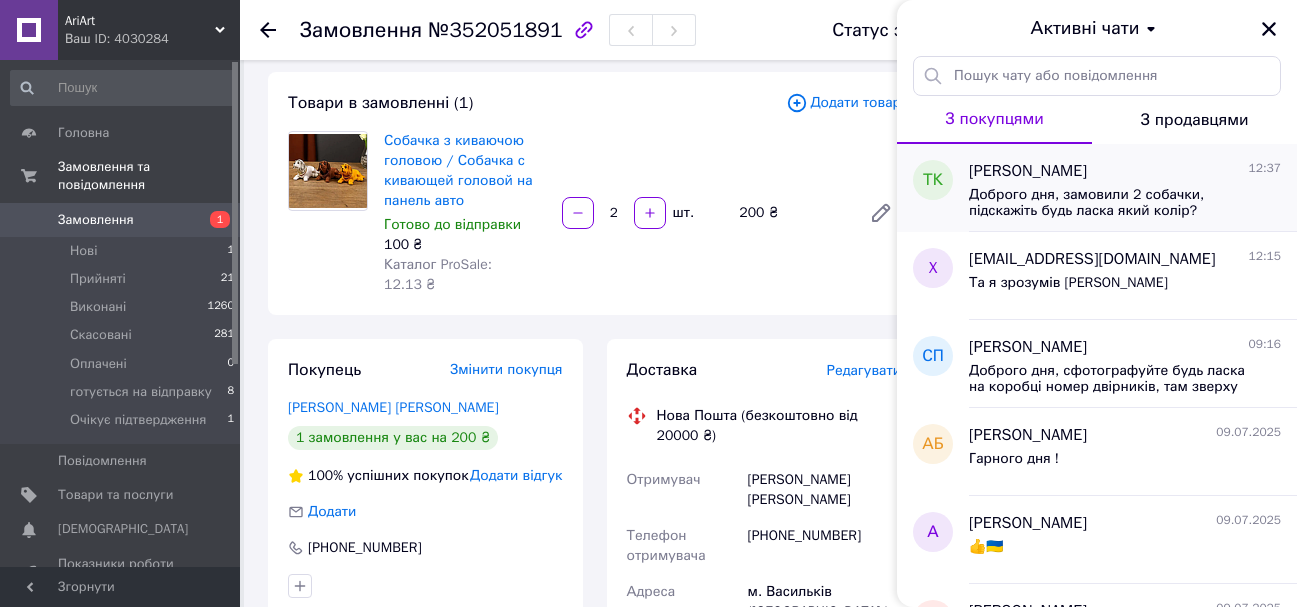 click on "Тимофей Кашиашвили" at bounding box center (1028, 171) 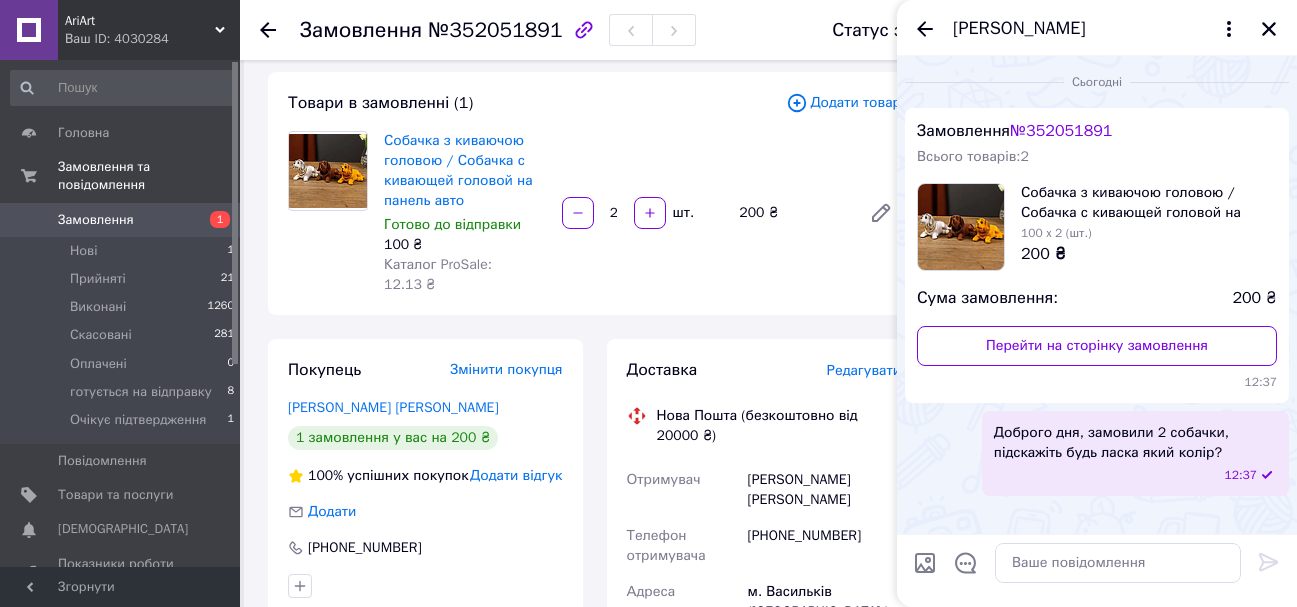 drag, startPoint x: 1133, startPoint y: 451, endPoint x: 1133, endPoint y: 468, distance: 17 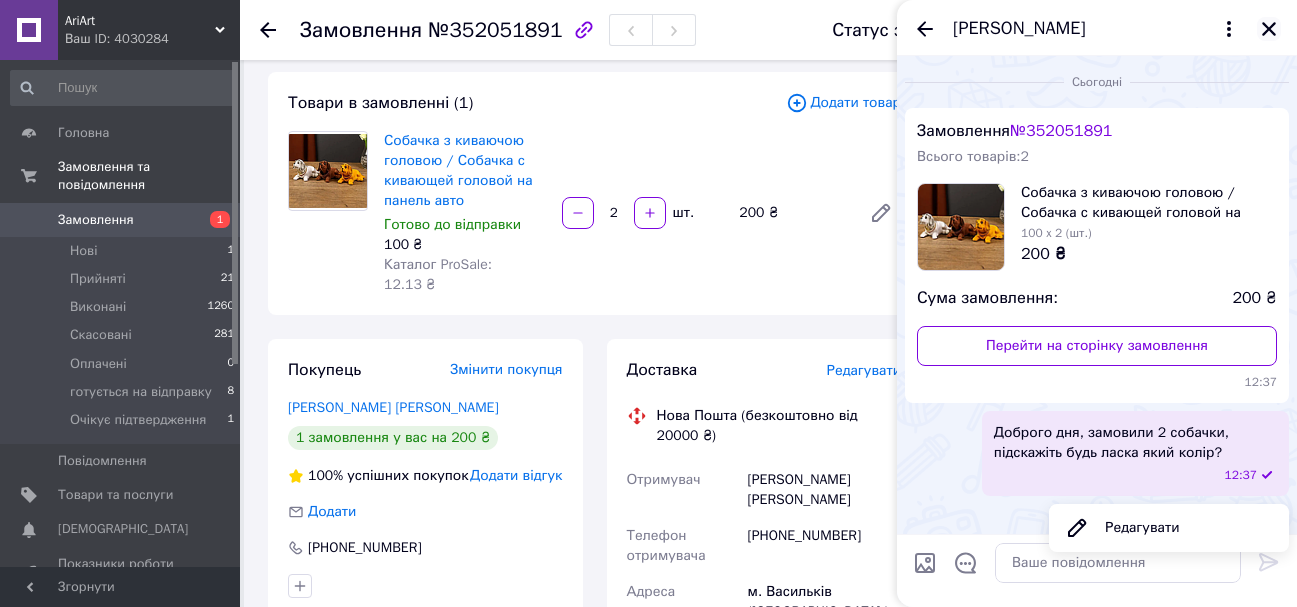 click 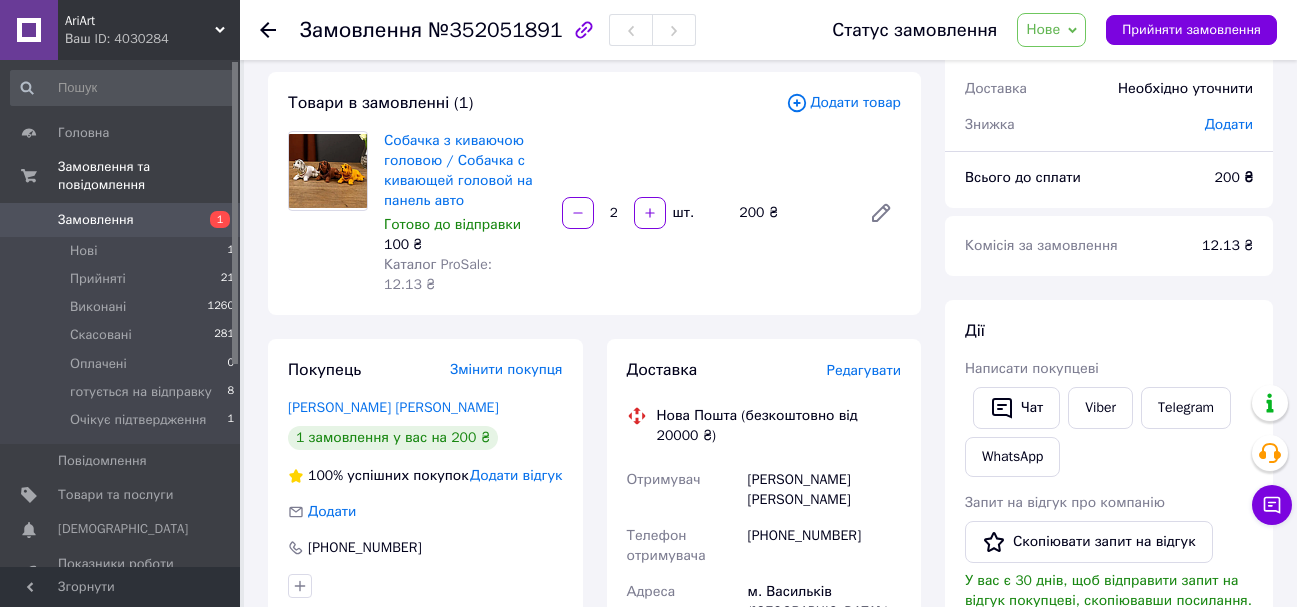 click on "Доставка" at bounding box center (727, 370) 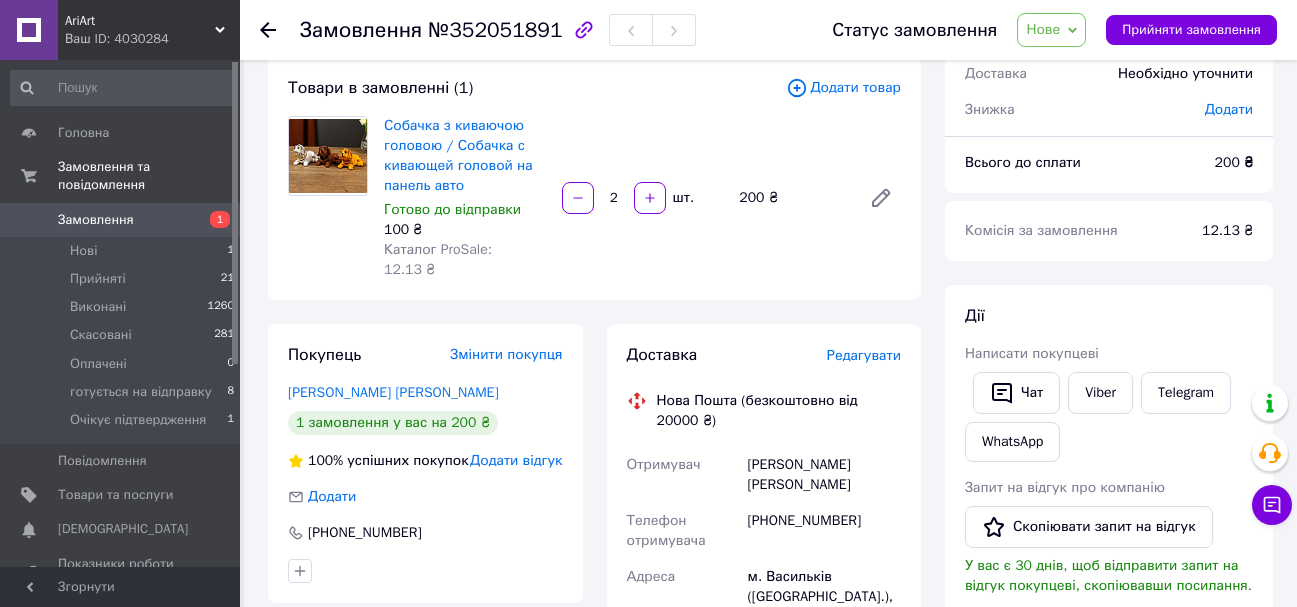 scroll, scrollTop: 200, scrollLeft: 0, axis: vertical 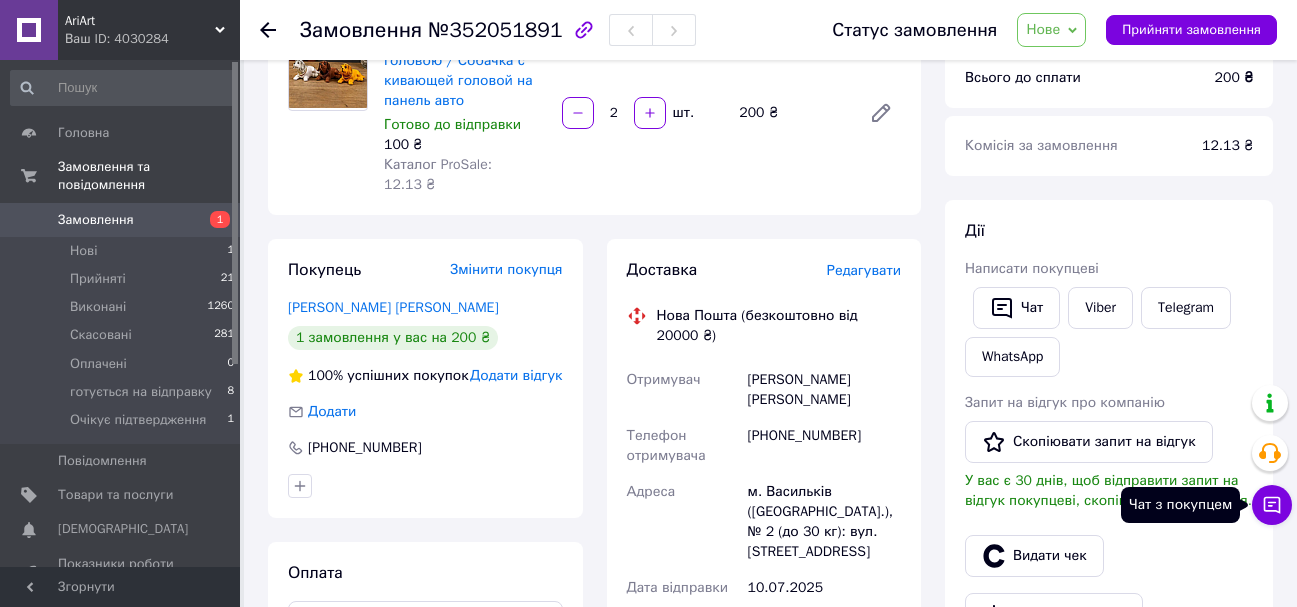 click on "Чат з покупцем" at bounding box center [1272, 505] 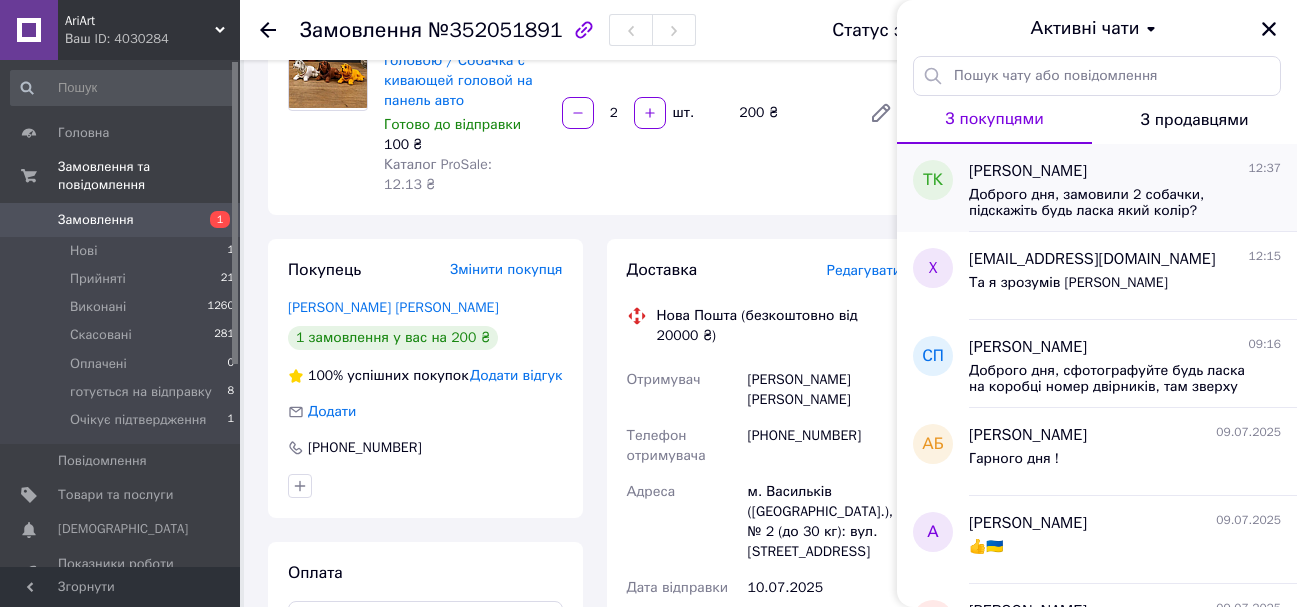 drag, startPoint x: 1106, startPoint y: 199, endPoint x: 1135, endPoint y: 202, distance: 29.15476 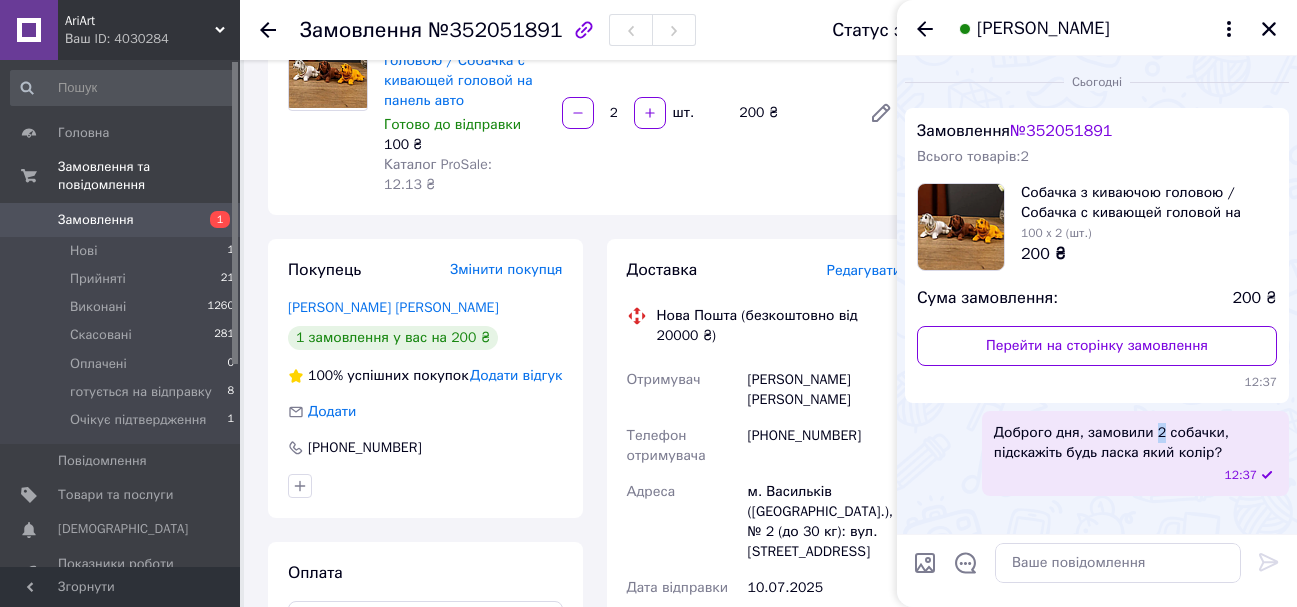 click on "Доброго дня, замовили 2 собачки, підскажіть будь ласка який колір?" at bounding box center [1135, 443] 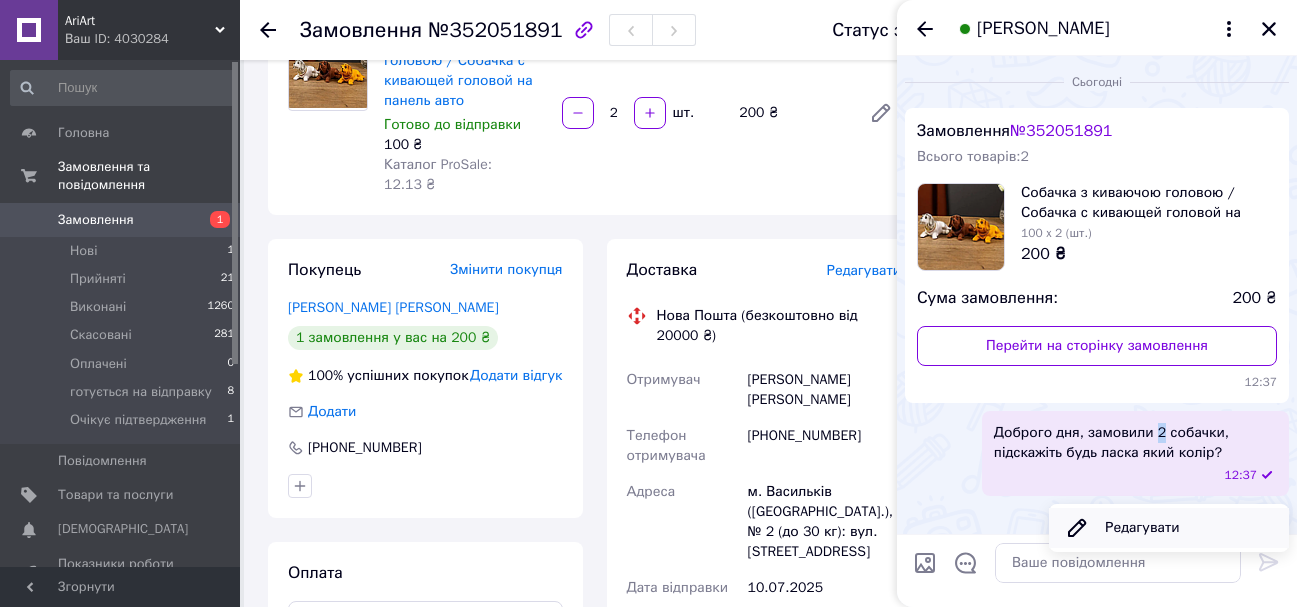 click on "Редагувати" at bounding box center [1169, 528] 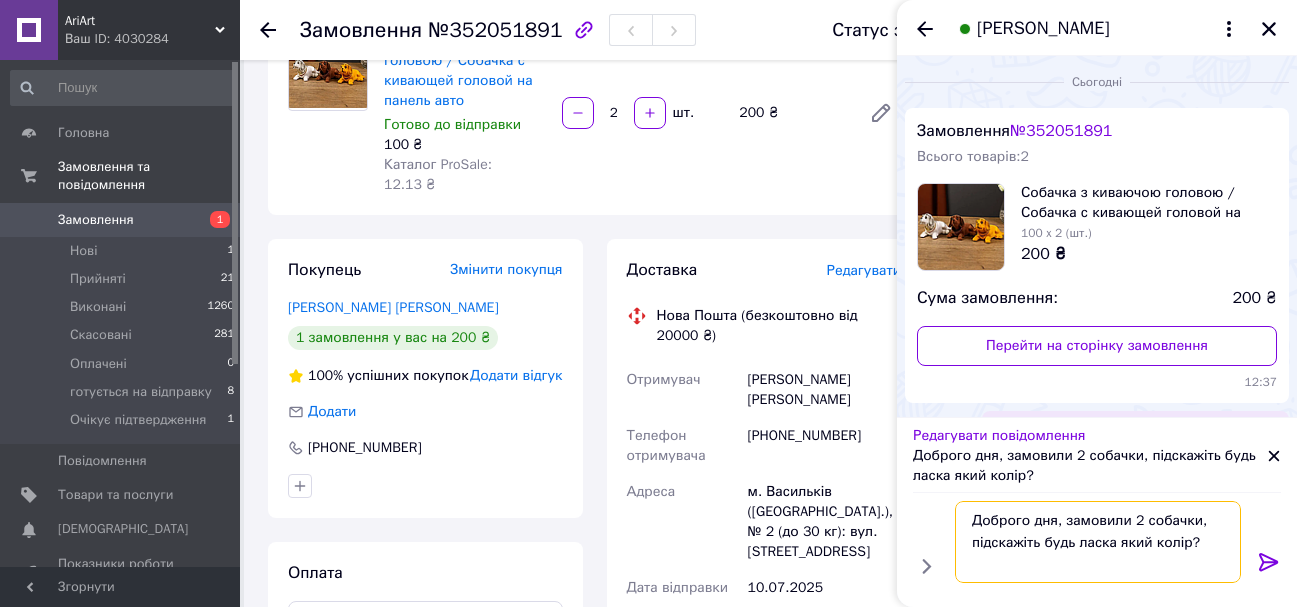 drag, startPoint x: 1217, startPoint y: 552, endPoint x: 953, endPoint y: 511, distance: 267.16473 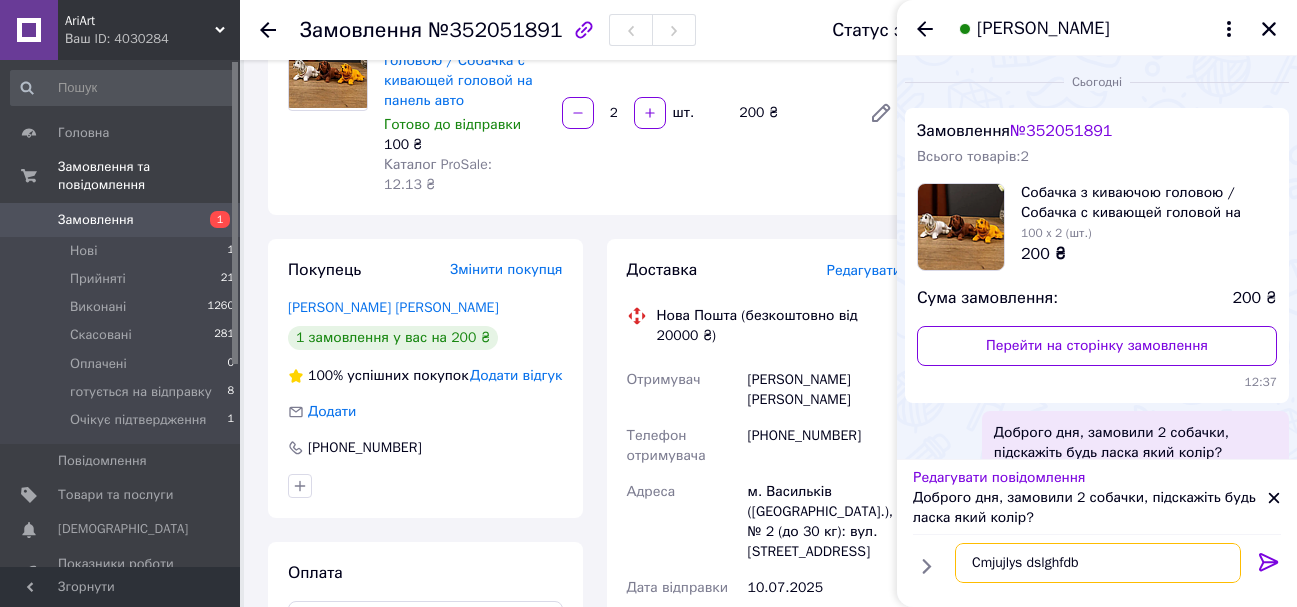 type on "Cmjujlys dslghfdbv" 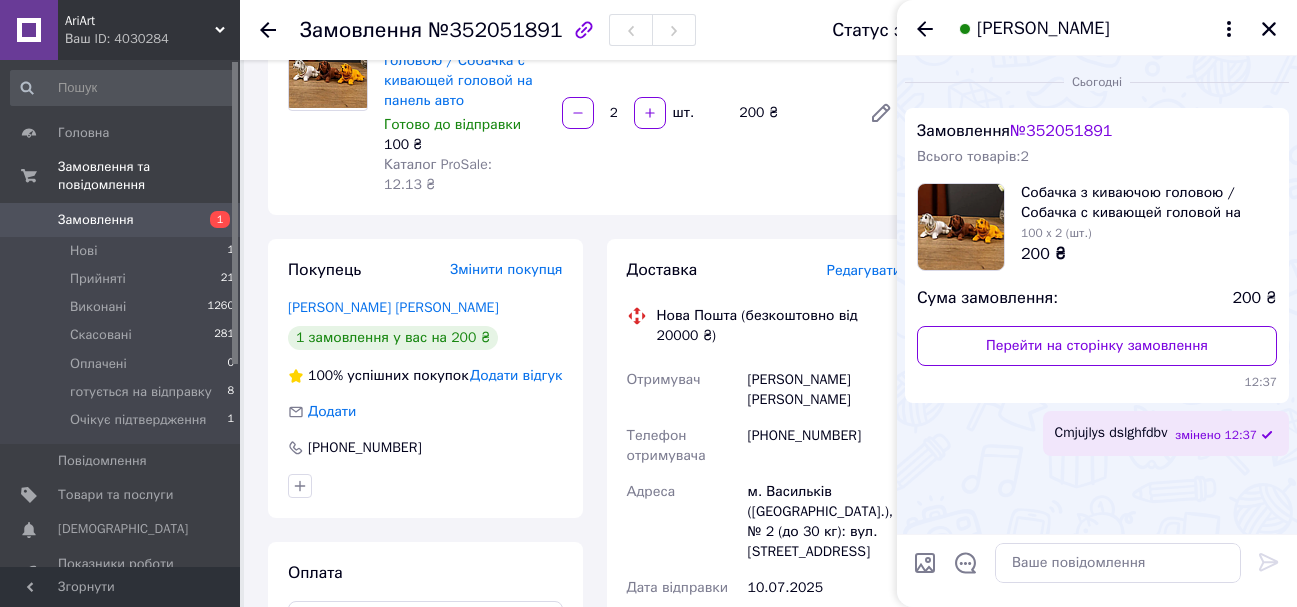 click on "Cmjujlys dslghfdbv" at bounding box center [1111, 433] 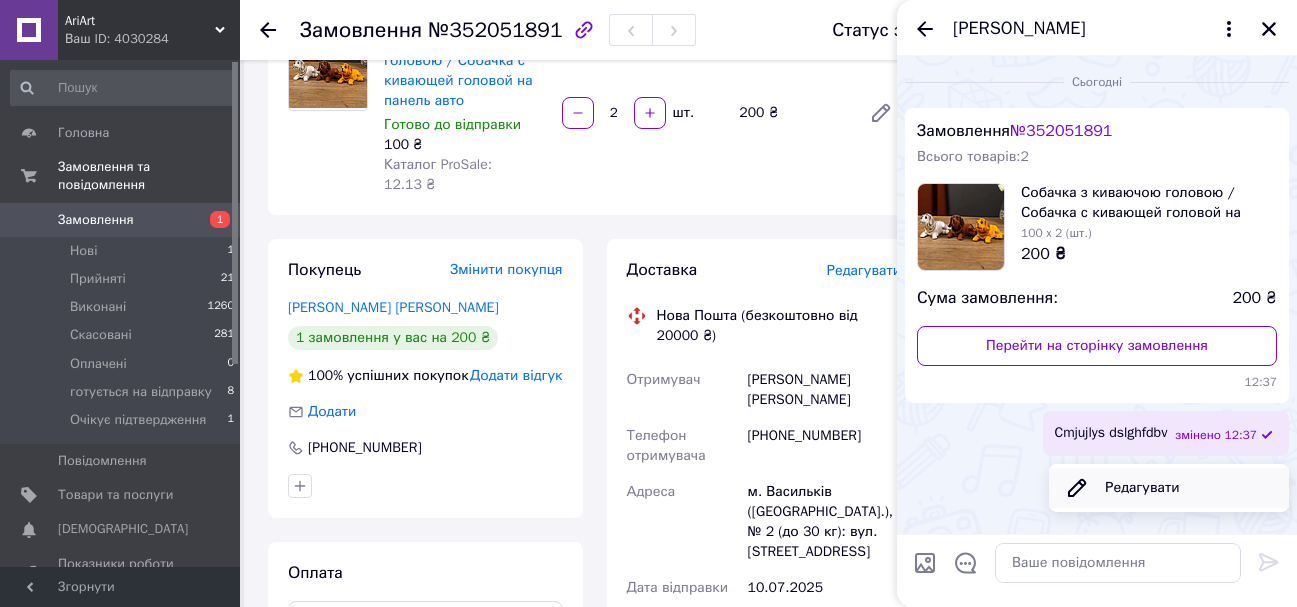 click on "Редагувати" at bounding box center (1169, 488) 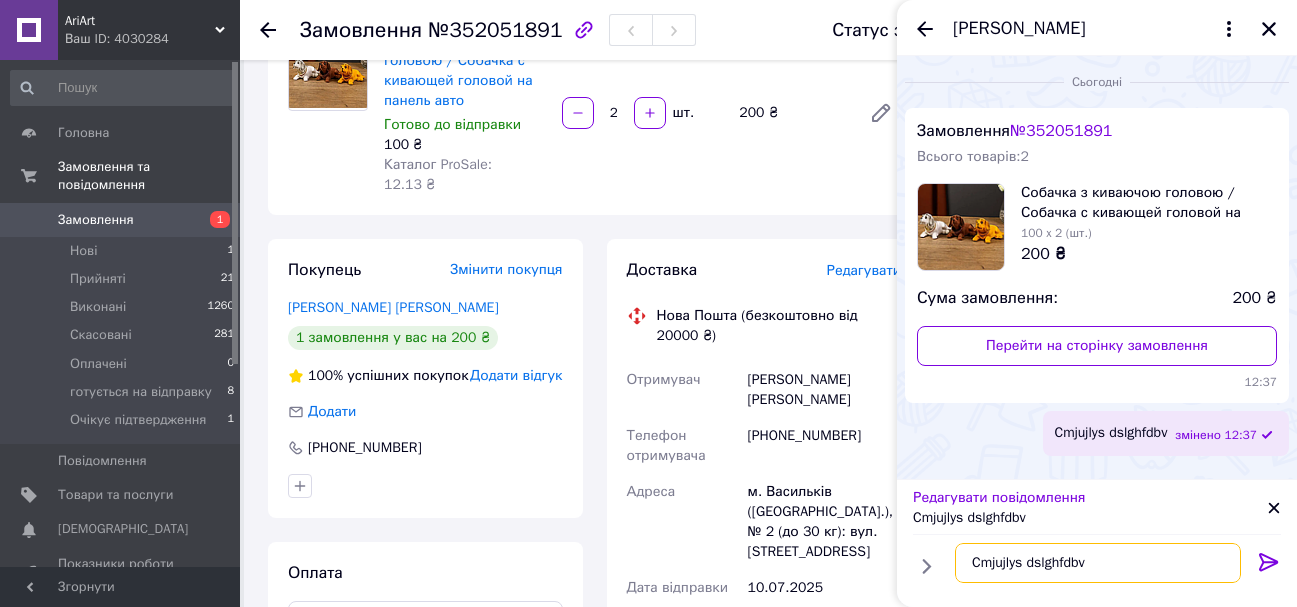 drag, startPoint x: 1098, startPoint y: 564, endPoint x: 967, endPoint y: 562, distance: 131.01526 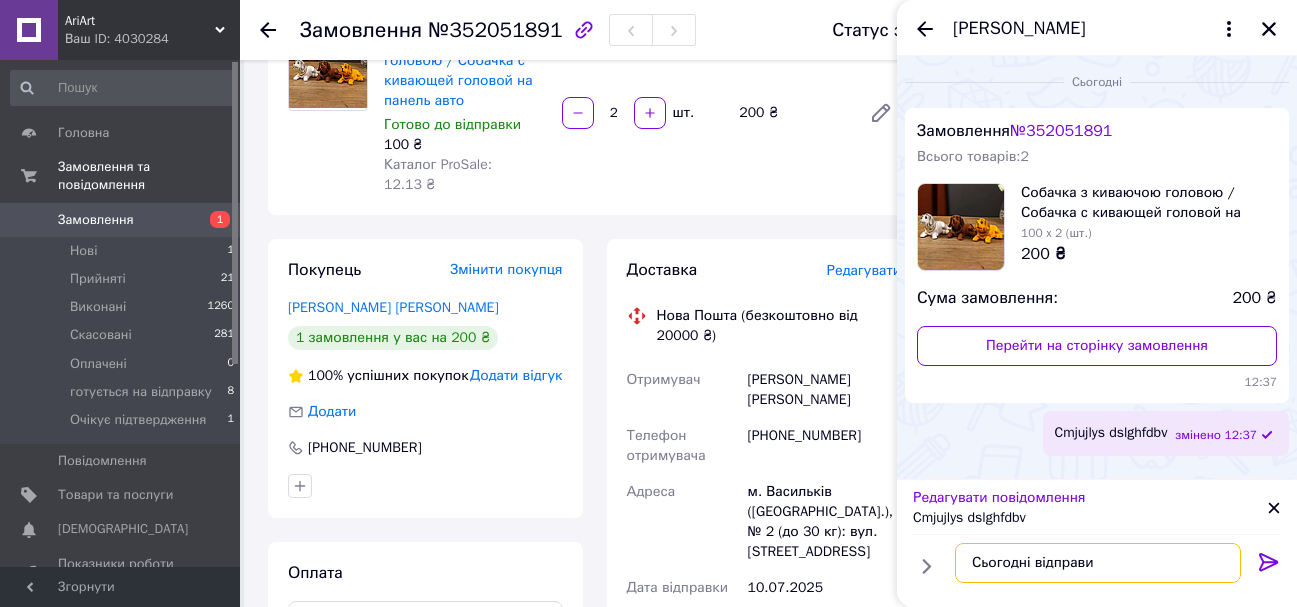 type on "Сьогодні відправим" 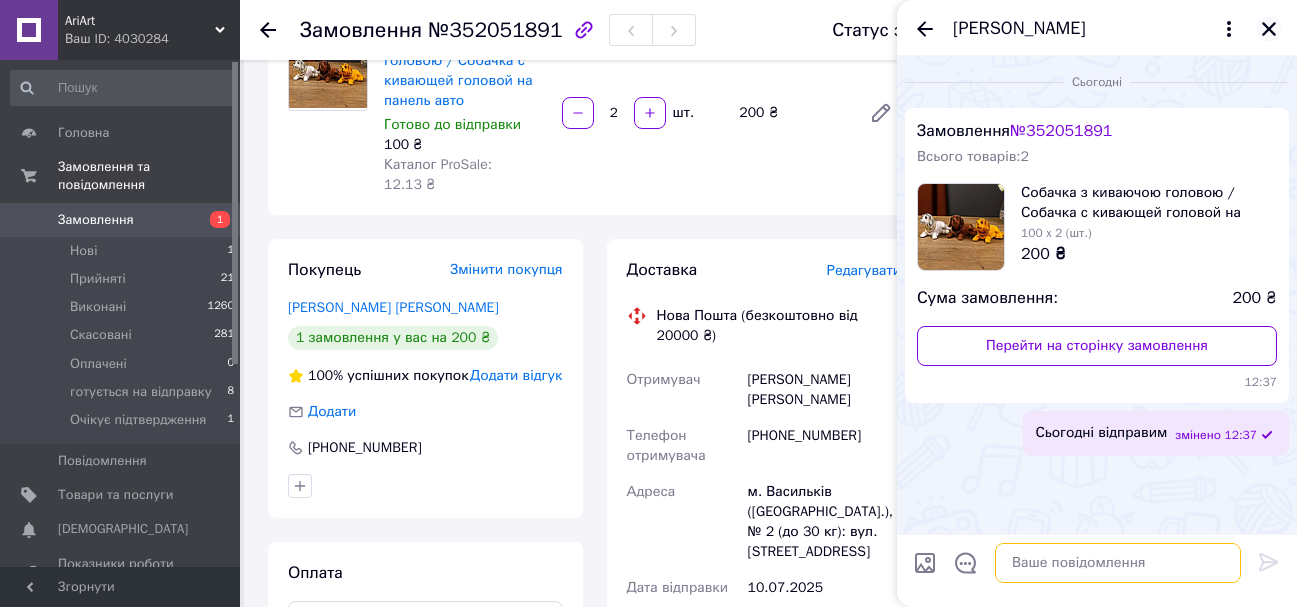 type 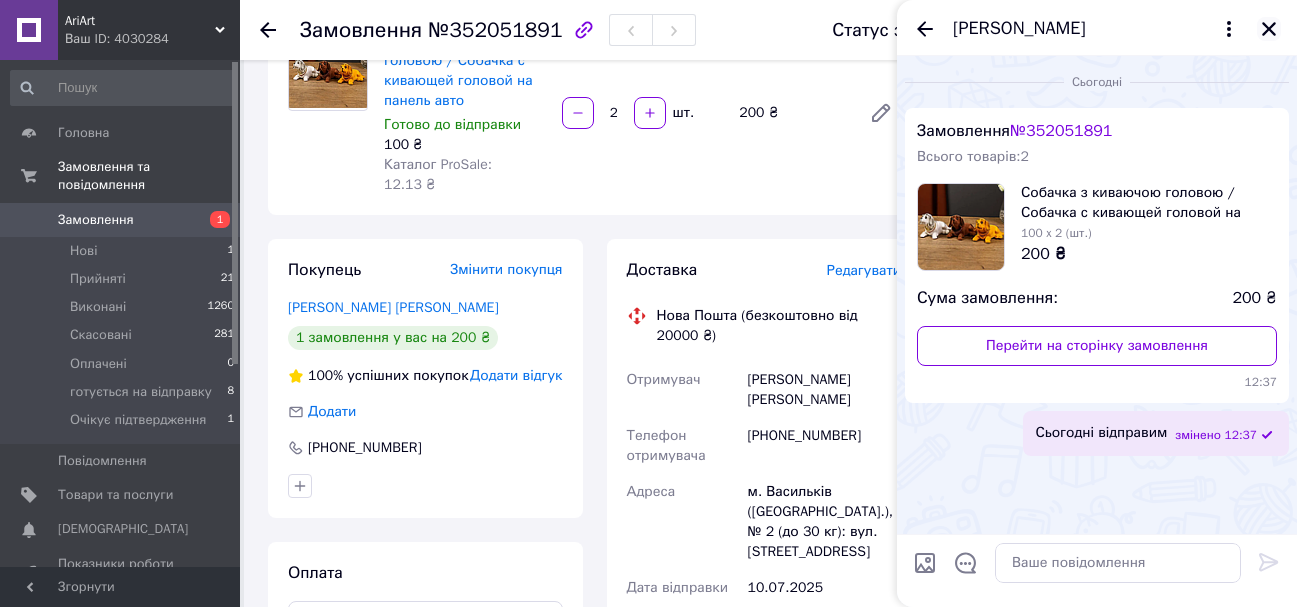 click 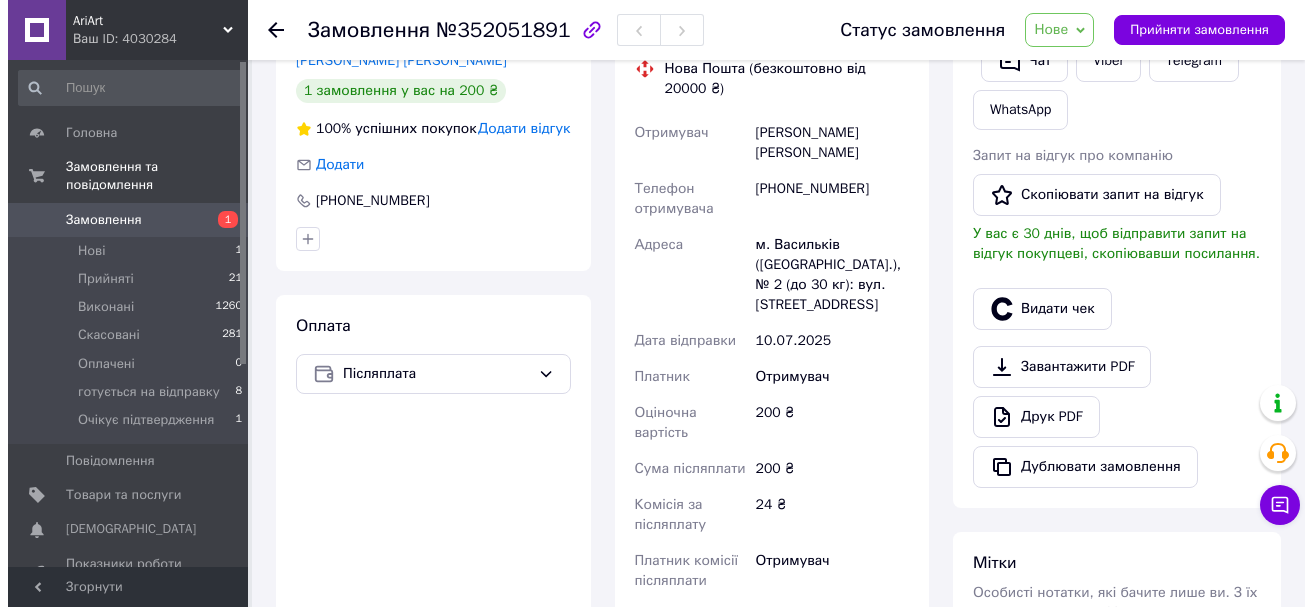 scroll, scrollTop: 300, scrollLeft: 0, axis: vertical 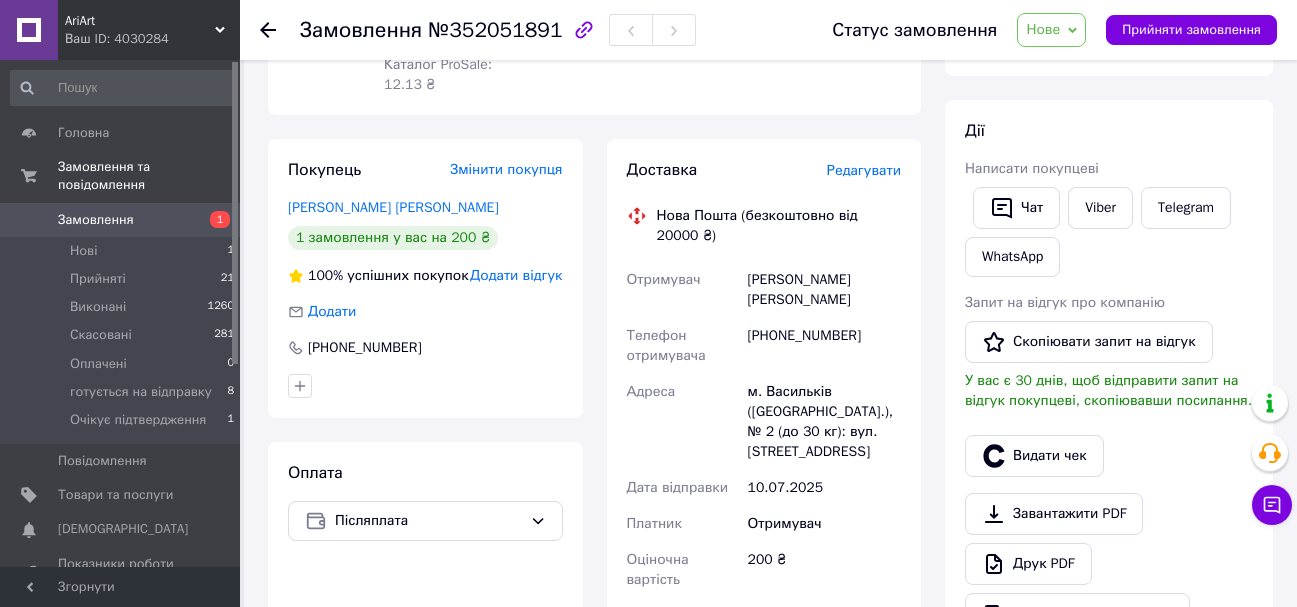 click on "Редагувати" at bounding box center [864, 170] 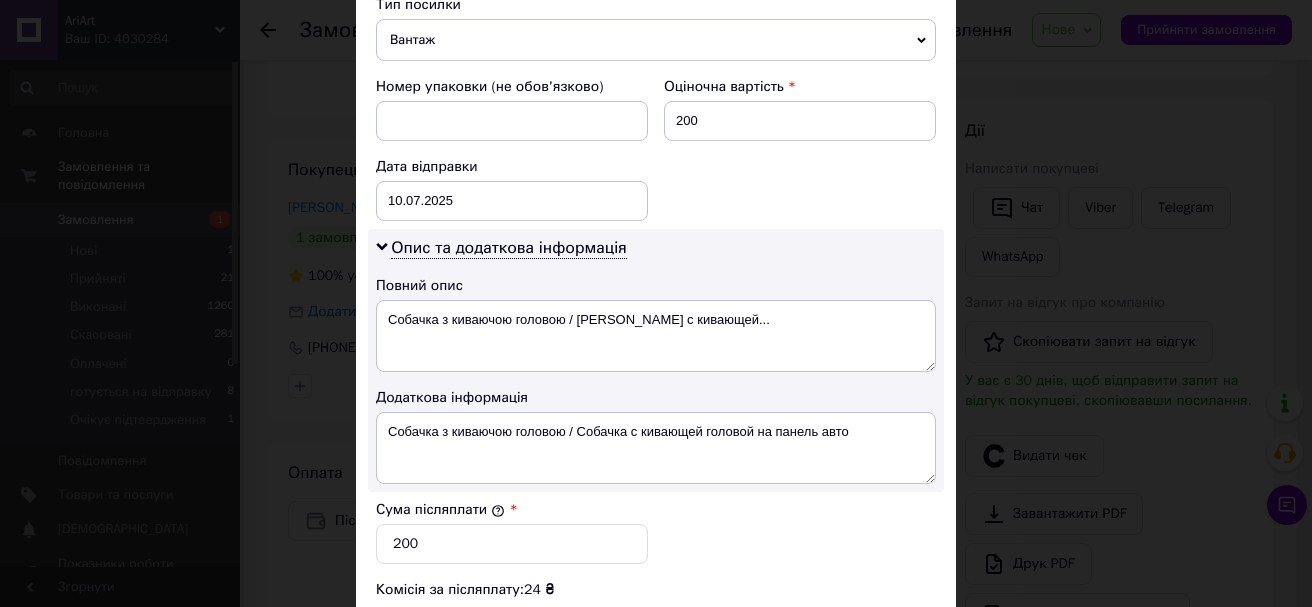 scroll, scrollTop: 900, scrollLeft: 0, axis: vertical 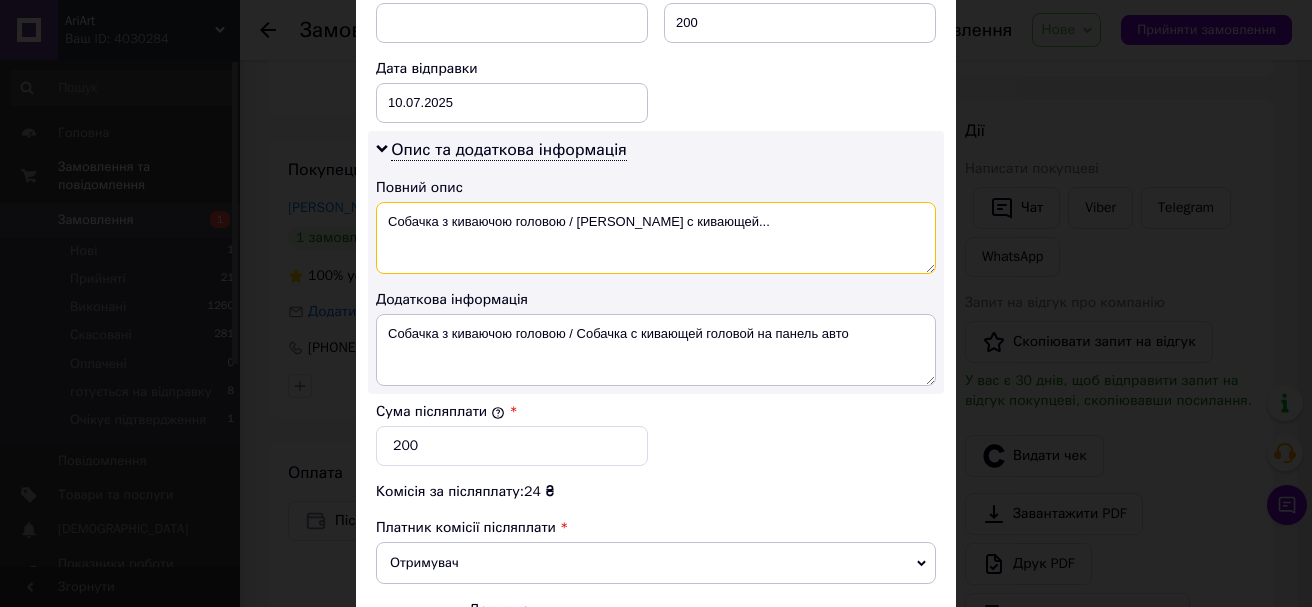 drag, startPoint x: 756, startPoint y: 226, endPoint x: 567, endPoint y: 239, distance: 189.44656 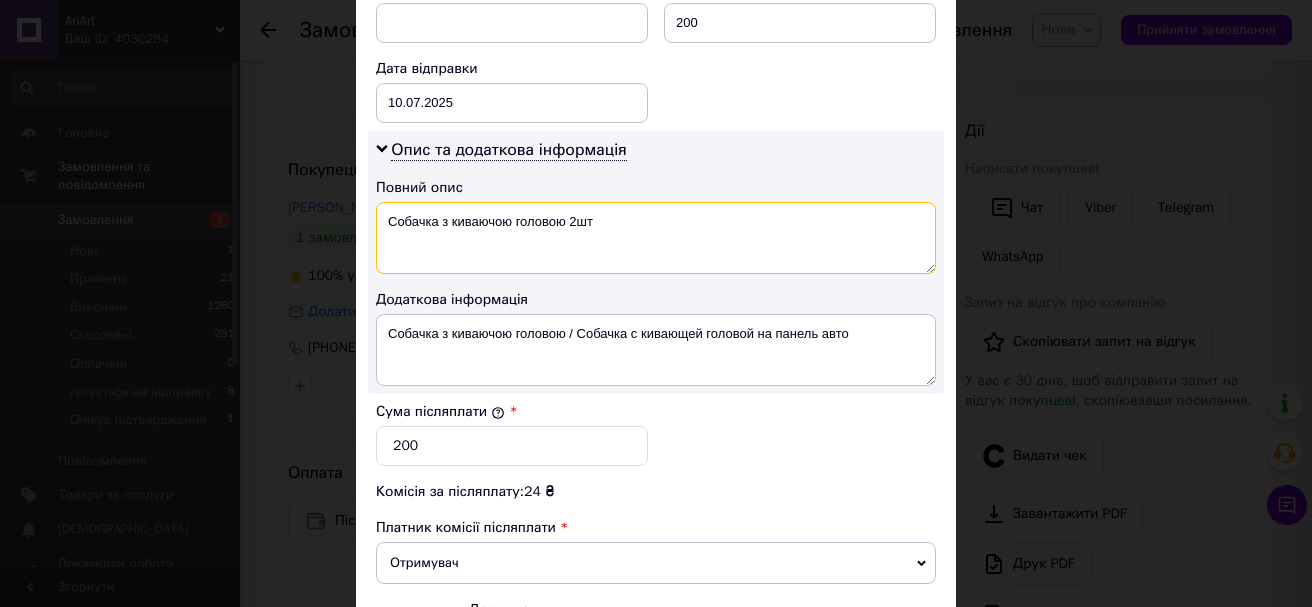 type on "Собачка з киваючою головою 2шт" 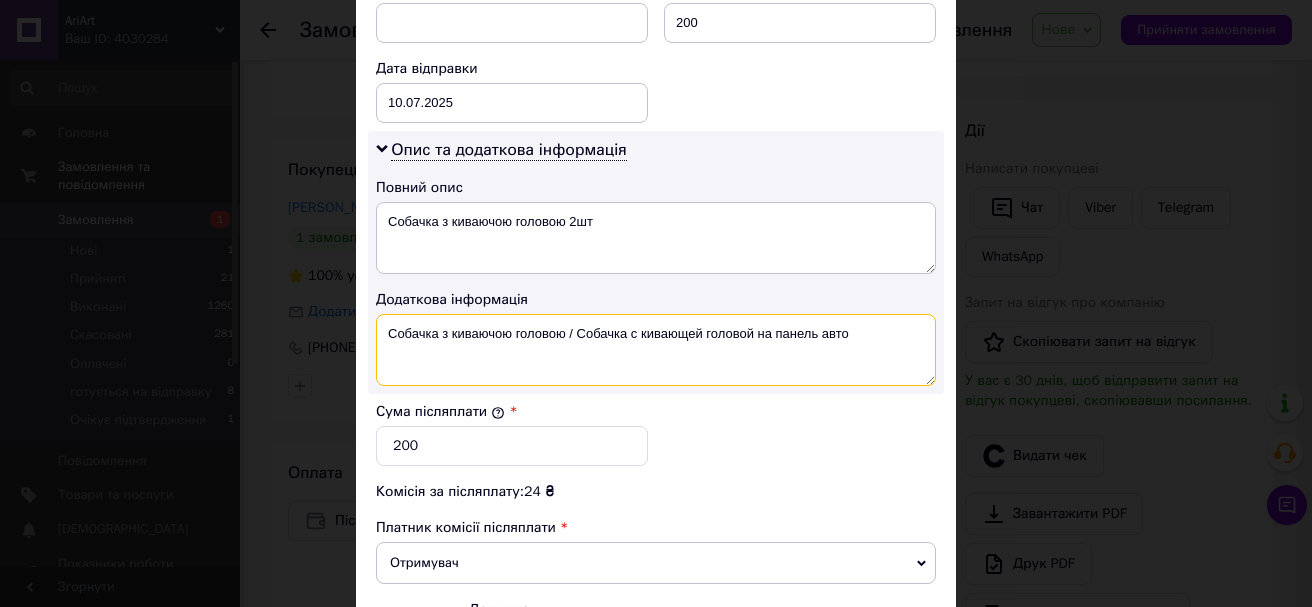 drag, startPoint x: 892, startPoint y: 341, endPoint x: 568, endPoint y: 338, distance: 324.0139 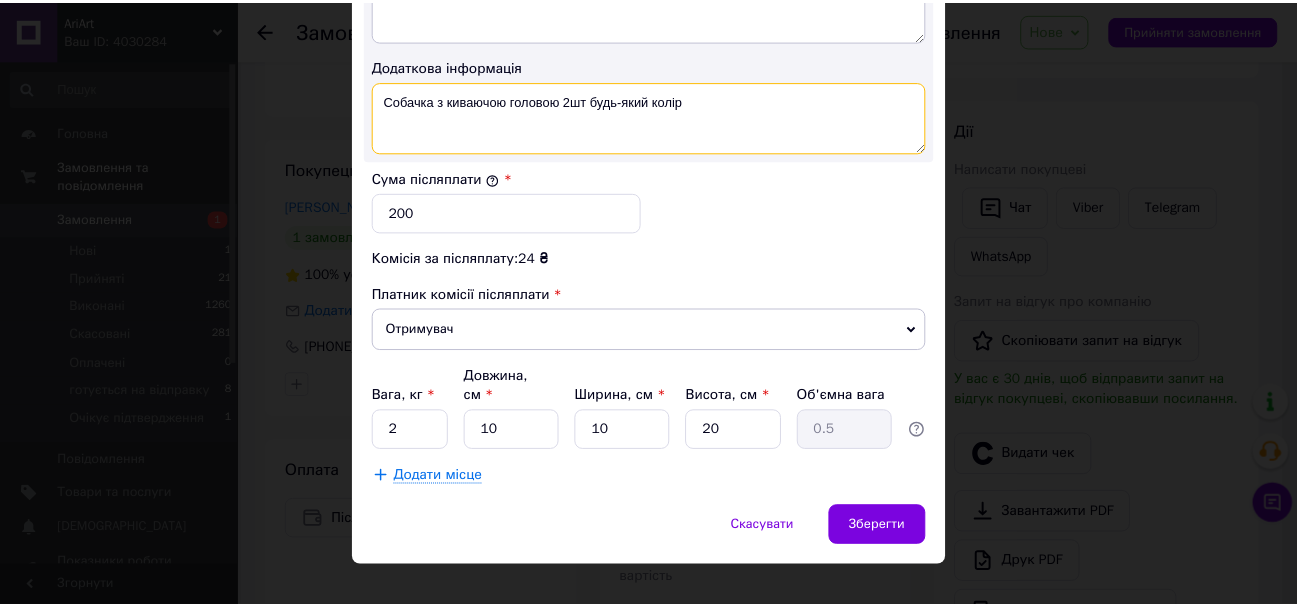 scroll, scrollTop: 1143, scrollLeft: 0, axis: vertical 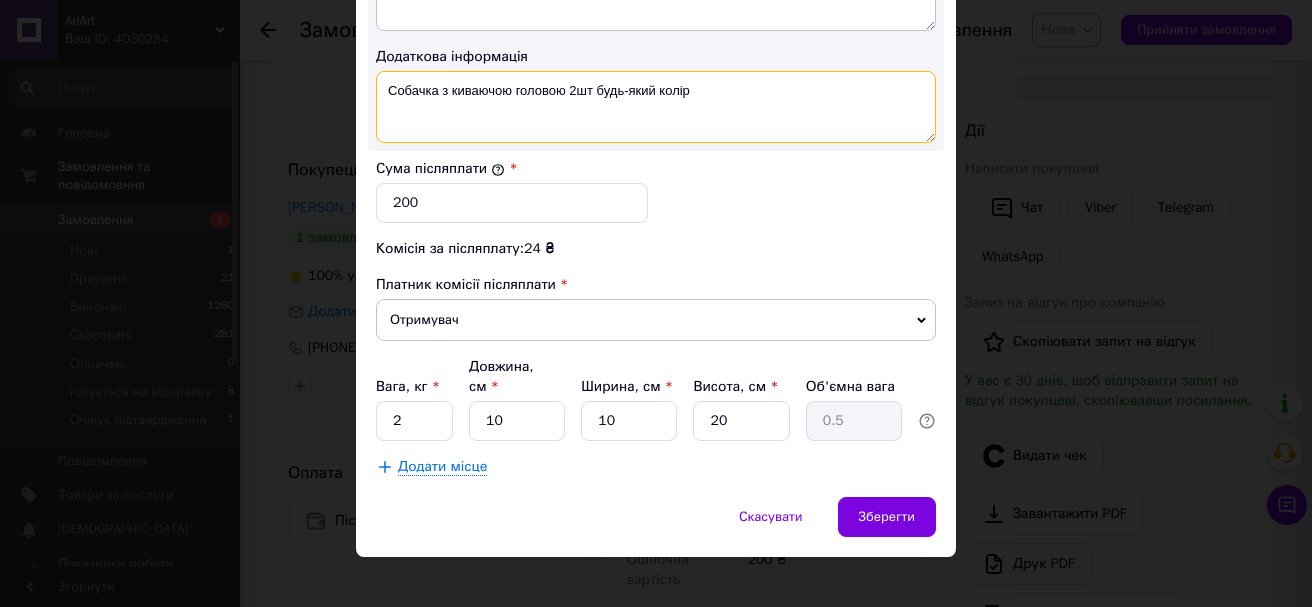 type on "Собачка з киваючою головою 2шт будь-який колір" 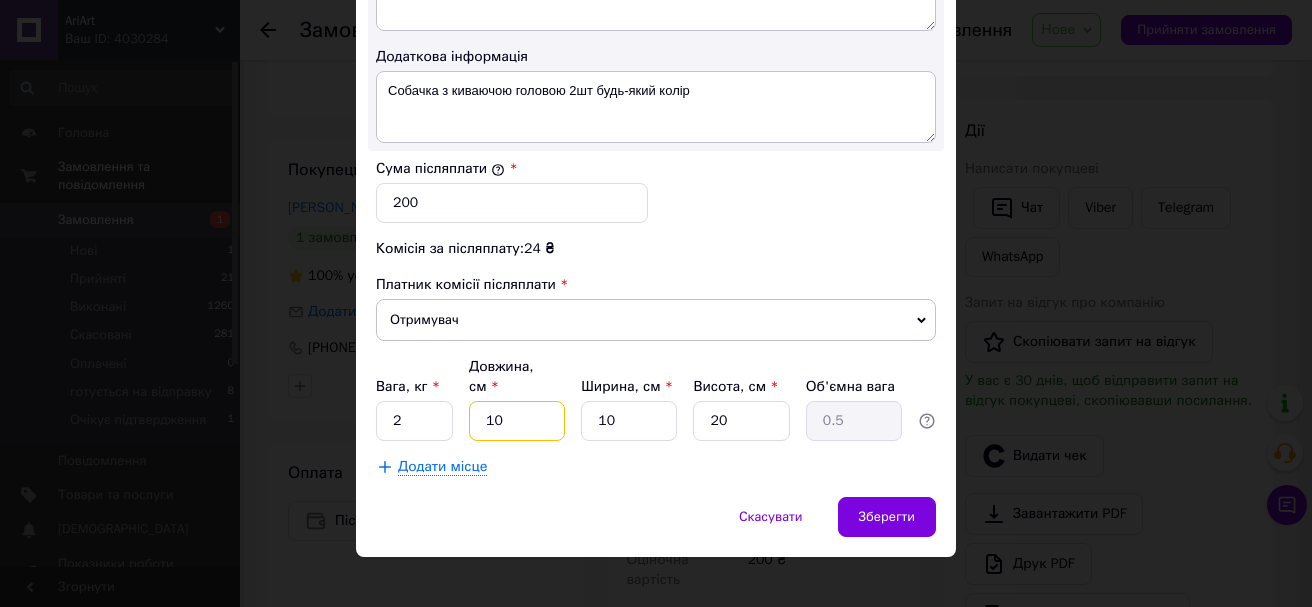click on "10" at bounding box center (517, 421) 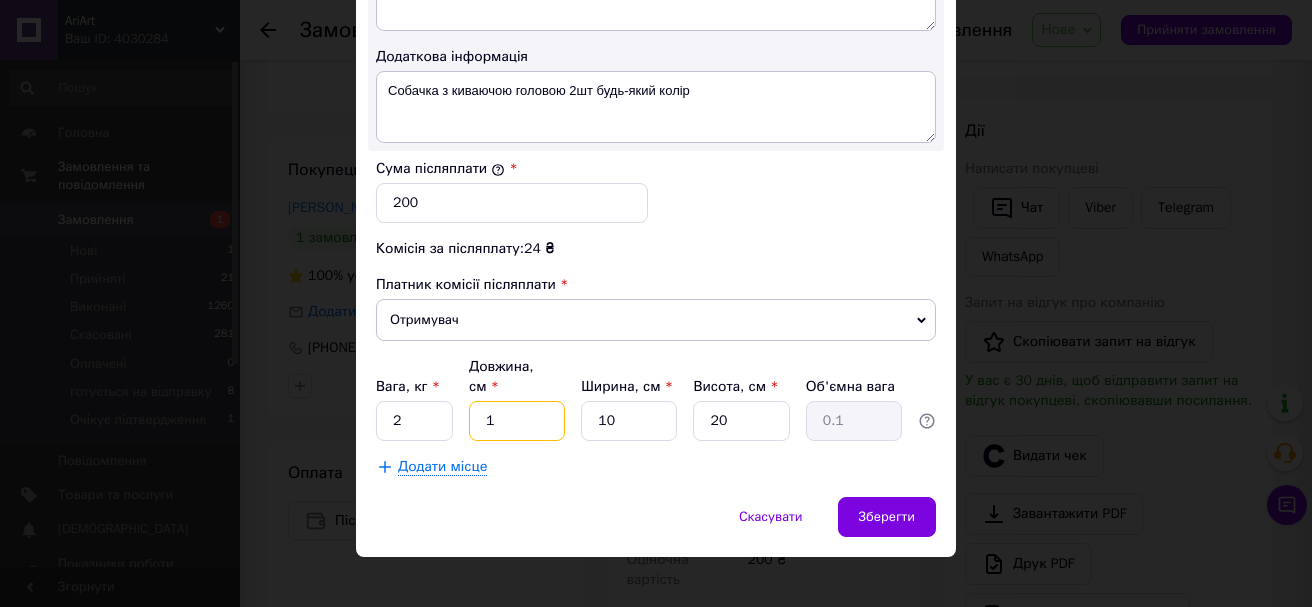 type on "15" 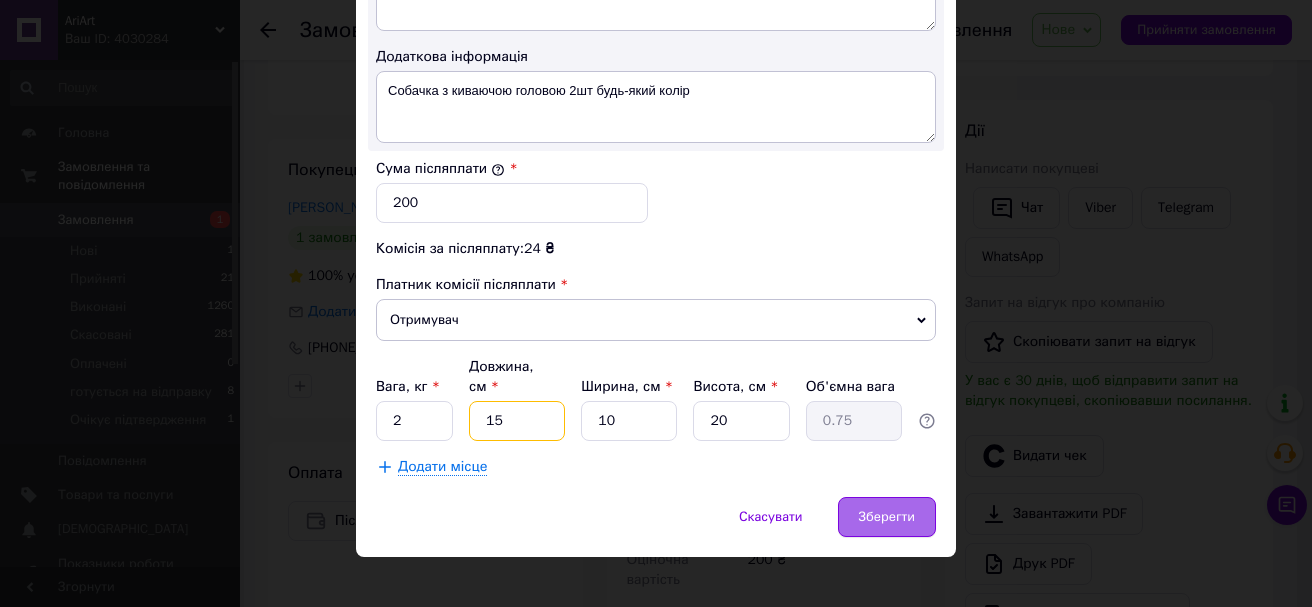 type on "15" 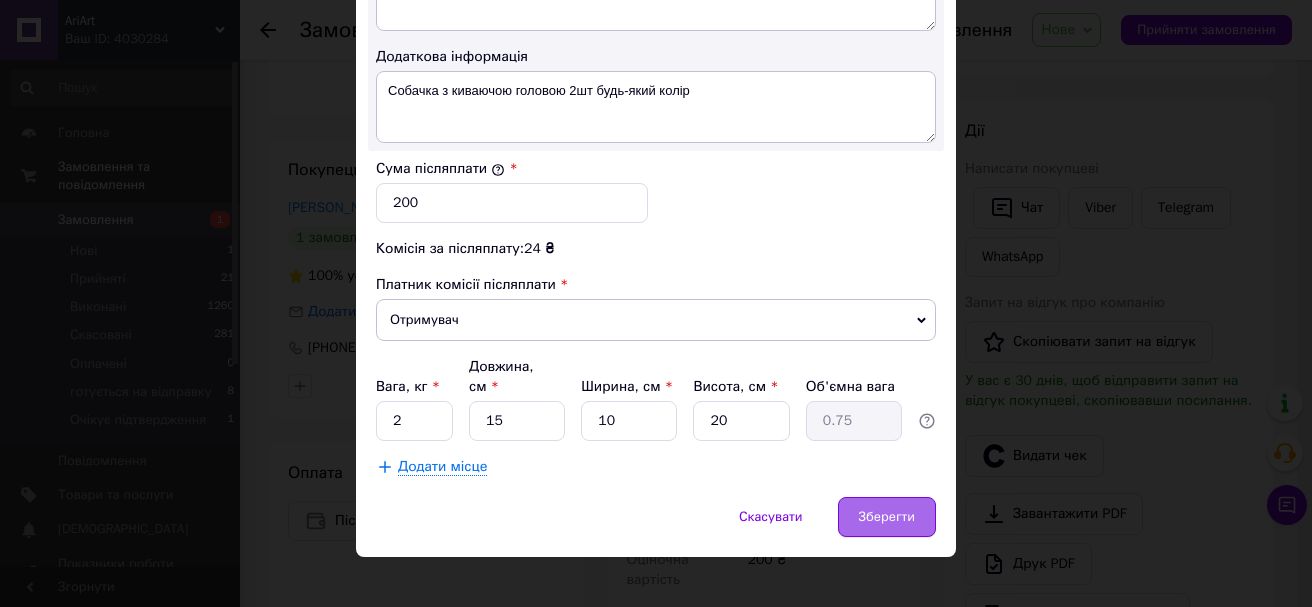 click on "Зберегти" at bounding box center (887, 517) 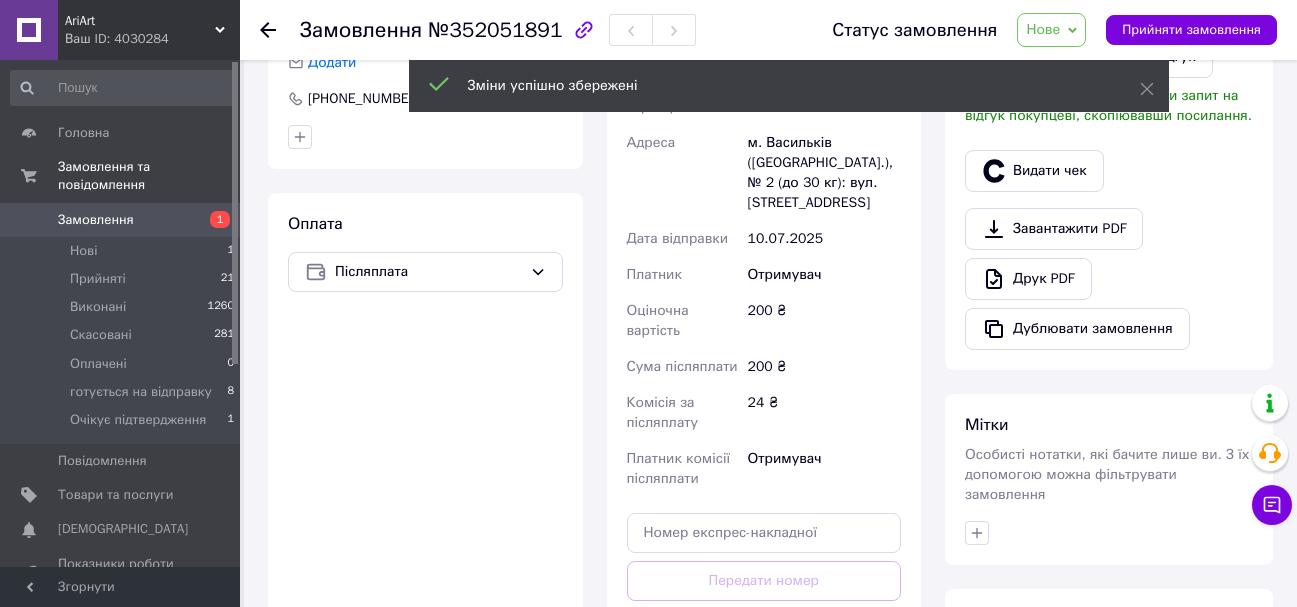 scroll, scrollTop: 800, scrollLeft: 0, axis: vertical 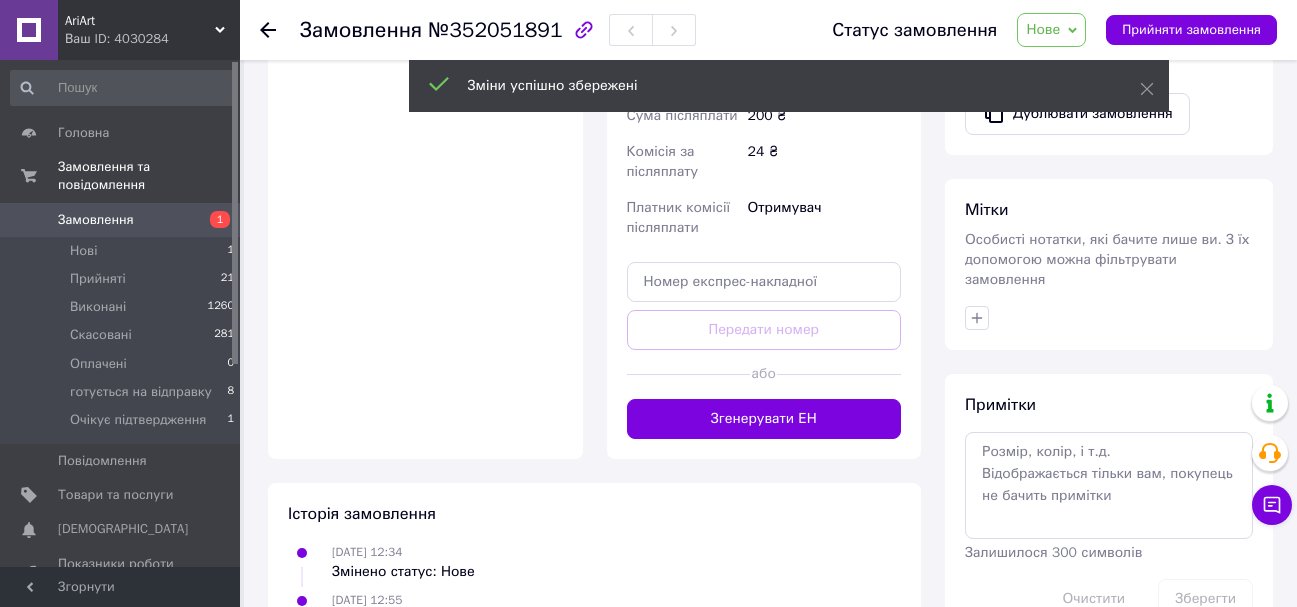 click at bounding box center [839, 374] 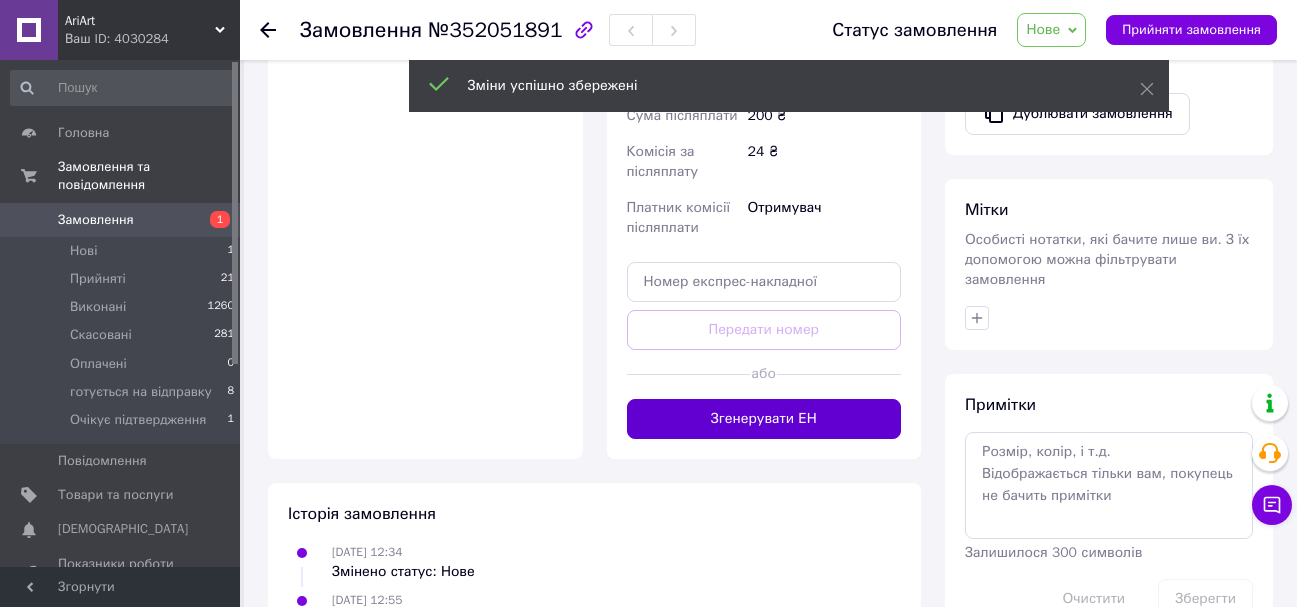 click on "Згенерувати ЕН" at bounding box center [764, 419] 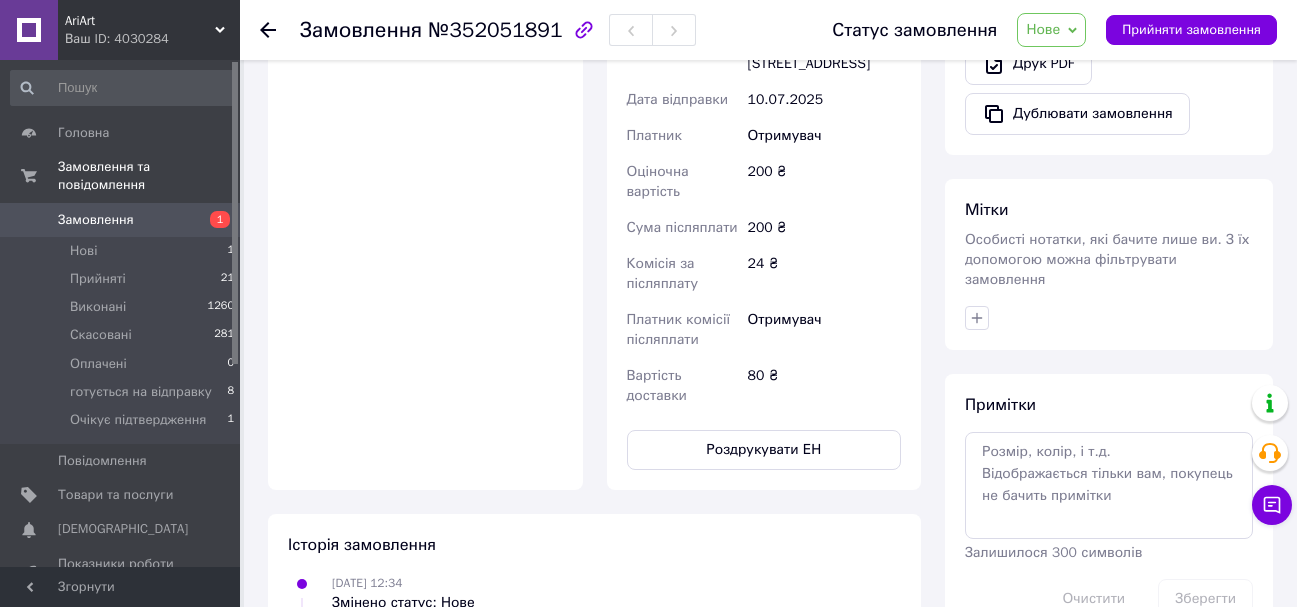 click on "Нове" at bounding box center (1043, 29) 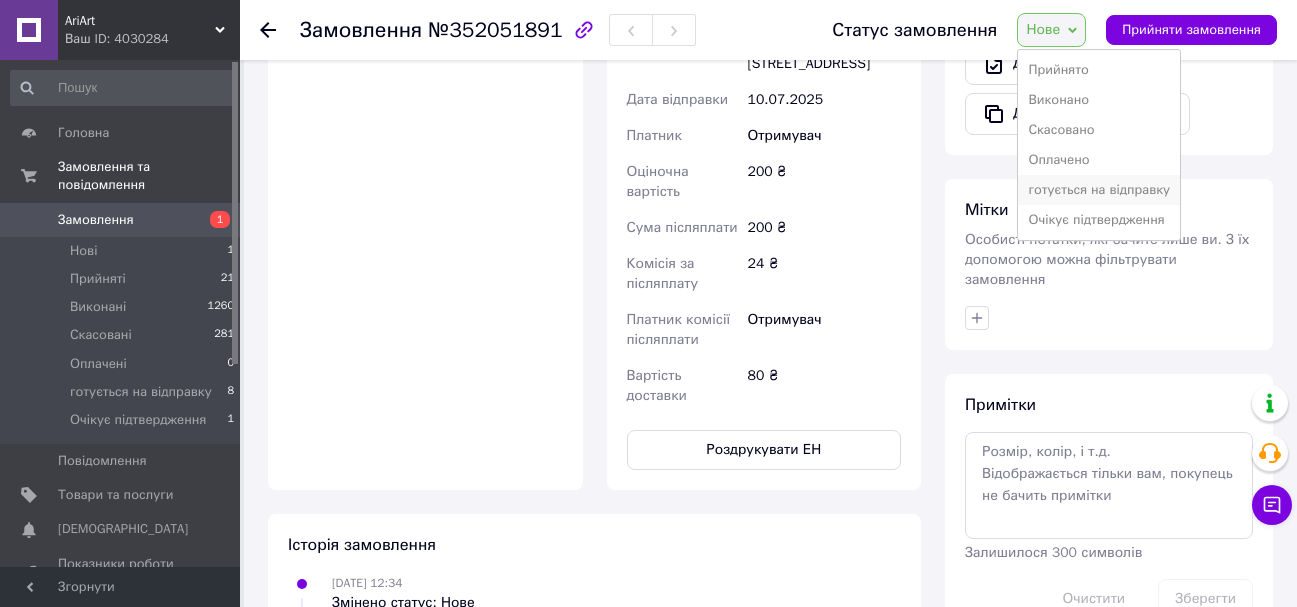 click on "готується на відправку" at bounding box center [1099, 190] 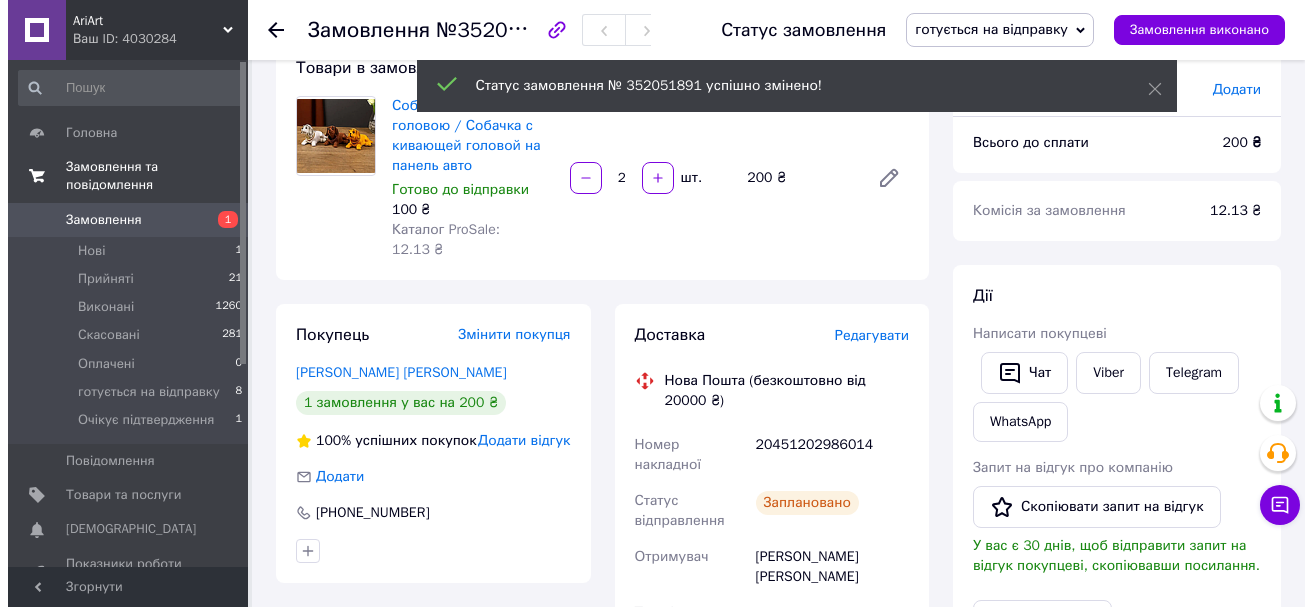 scroll, scrollTop: 0, scrollLeft: 0, axis: both 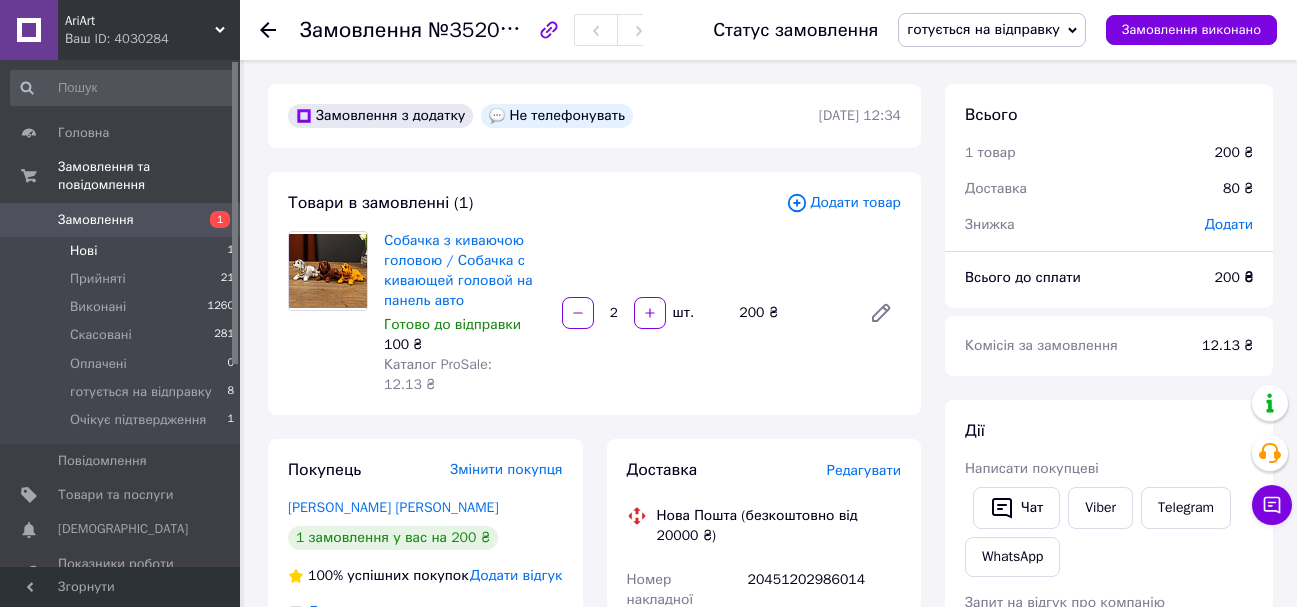 click on "Нові 1" at bounding box center (123, 251) 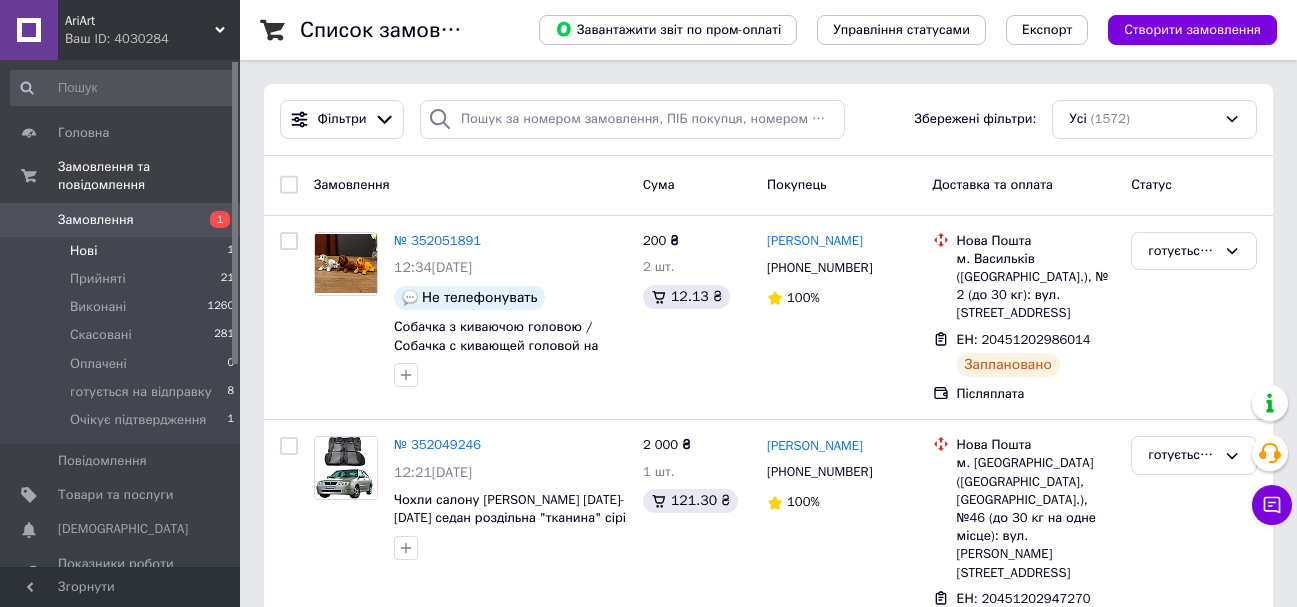 click on "Нові 1" at bounding box center [123, 251] 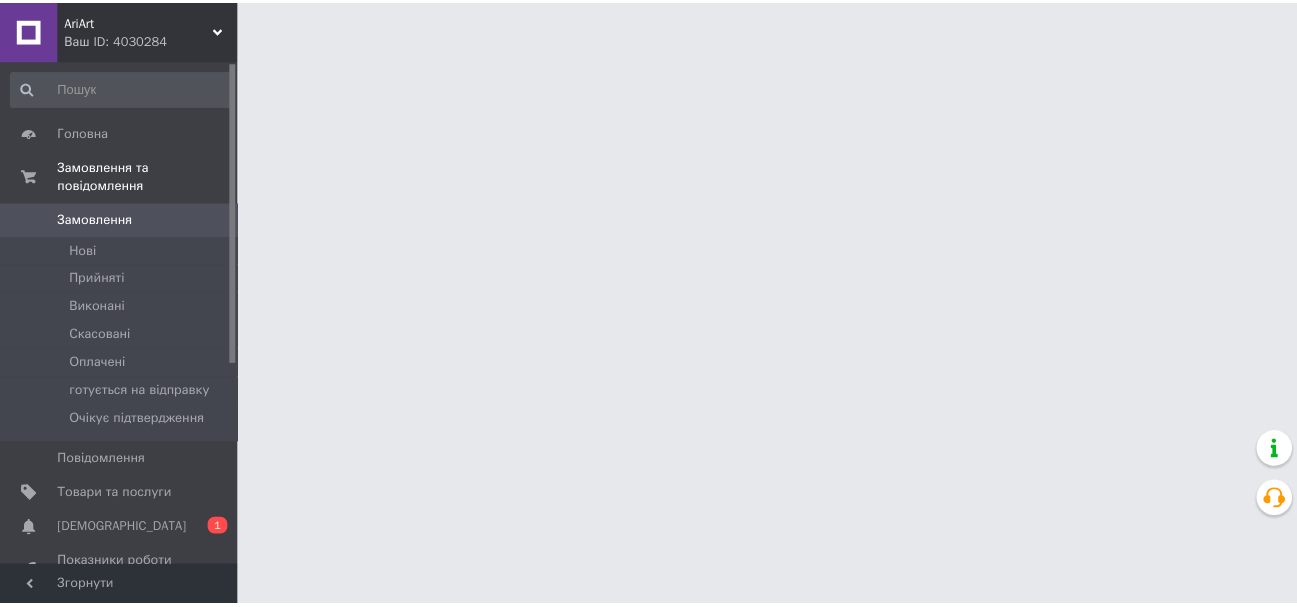 scroll, scrollTop: 0, scrollLeft: 0, axis: both 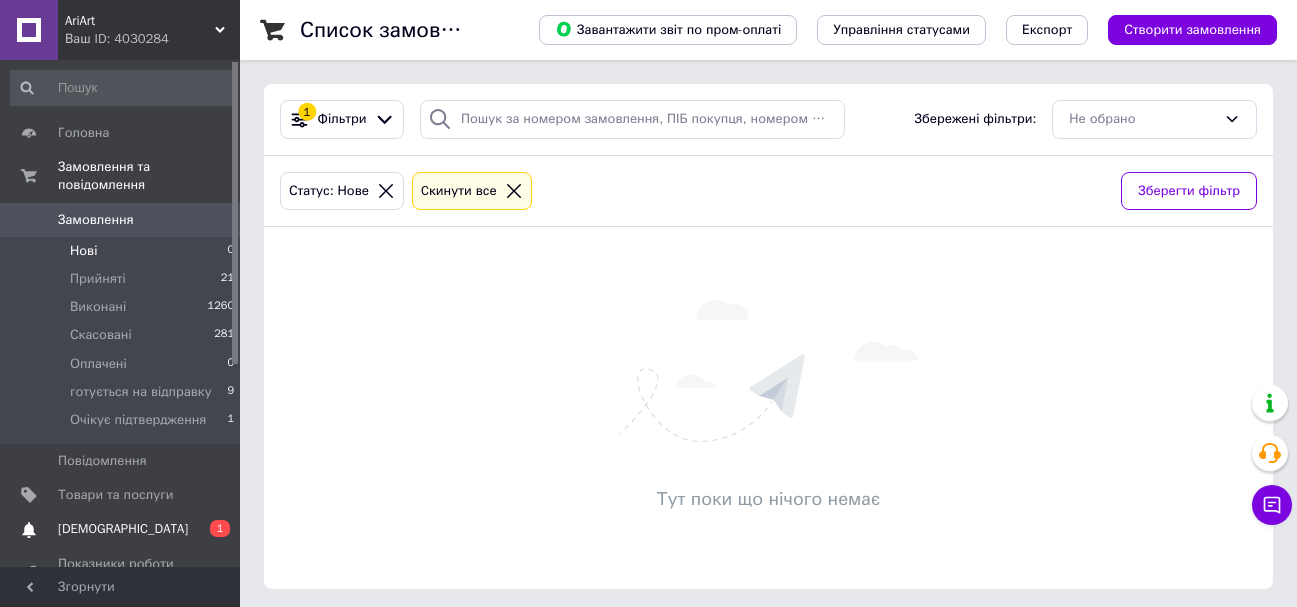click on "[DEMOGRAPHIC_DATA]" at bounding box center [123, 529] 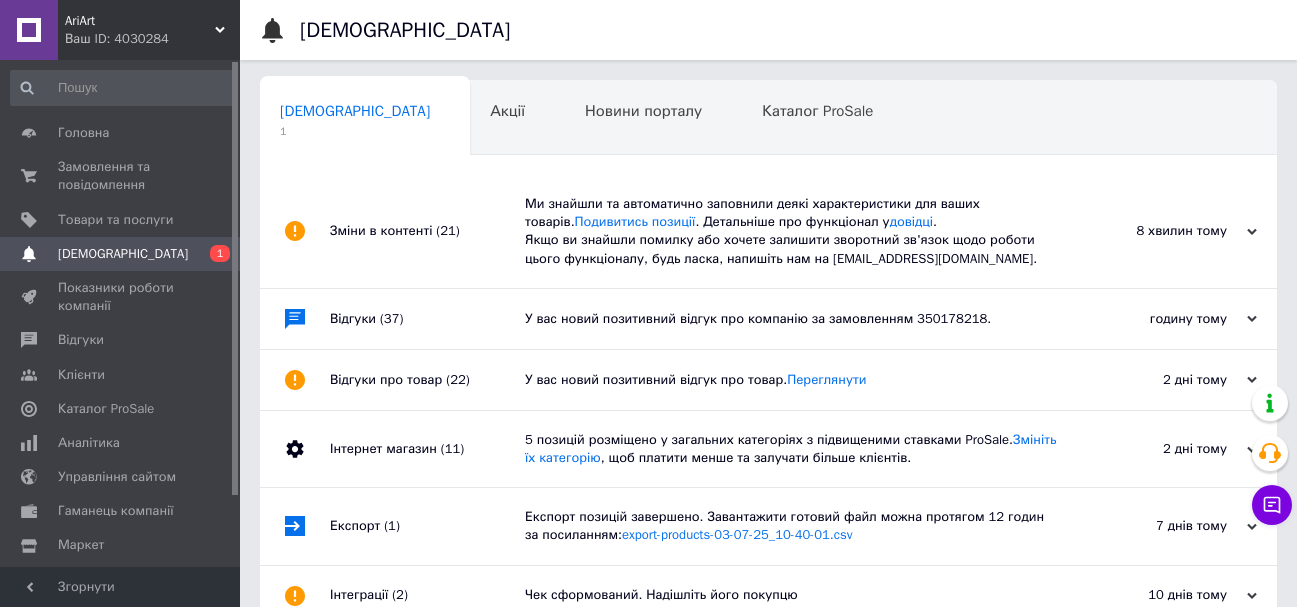 click on "Ми знайшли та автоматично заповнили деякі характеристики для ваших товарів.  Подивитись позиції . Детальніше про функціонал у  довідці . Якщо ви знайшли помилку або хочете залишити зворотний зв'язок щодо роботи цього функціоналу, будь ласка, напишіть нам на [EMAIL_ADDRESS][DOMAIN_NAME]." at bounding box center [791, 231] 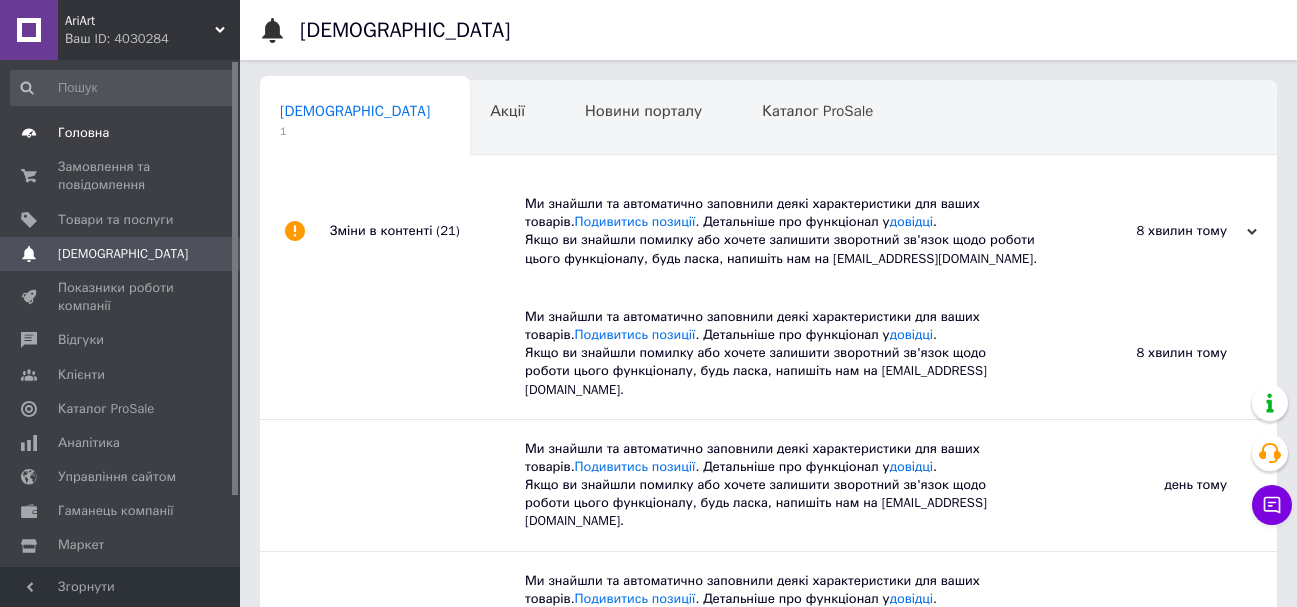 click on "Головна" at bounding box center [121, 133] 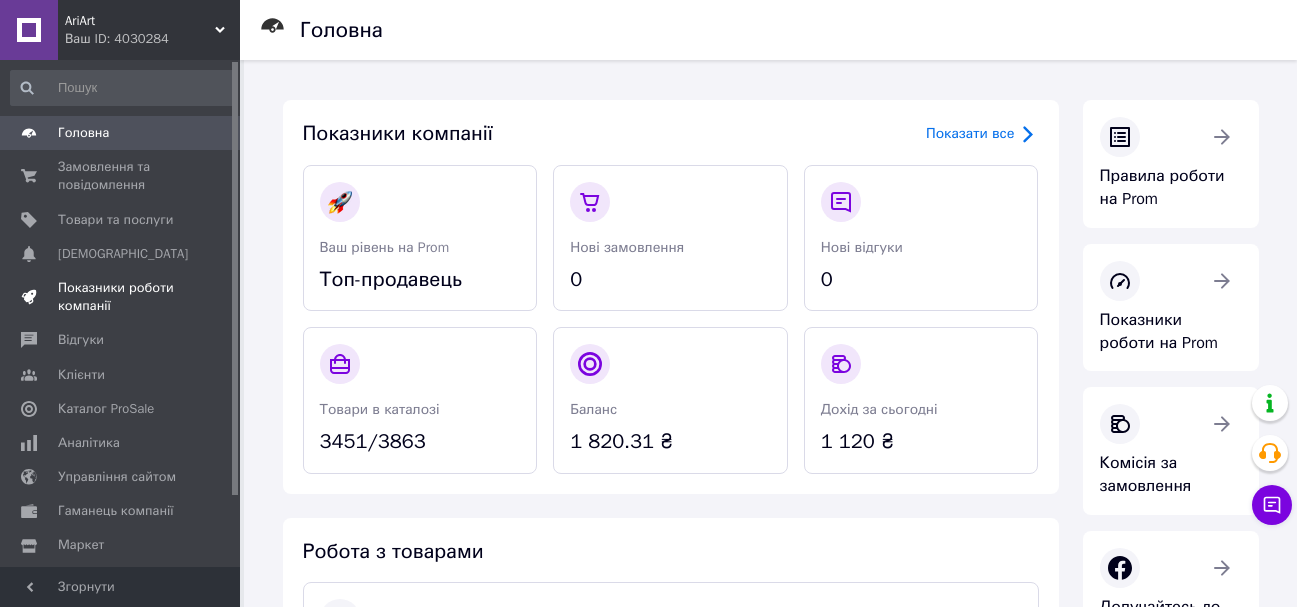 click on "Показники роботи компанії" at bounding box center (121, 297) 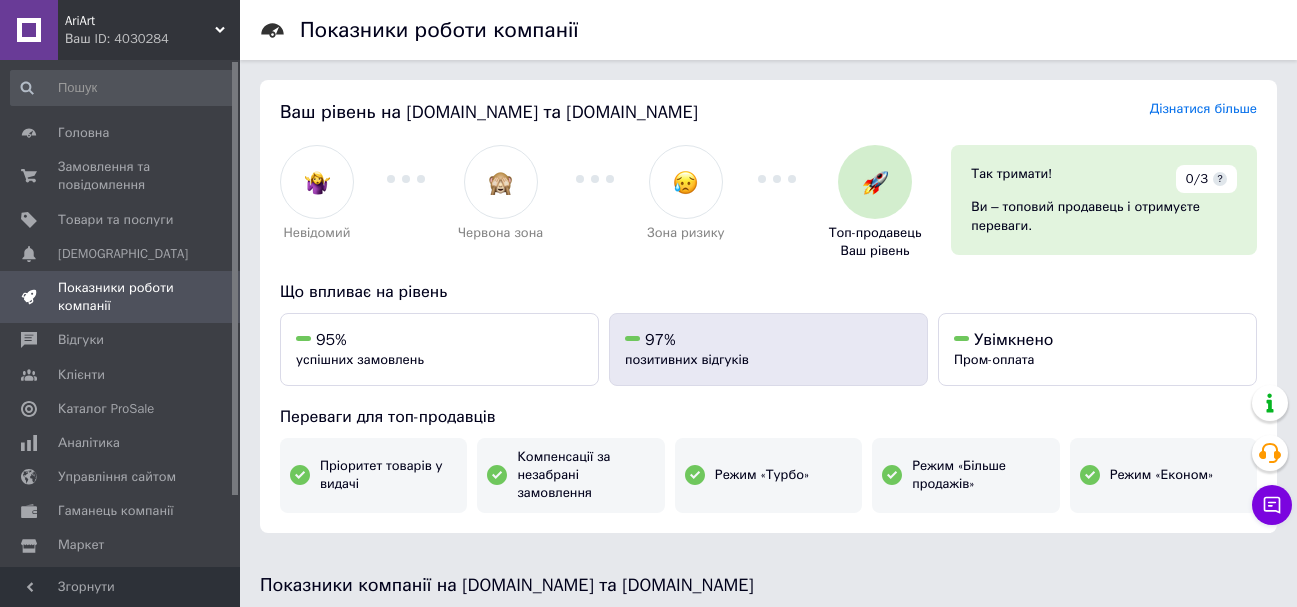 click on "97% позитивних відгуків" at bounding box center [768, 349] 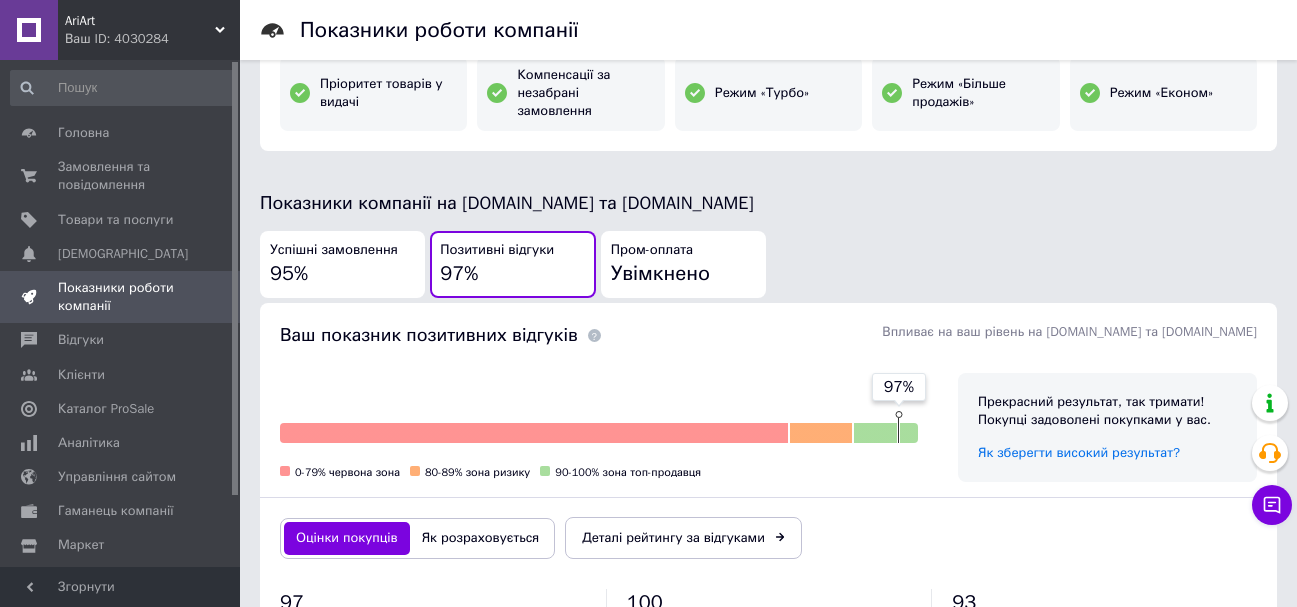 scroll, scrollTop: 291, scrollLeft: 0, axis: vertical 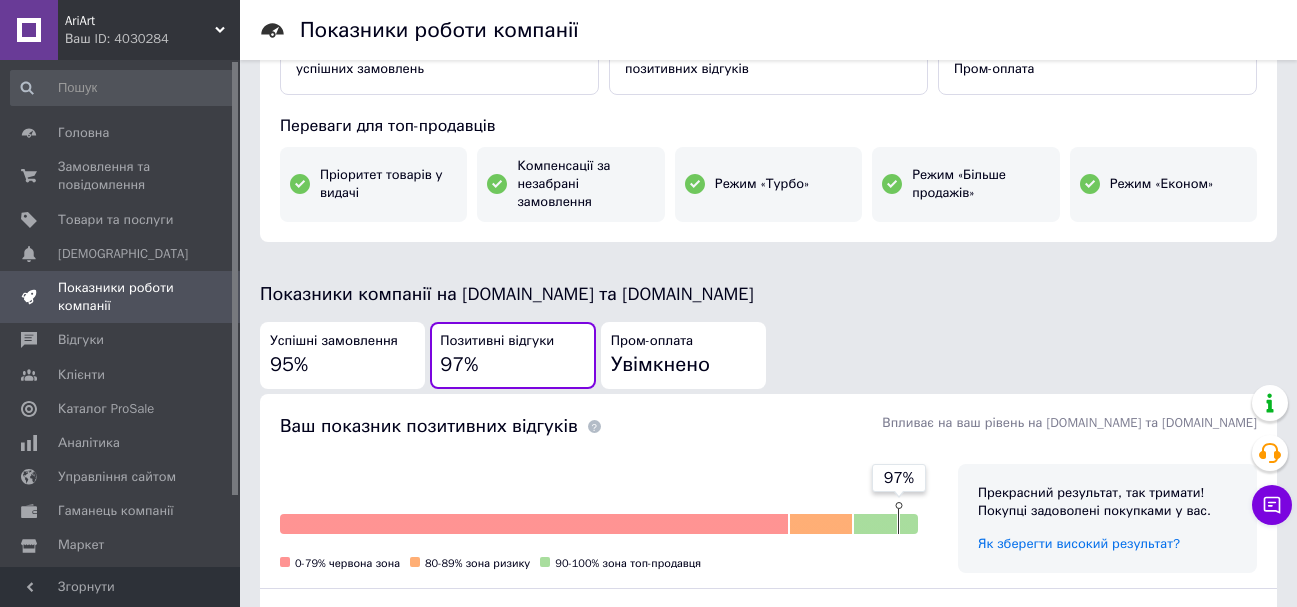 click on "Успішні замовлення" at bounding box center [334, 341] 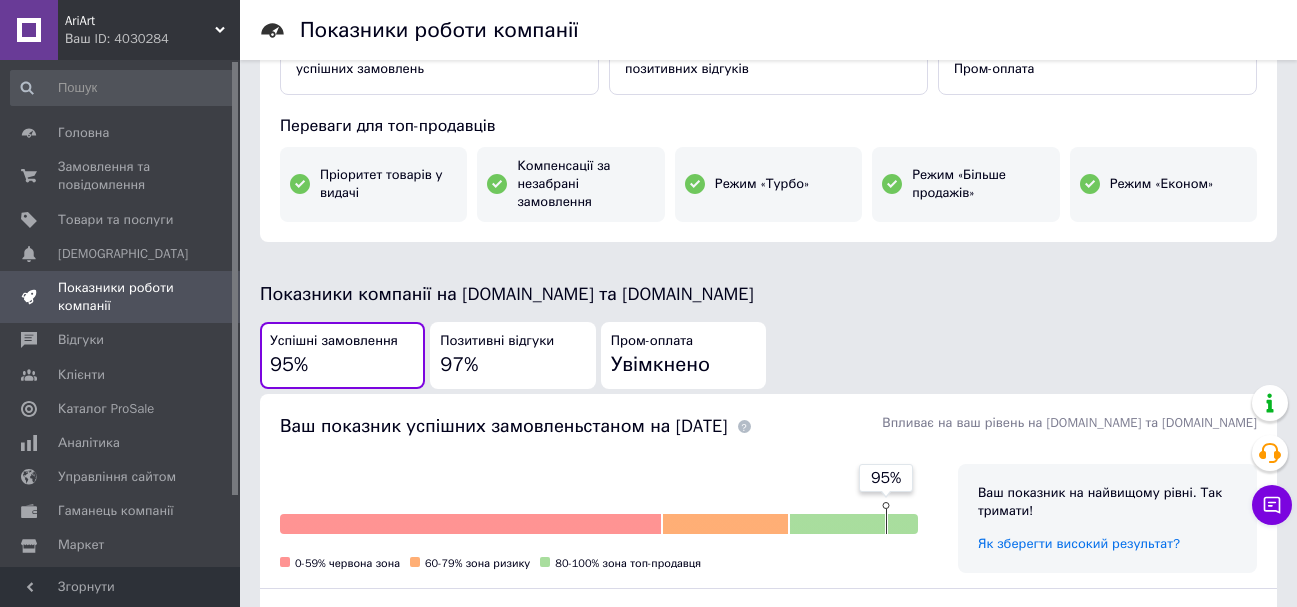 click on "Позитивні відгуки 97%" at bounding box center (512, 355) 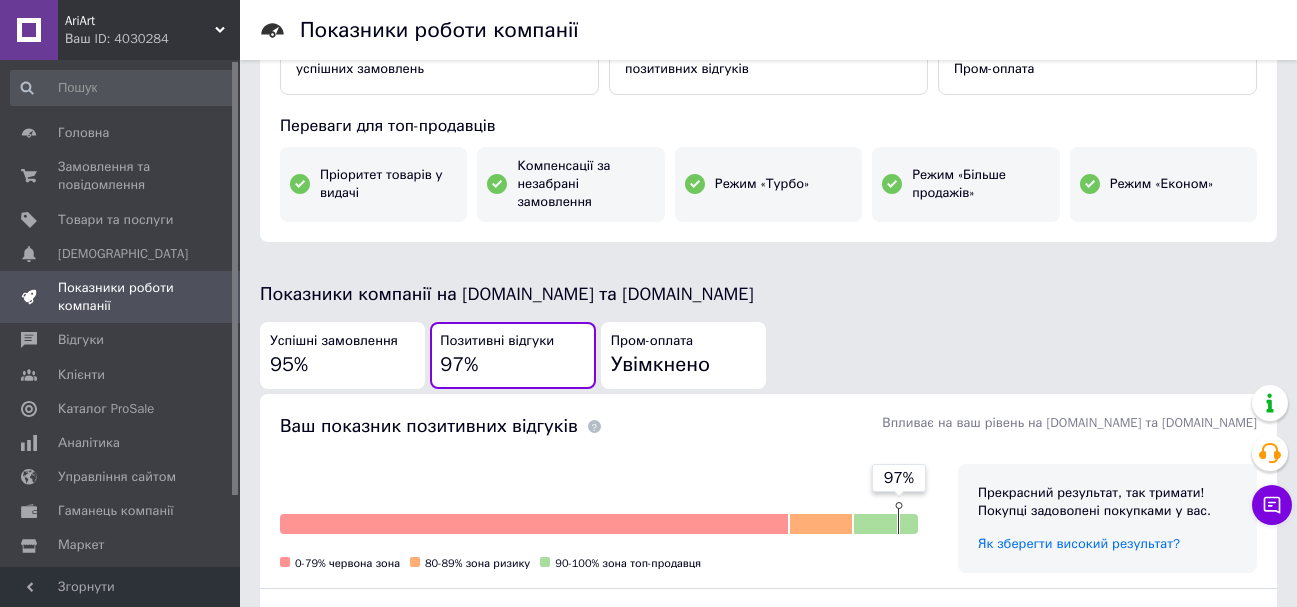 click on "Успішні замовлення 95%" at bounding box center [342, 355] 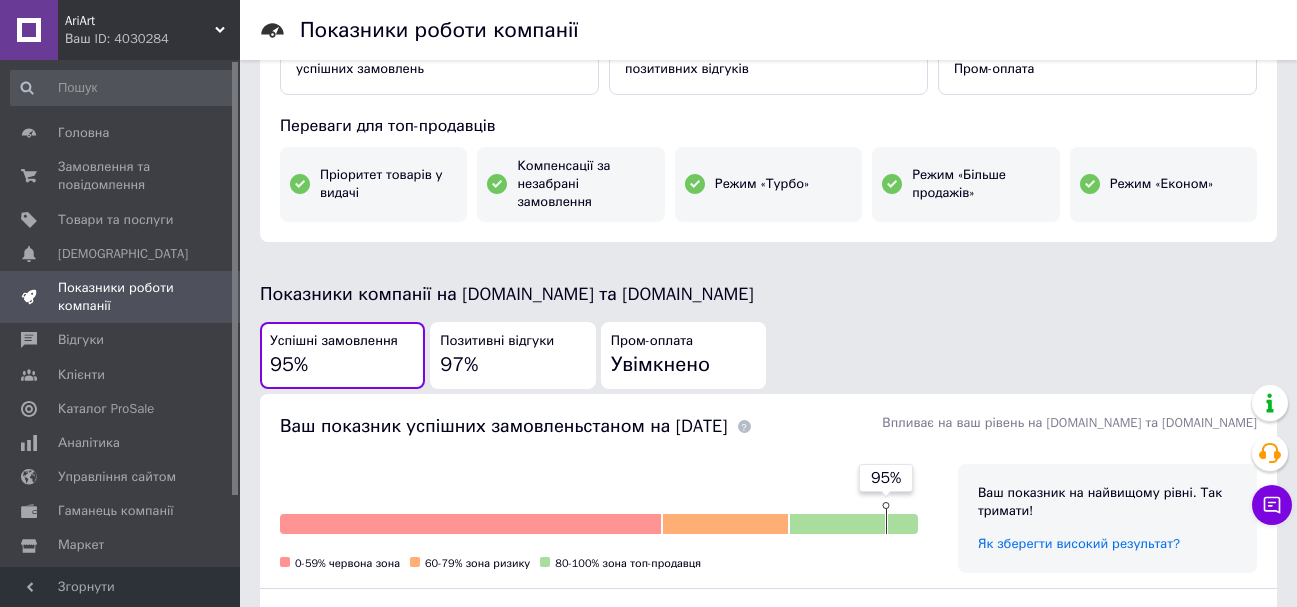 click on "97%" at bounding box center (459, 364) 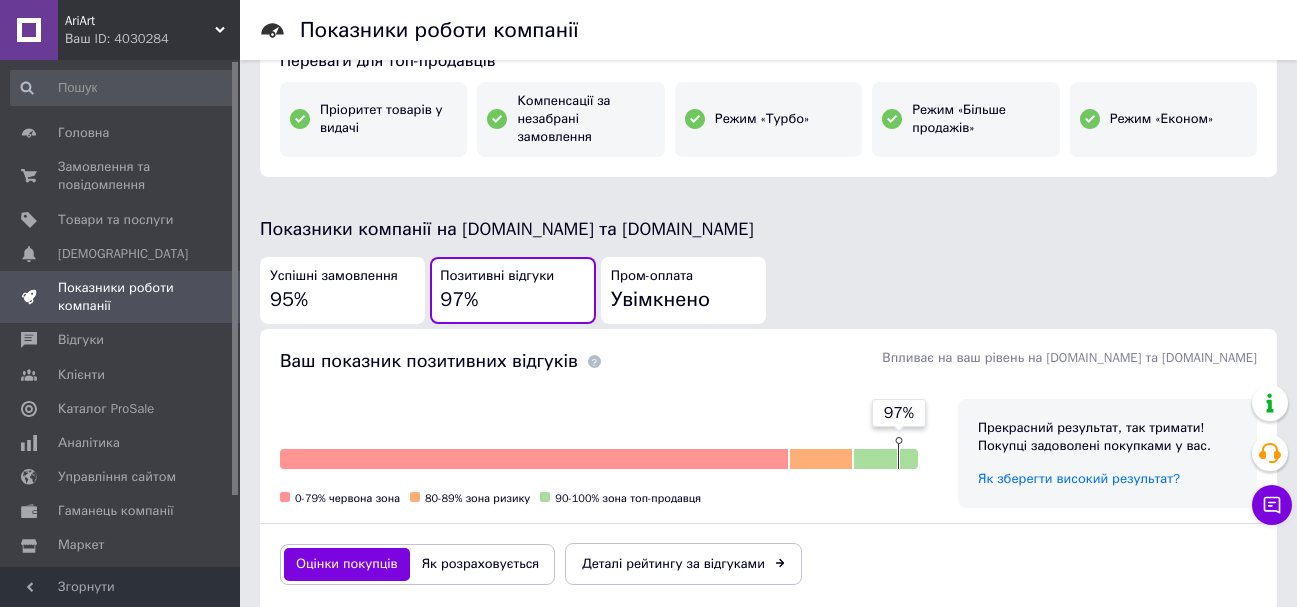 scroll, scrollTop: 391, scrollLeft: 0, axis: vertical 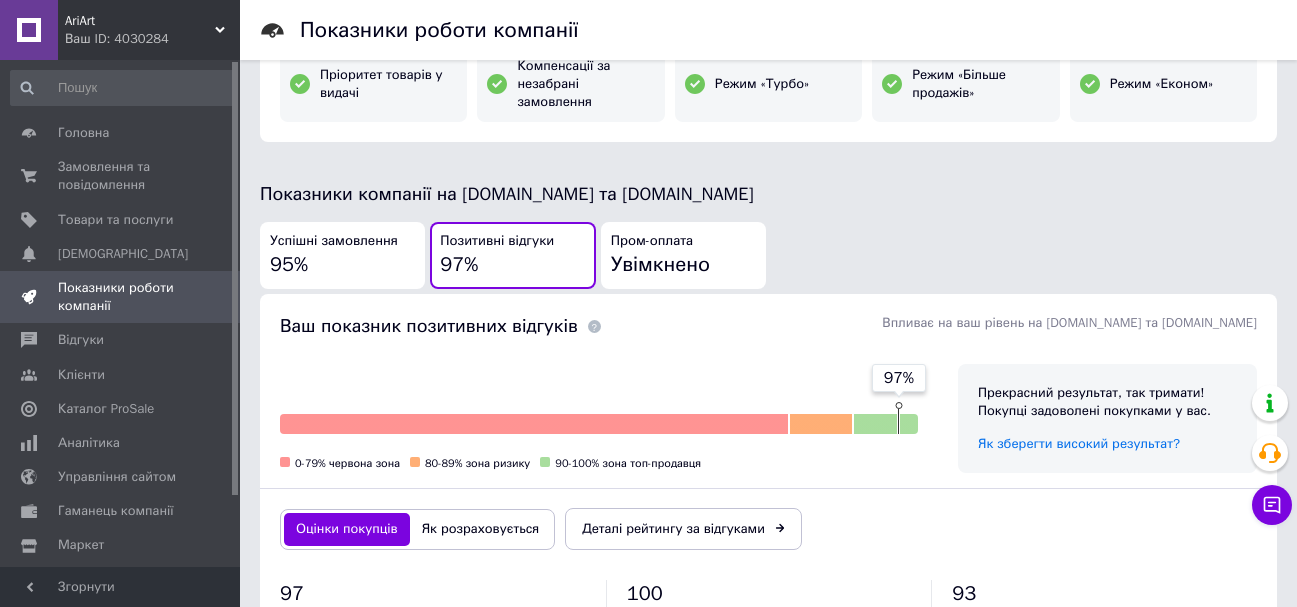 click on "Успішні замовлення 95%" at bounding box center (342, 255) 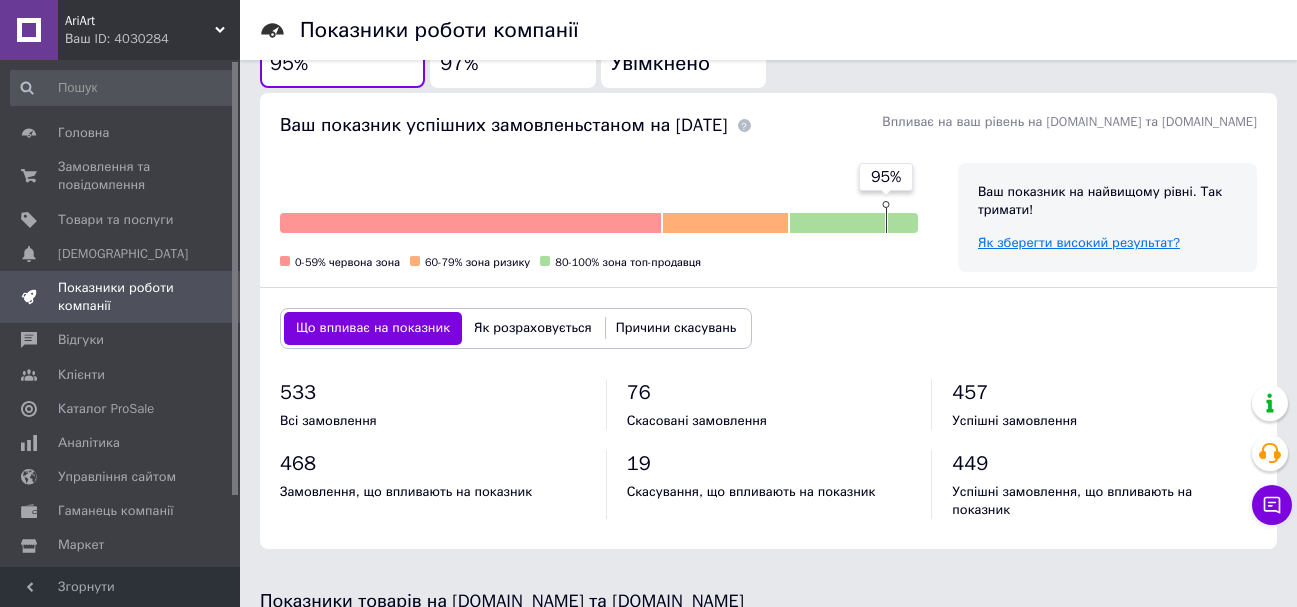 scroll, scrollTop: 591, scrollLeft: 0, axis: vertical 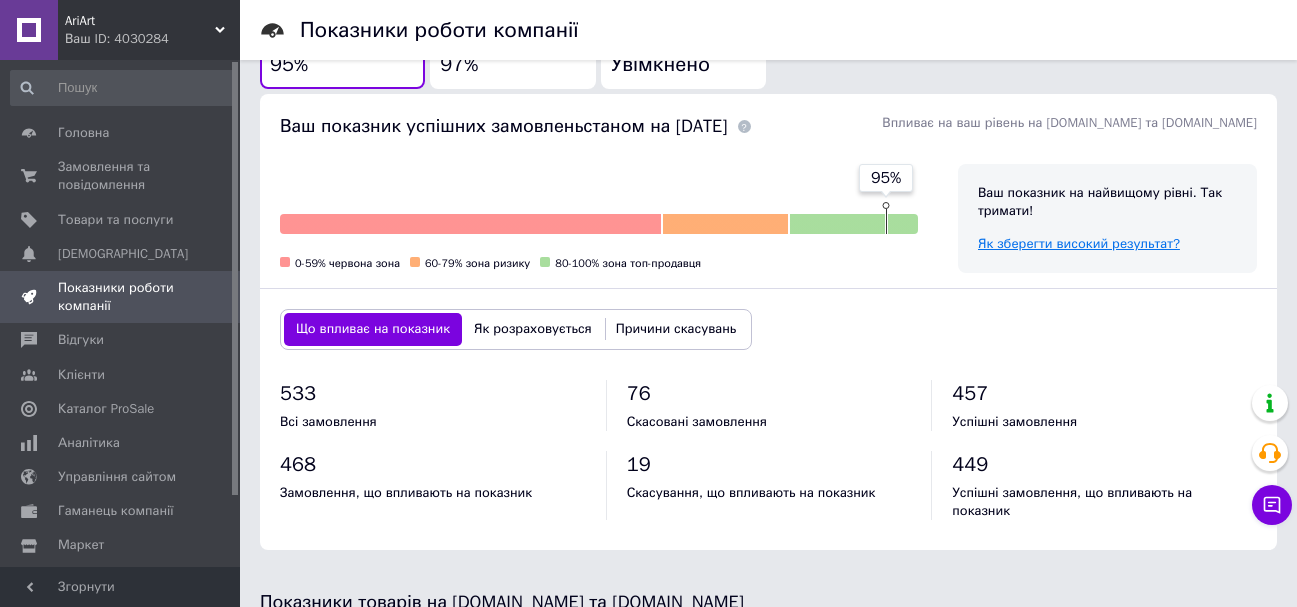 click on "Як зберегти високий результат?" at bounding box center (1079, 243) 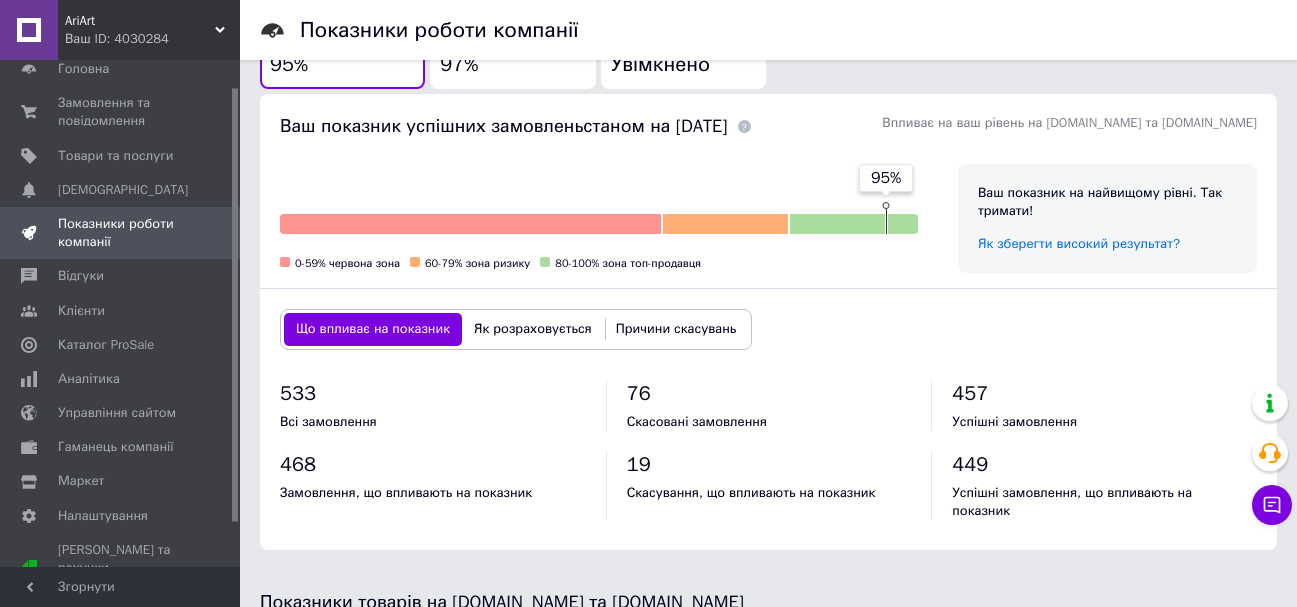 scroll, scrollTop: 82, scrollLeft: 0, axis: vertical 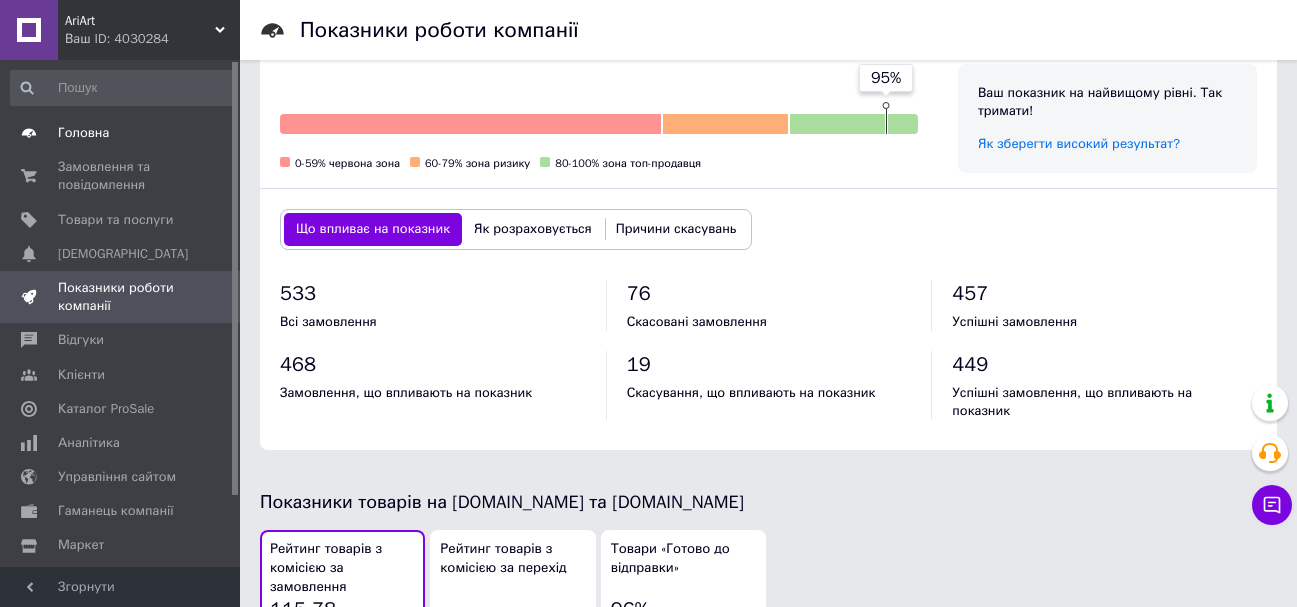 click on "Головна" at bounding box center (123, 133) 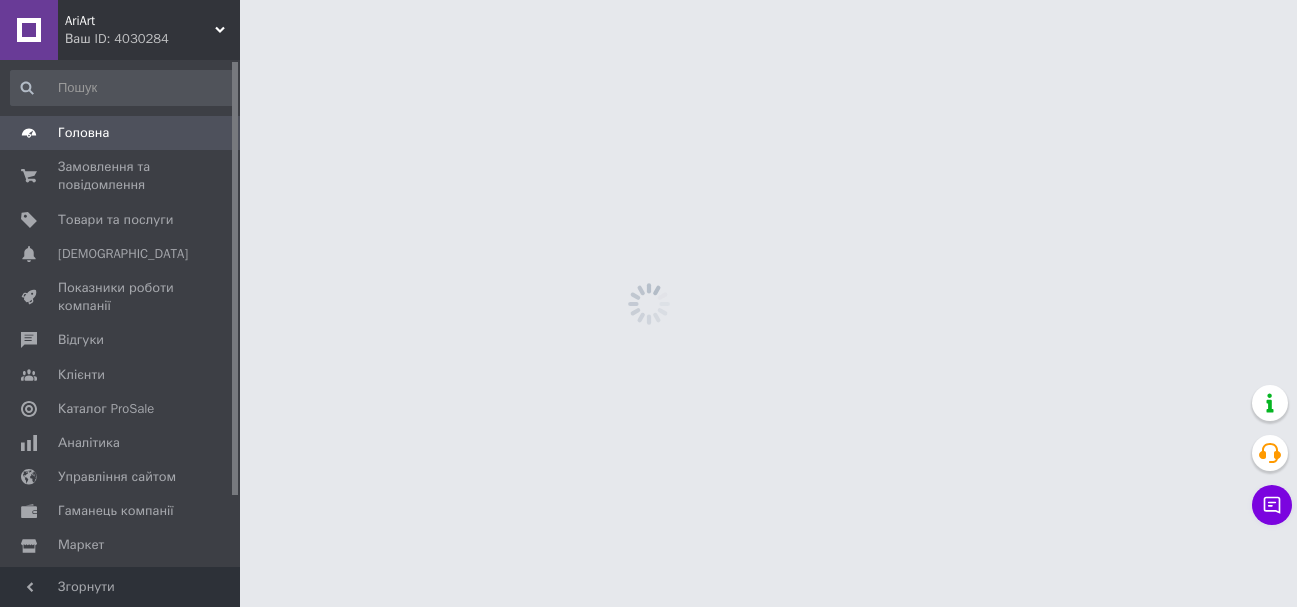scroll, scrollTop: 0, scrollLeft: 0, axis: both 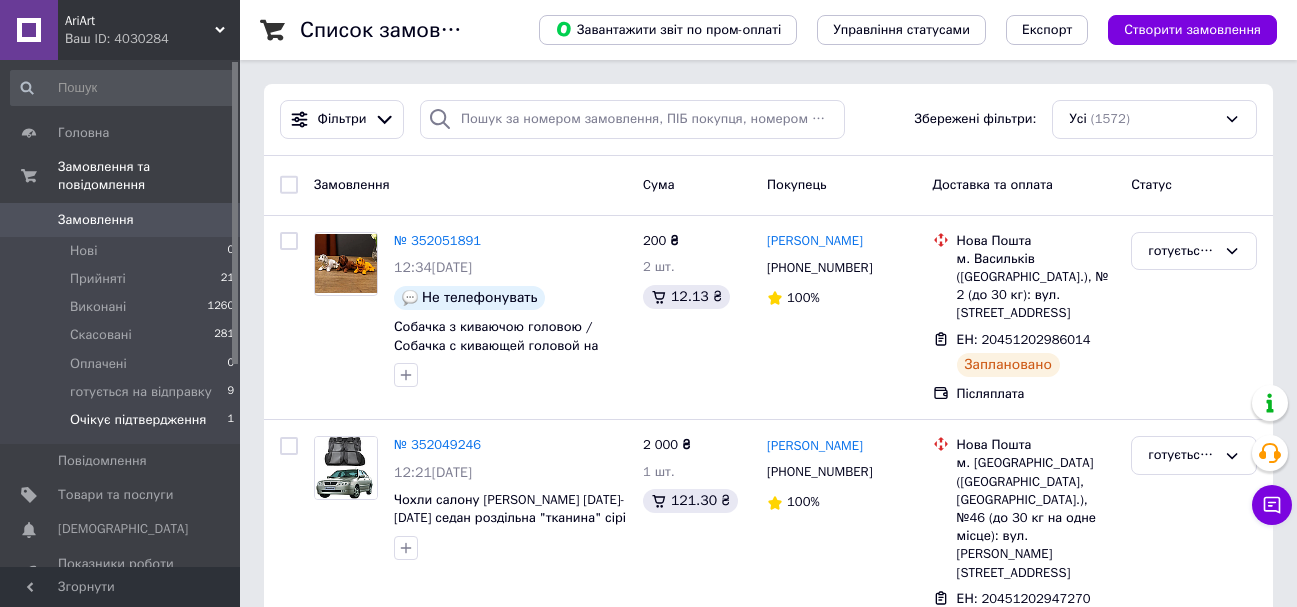 click on "Очікує підтвердження" at bounding box center (138, 420) 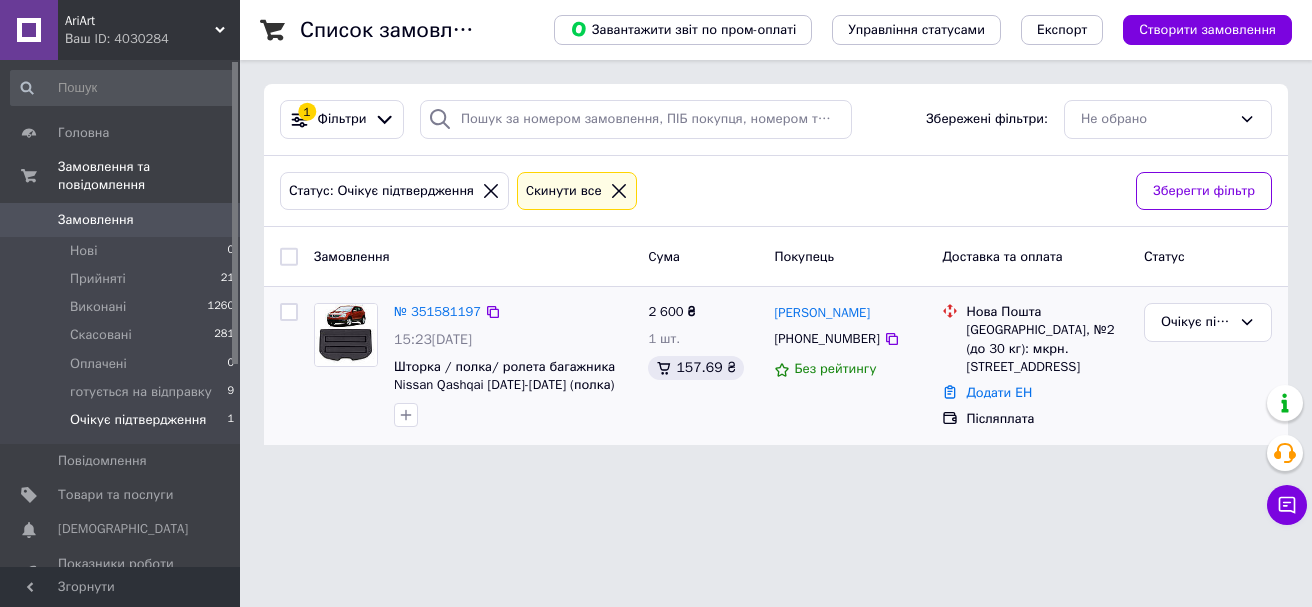 click on "Шторка / полка/ ролета багажника Nissan Qashqai [DATE]-[DATE] (полка) 79910-JD00C" at bounding box center (513, 376) 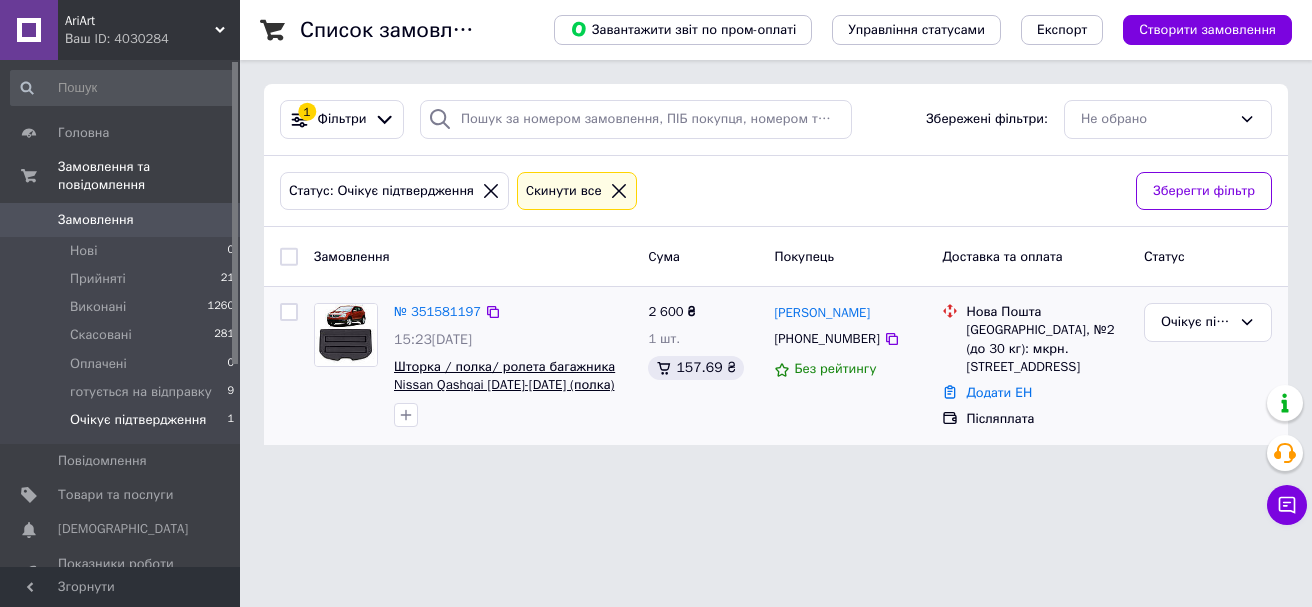click on "Шторка / полка/ ролета багажника Nissan Qashqai [DATE]-[DATE] (полка) 79910-JD00C" at bounding box center (504, 385) 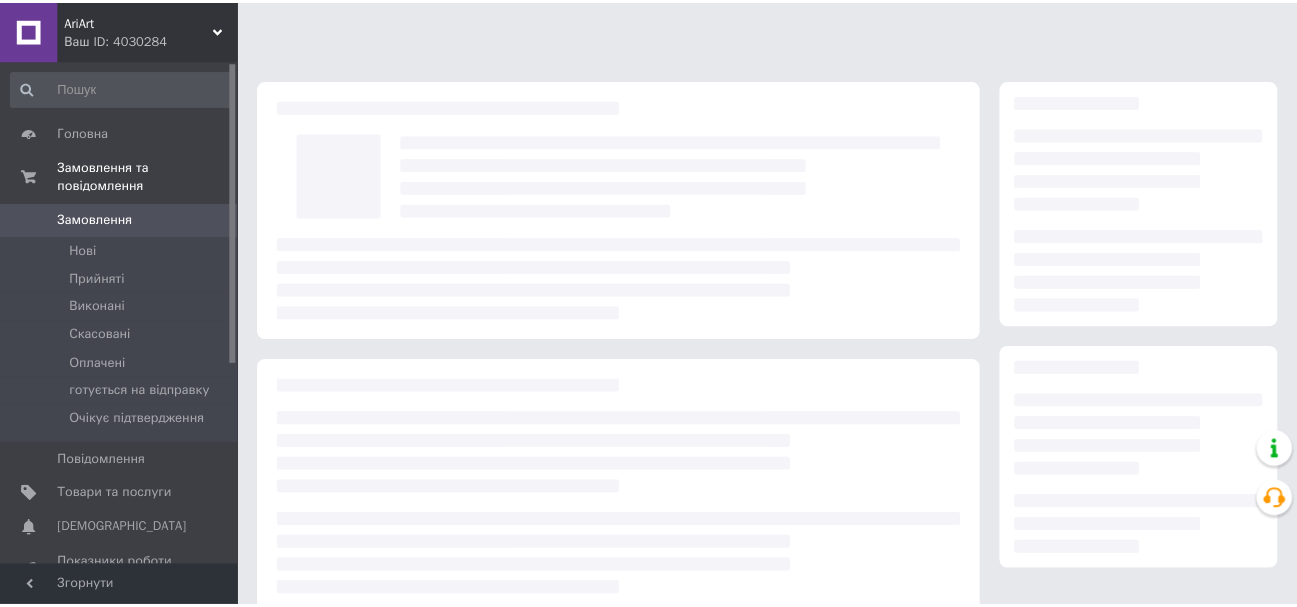 scroll, scrollTop: 0, scrollLeft: 0, axis: both 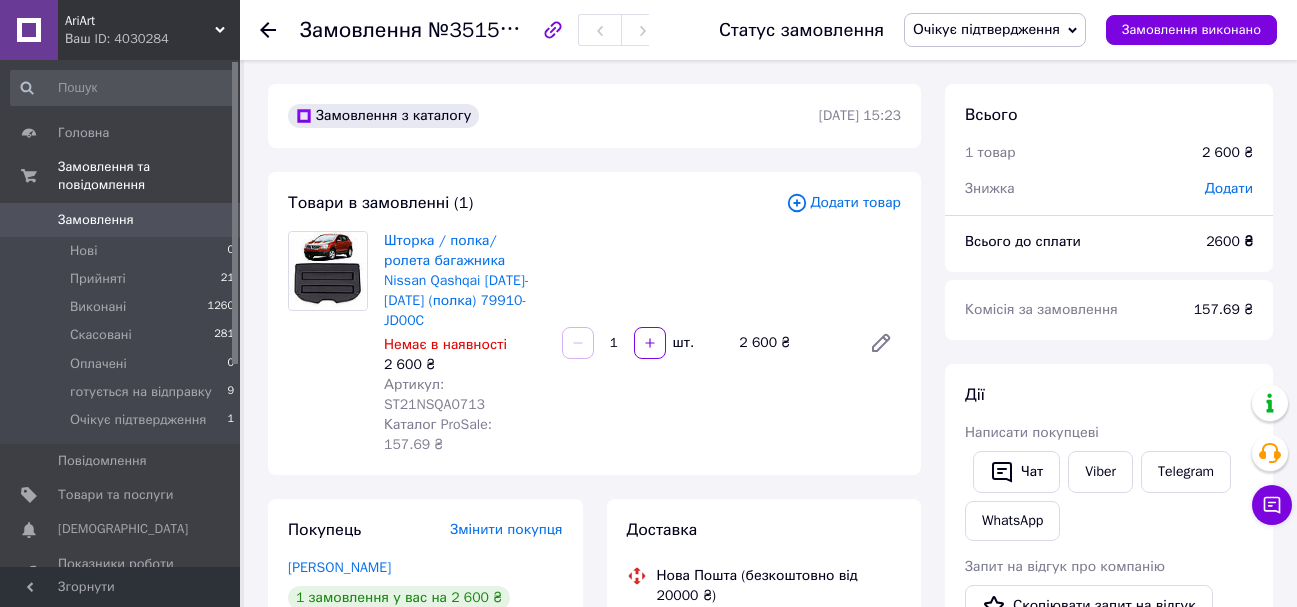click on "Артикул: ST21NSQA0713" at bounding box center [434, 394] 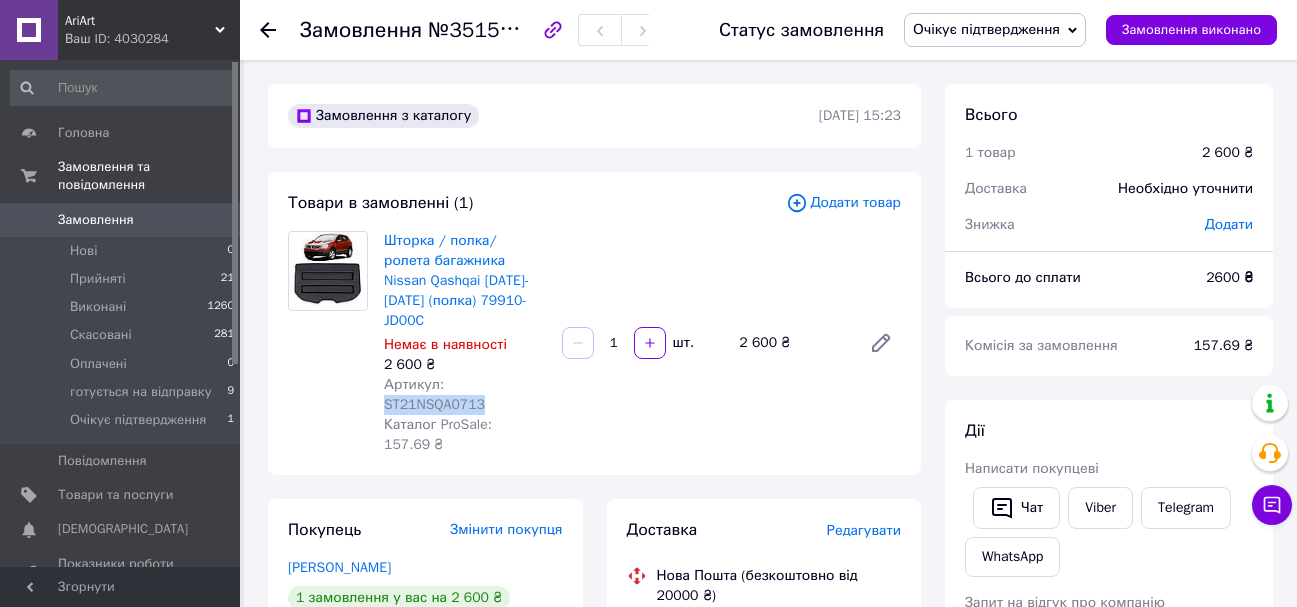 click on "Артикул: ST21NSQA0713" at bounding box center (434, 394) 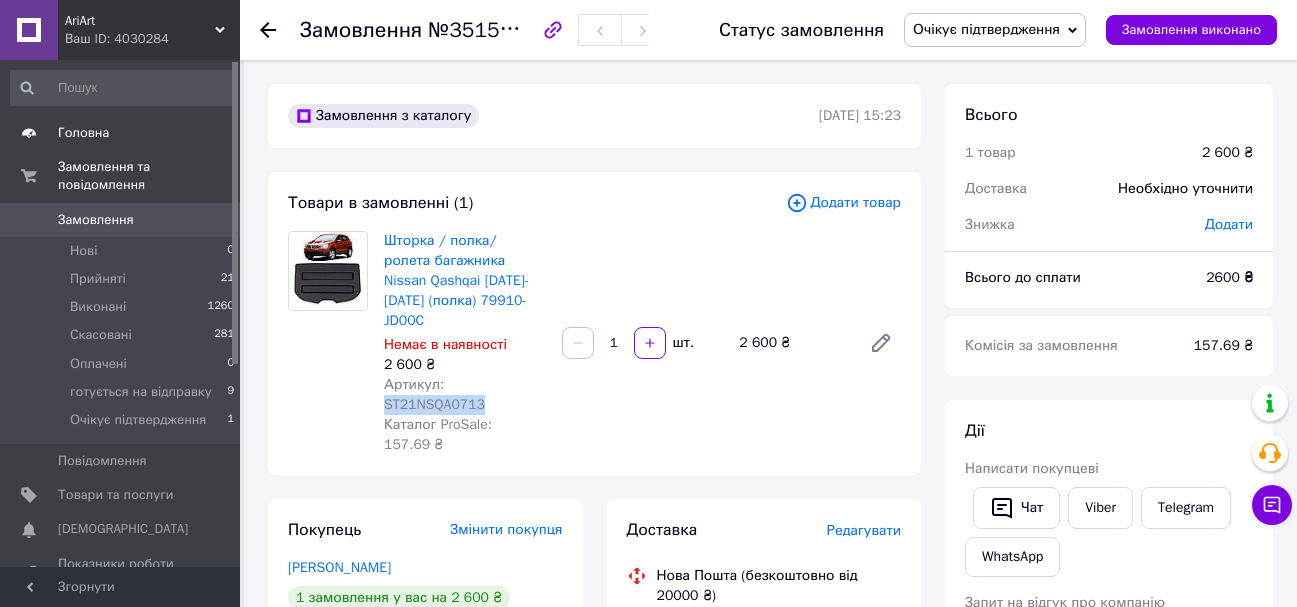click on "Головна" at bounding box center (121, 133) 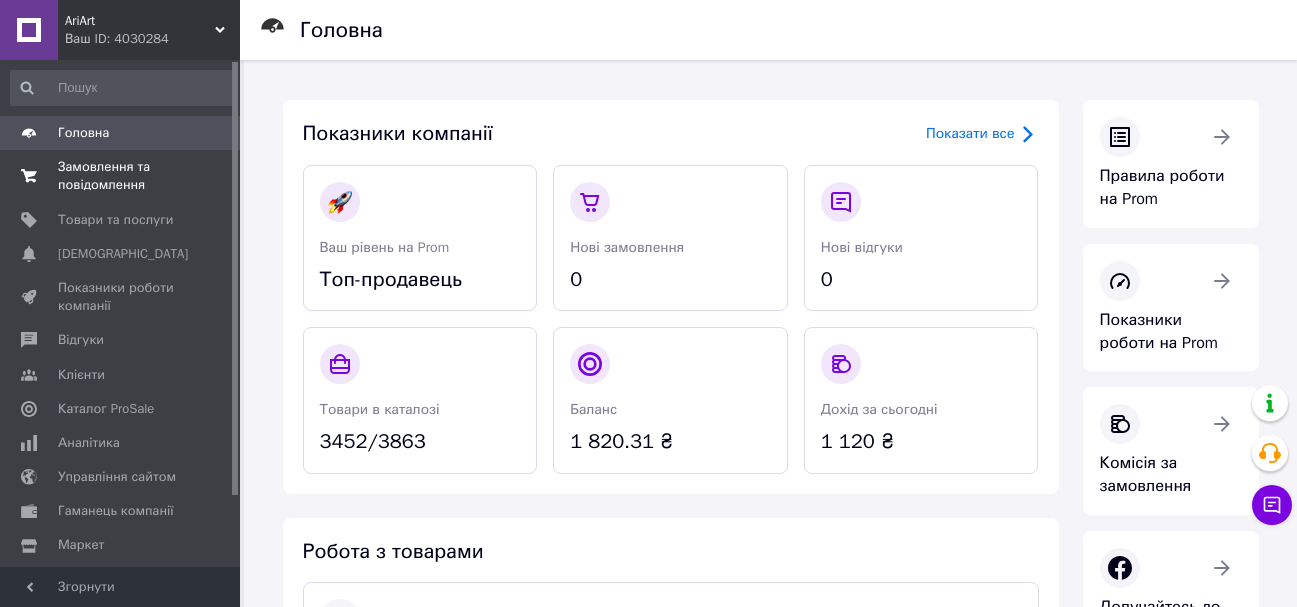 click on "0 0" at bounding box center (212, 176) 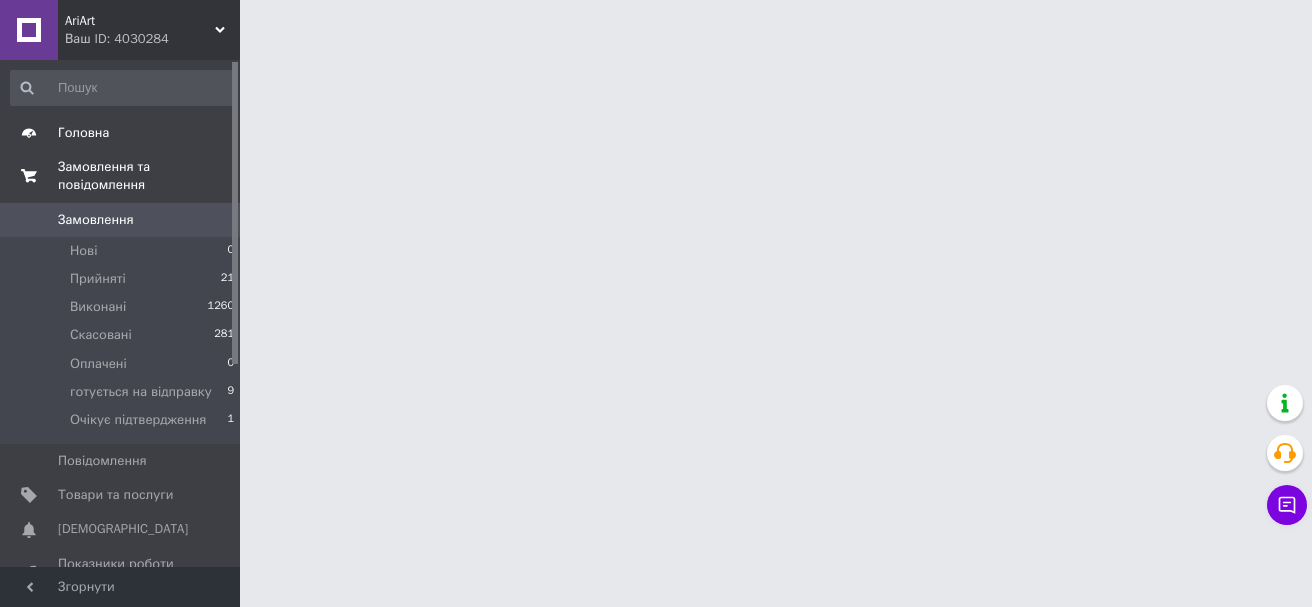 click on "Головна" at bounding box center [121, 133] 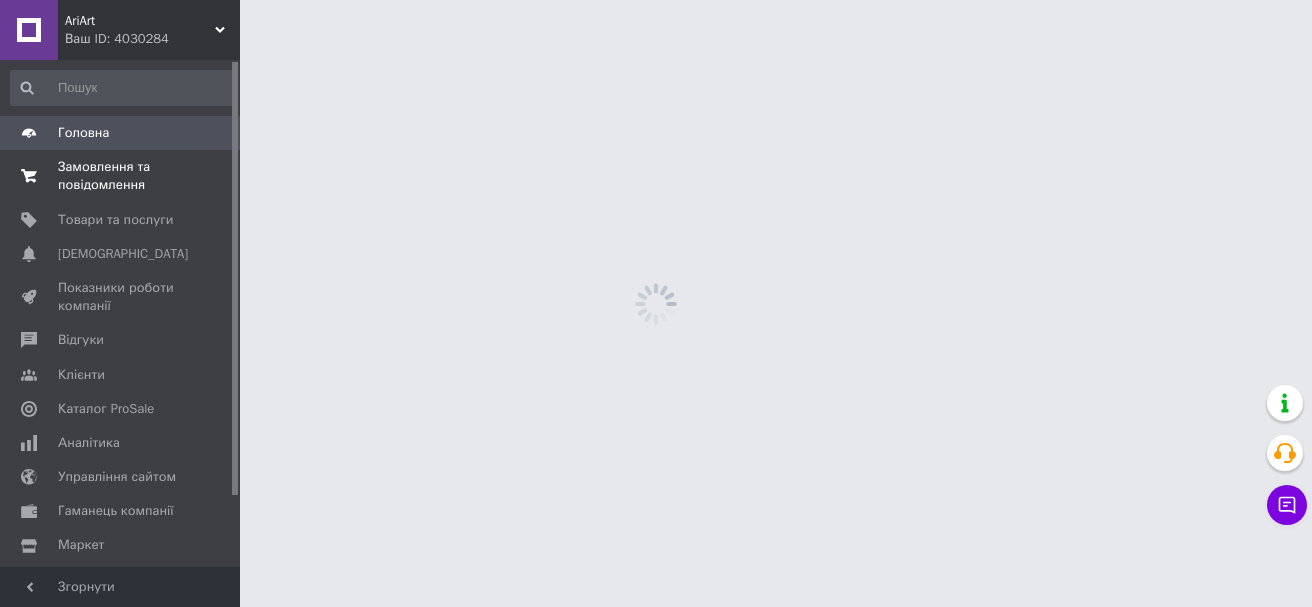 click on "Замовлення та повідомлення" at bounding box center (121, 176) 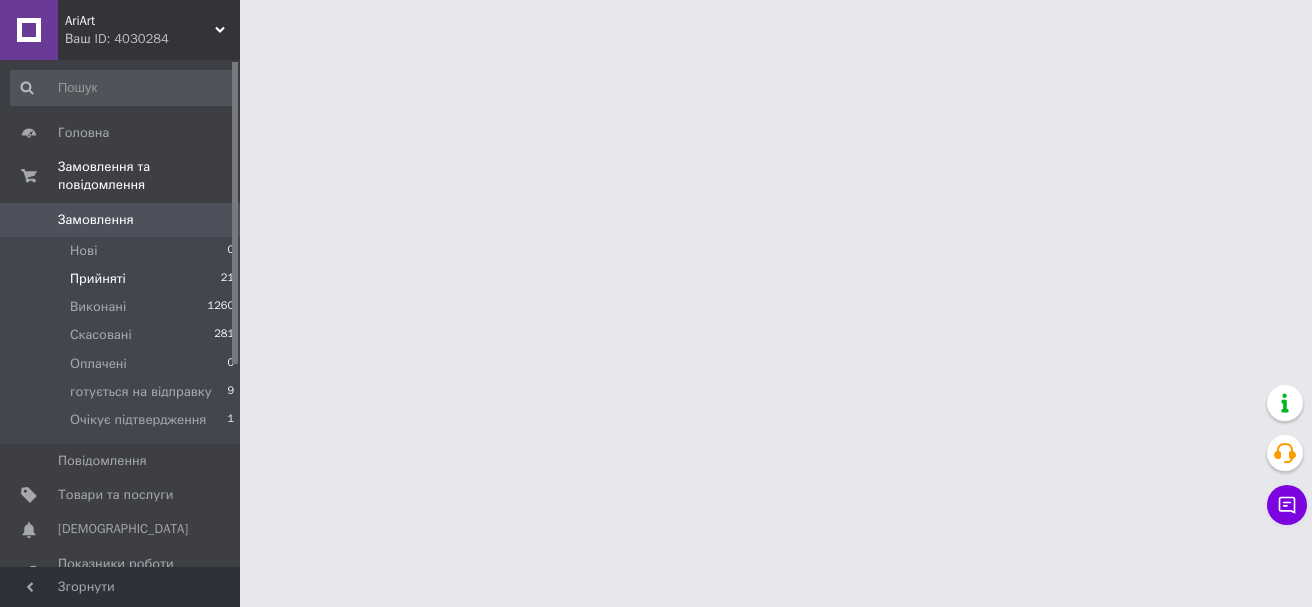 click on "Прийняті 21" at bounding box center [123, 279] 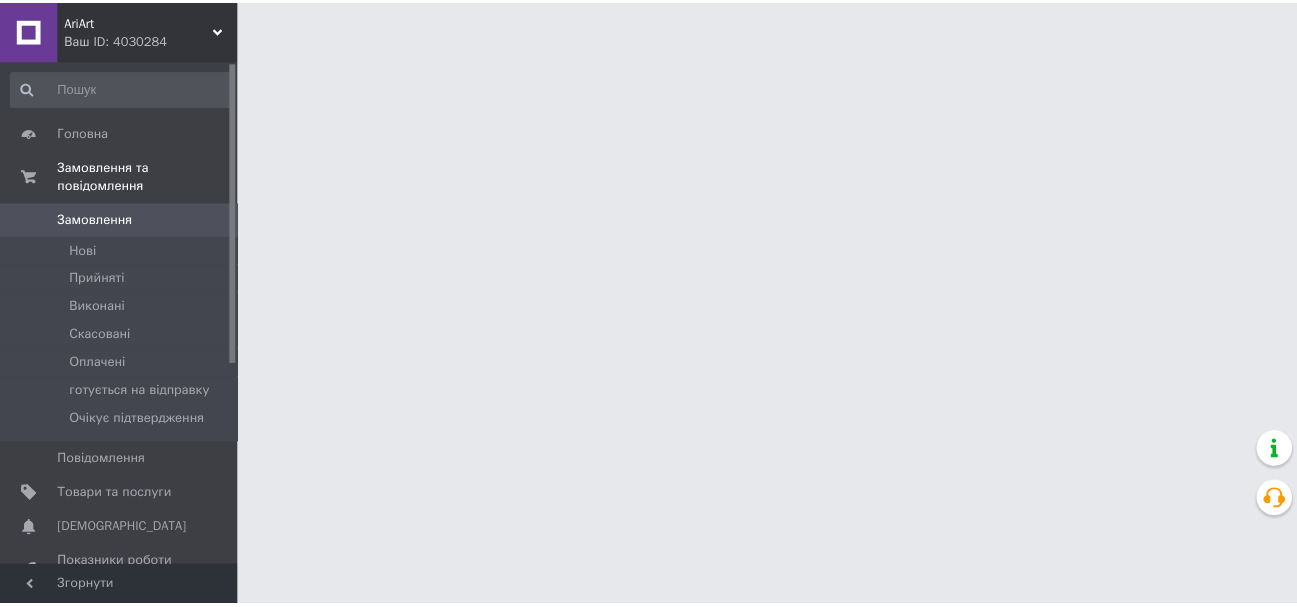 scroll, scrollTop: 0, scrollLeft: 0, axis: both 